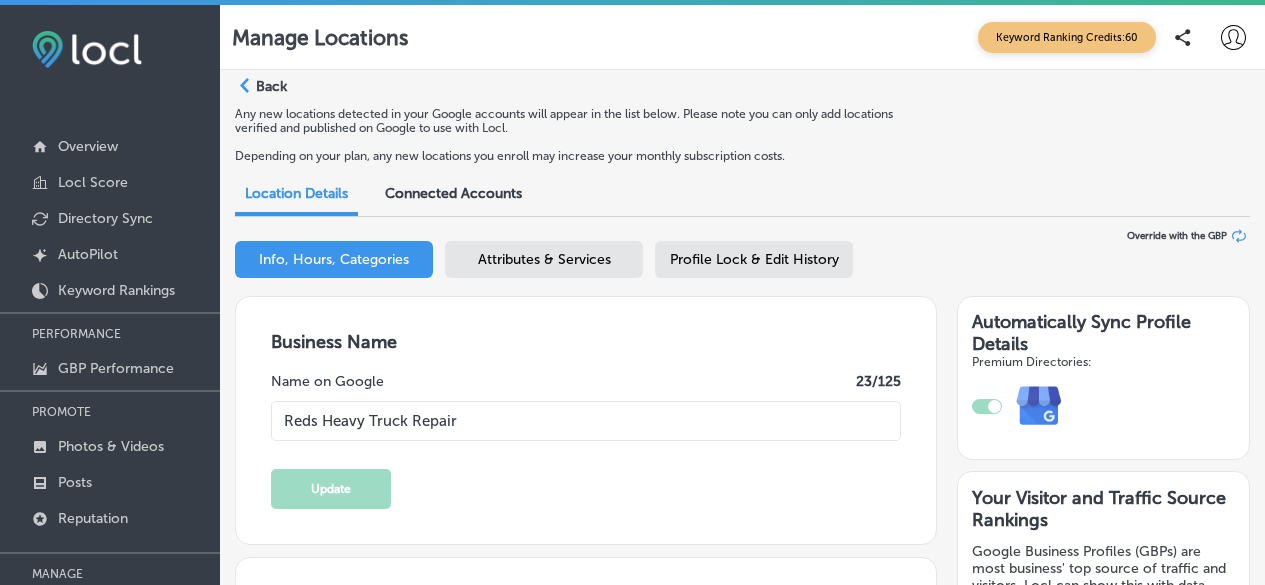 select on "US" 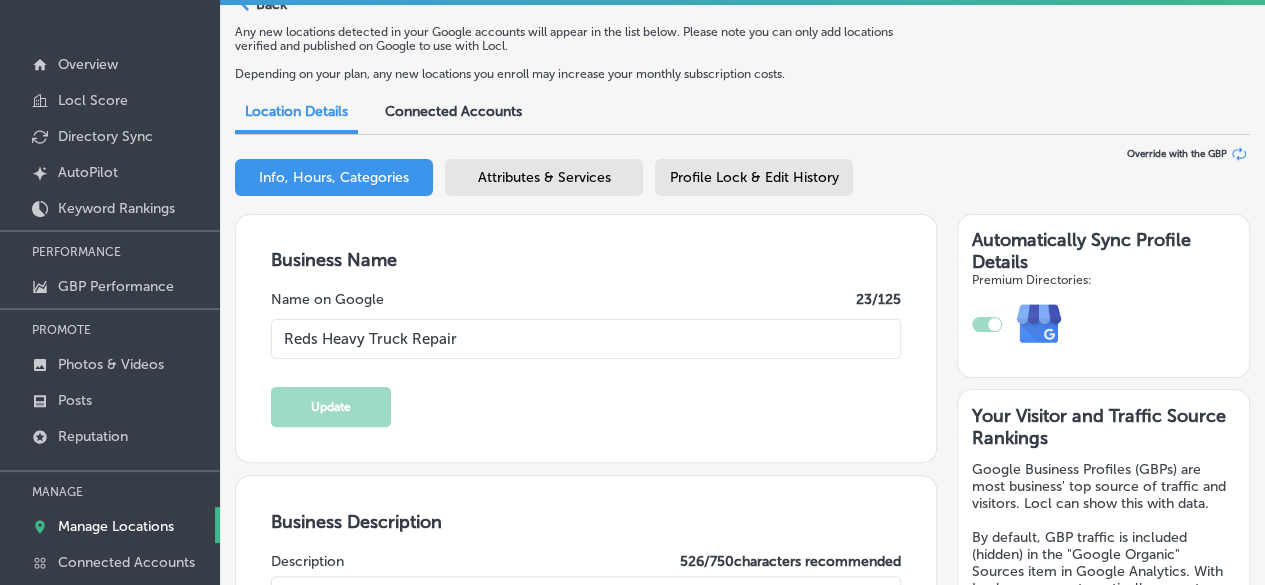 scroll, scrollTop: 0, scrollLeft: 0, axis: both 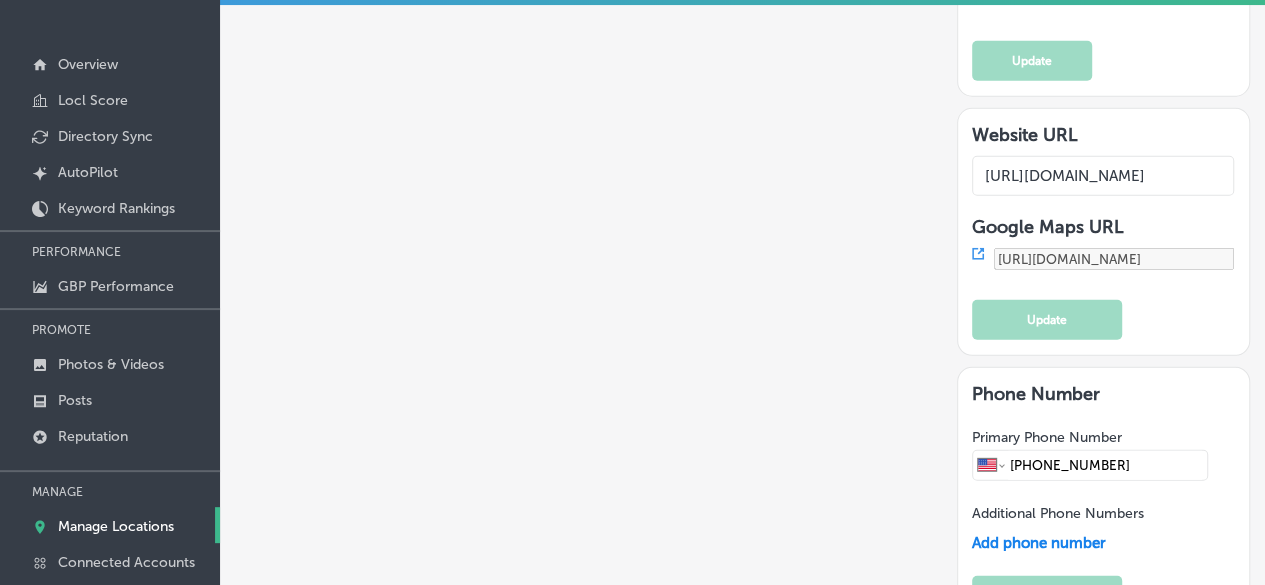 click on "Business Name Name on Google 23 /125 Reds Heavy Truck Repair Update Business Description Description 526 / 750  characters recommended At Reds Heavy Truck Repair, we specialize in keeping your trucks in peak condition. Our skilled technicians are dedicated to providing reliable service, from diagnostics to repairs. With our 24/7 mobile services, we bring expert truck repair directly to you, making it easier than ever to get back on the road. Whether you need routine maintenance or urgent repairs, trust our experienced diesel mechanics. For the best truck repair shop and a dependable diesel mechanic near you, look no further than Reds Heavy Truck Repair. Update AutoPilot Generated Business Description AutoPilot automatically generates keyword-rich business descriptions for your GBP location(s) each month, for you to use, edit, or not to use Publishing Status:  Running 1 / 1  Location(s) Publishing *AutoPilot will suggest descriptions every month on the basis of top searched keywords    1- truck repair shop ," at bounding box center [571, -319] 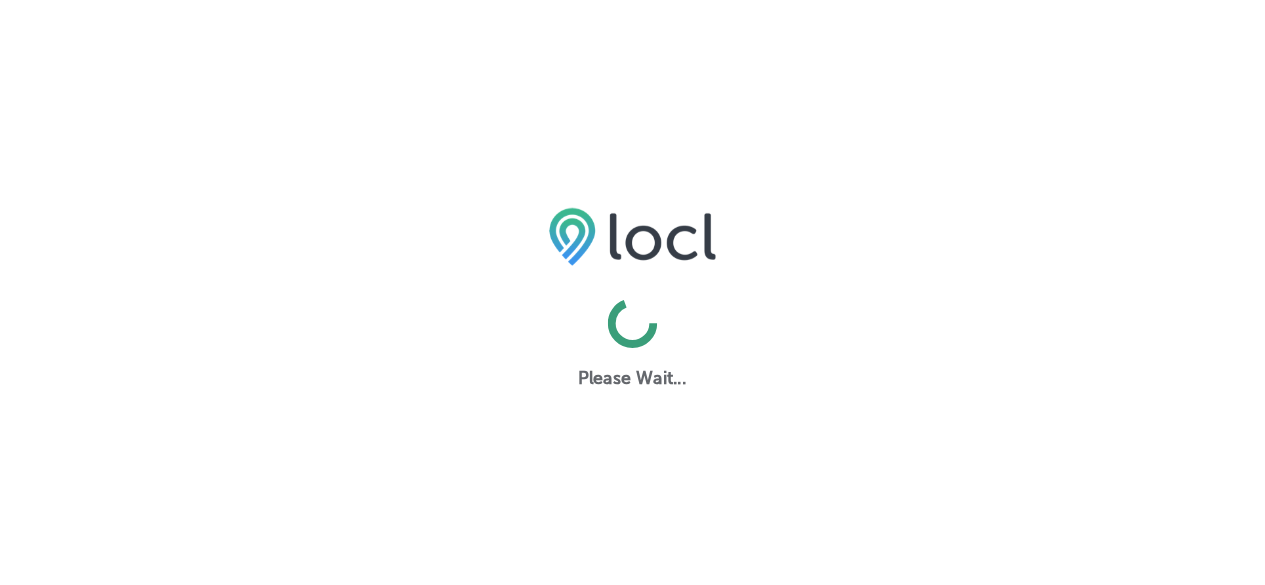scroll, scrollTop: 82, scrollLeft: 0, axis: vertical 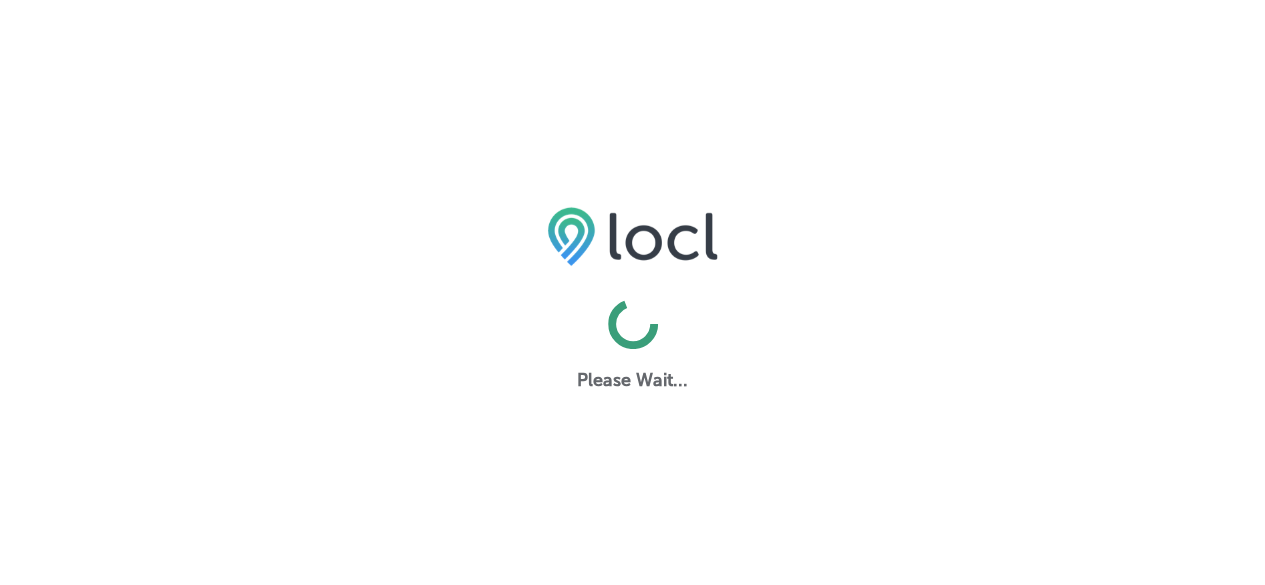 select on "US" 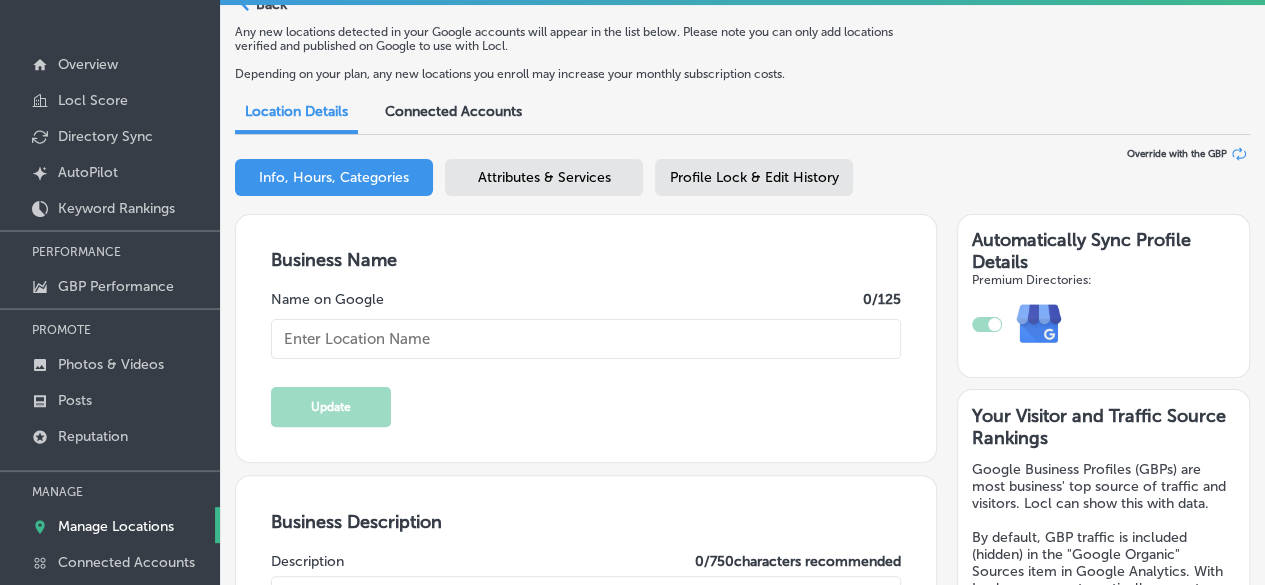type on "Reds Heavy Truck Repair" 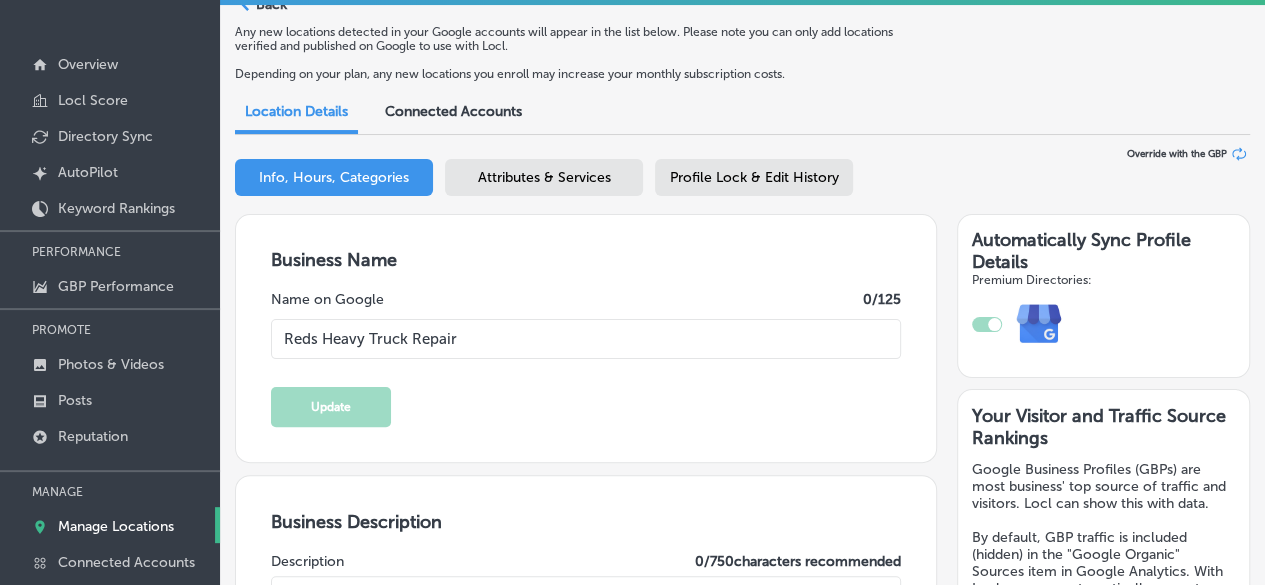 type on "At Reds Heavy Truck Repair, we specialize in keeping your trucks in peak condition. Our skilled technicians are dedicated to providing reliable service, from diagnostics to repairs. We pride ourselves on transparency and quality, ensuring you understand every step of the process. With our 24/7 mobile services, we bring expert truck repair directly to you, making it easier than ever to get back on the road. Whether you need routine maintenance or urgent repairs, trust our experienced diesel mechanics. For the best truck repair shop and a dependable diesel mechanic near you, look no further than Reds Heavy Truck Repair." 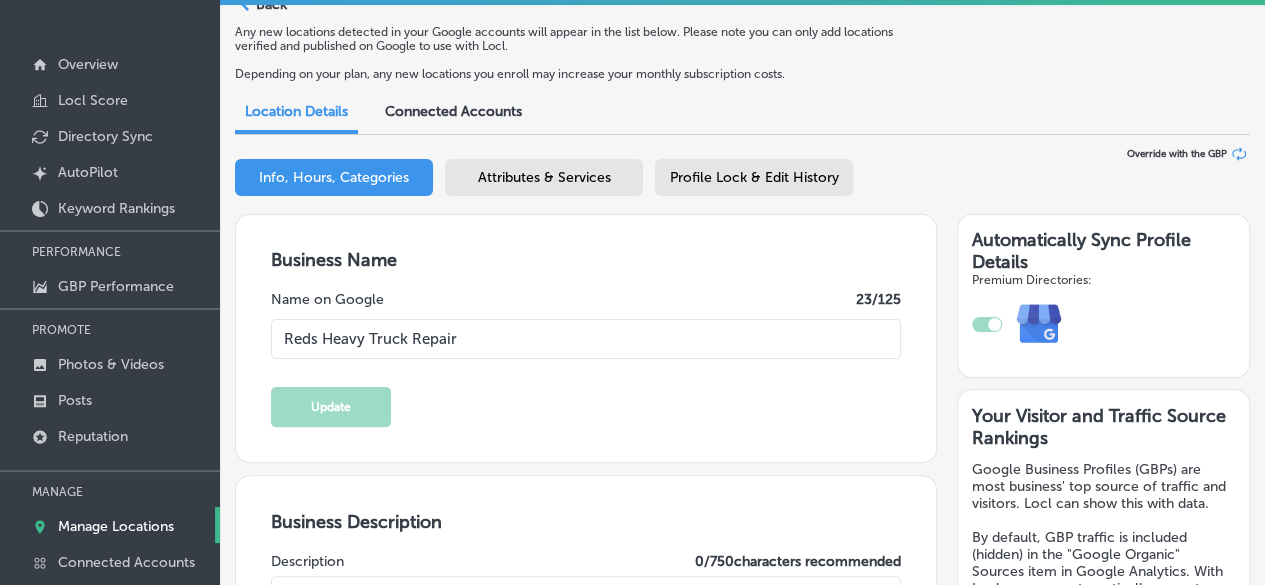checkbox on "true" 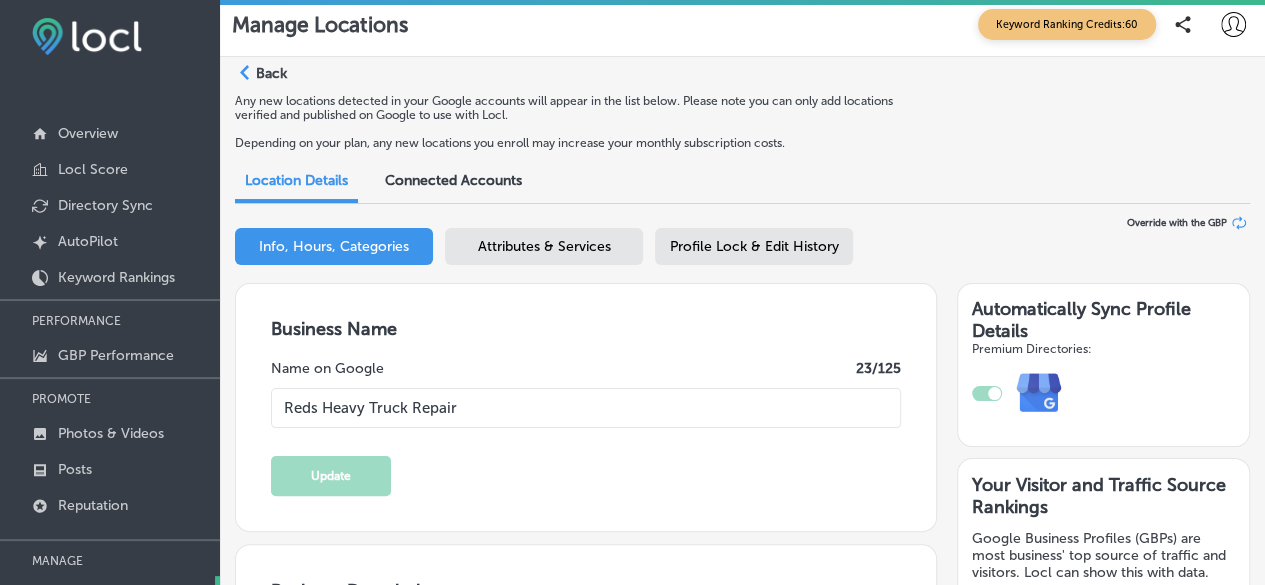 type on "US" 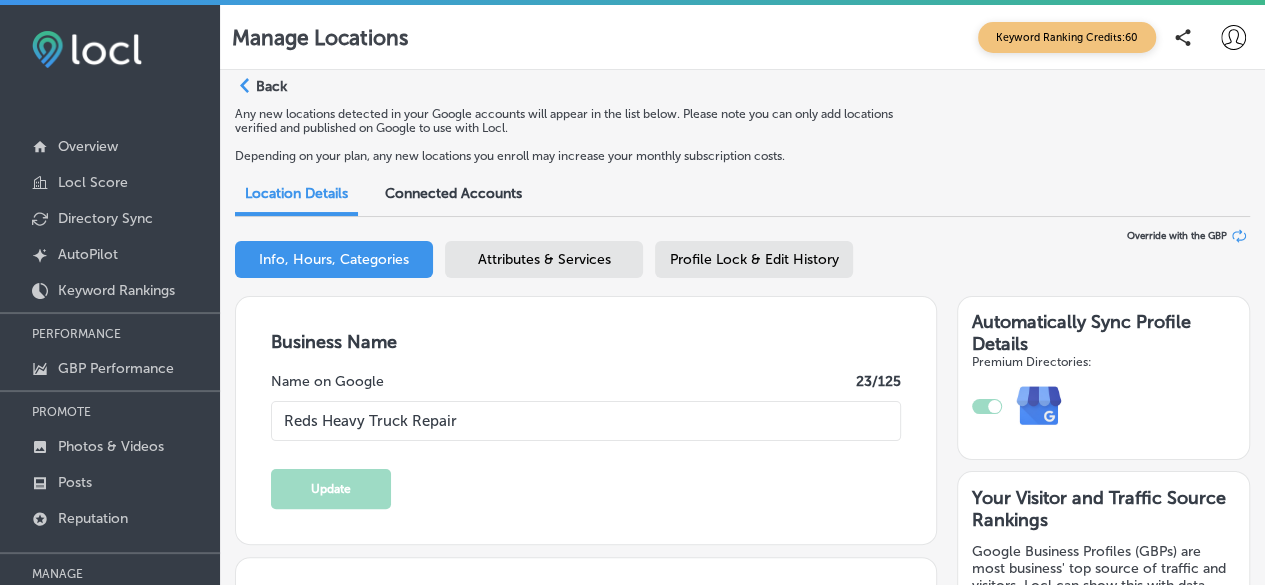type on "http://redsheavyrepair.com/" 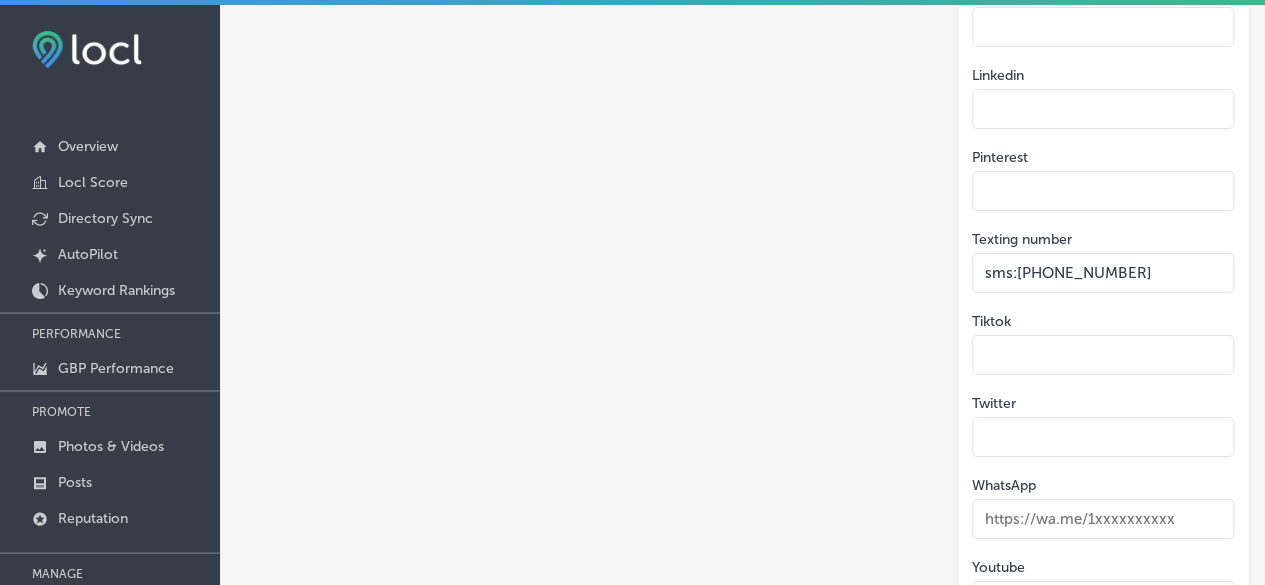 scroll, scrollTop: 3700, scrollLeft: 0, axis: vertical 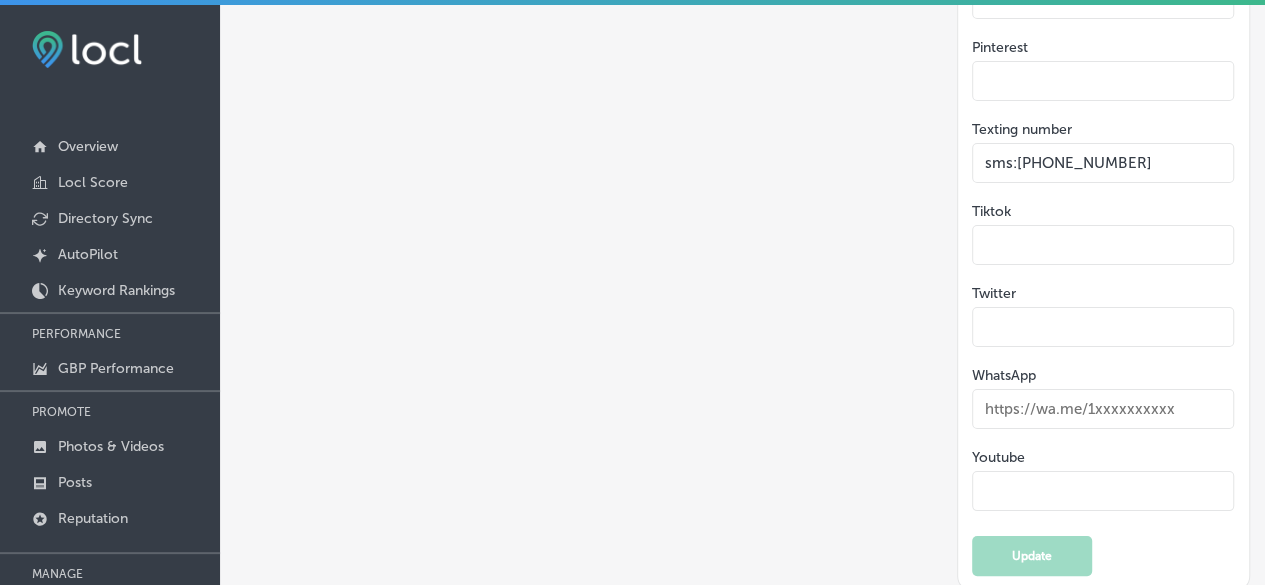 click at bounding box center [1103, 409] 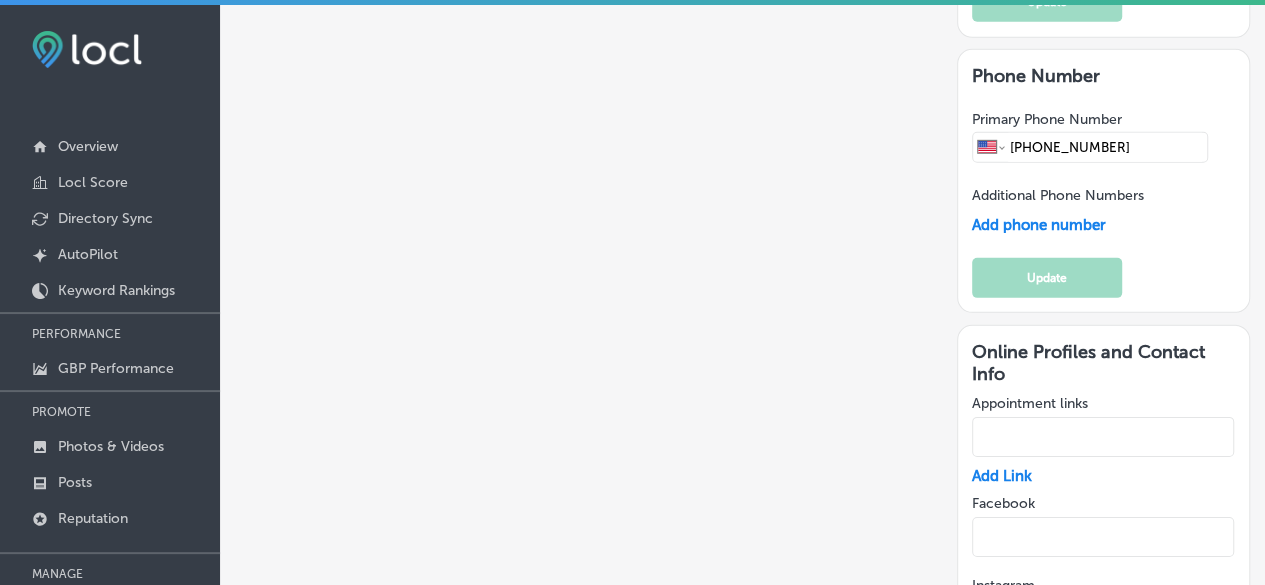 drag, startPoint x: 682, startPoint y: 150, endPoint x: 652, endPoint y: 167, distance: 34.48188 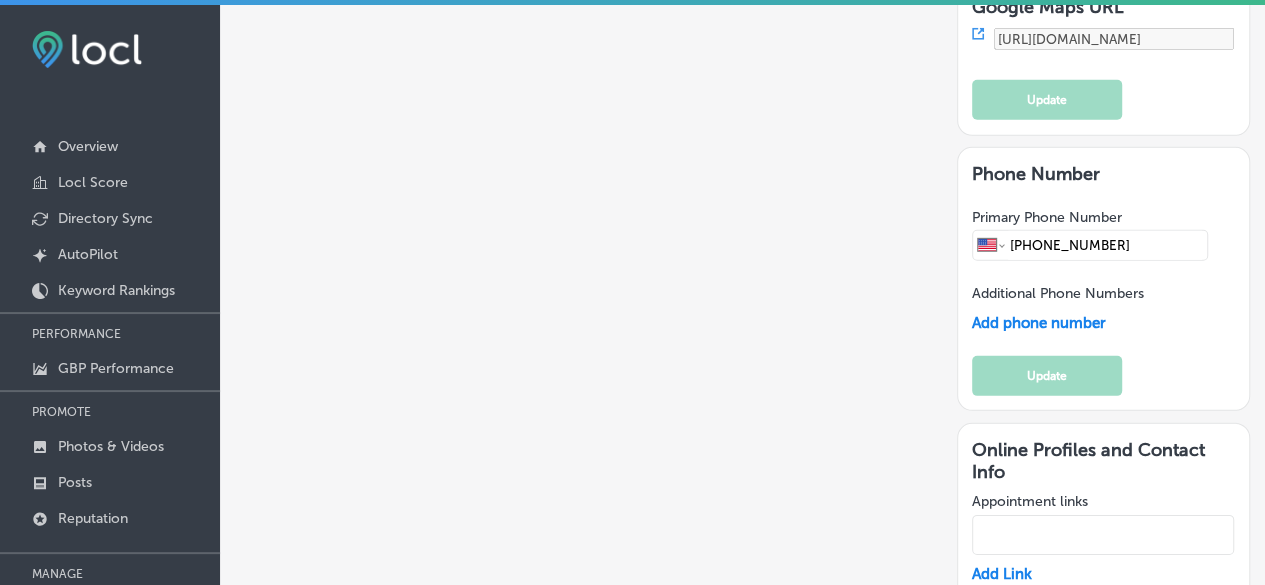 drag, startPoint x: 652, startPoint y: 167, endPoint x: 588, endPoint y: 161, distance: 64.28063 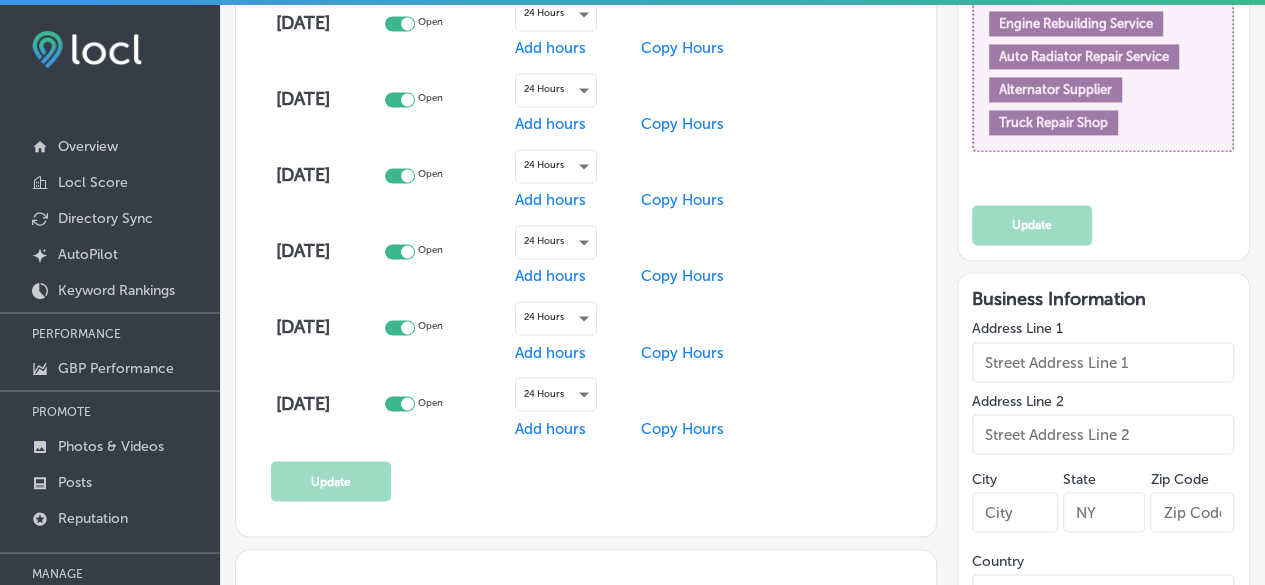 scroll, scrollTop: 1900, scrollLeft: 0, axis: vertical 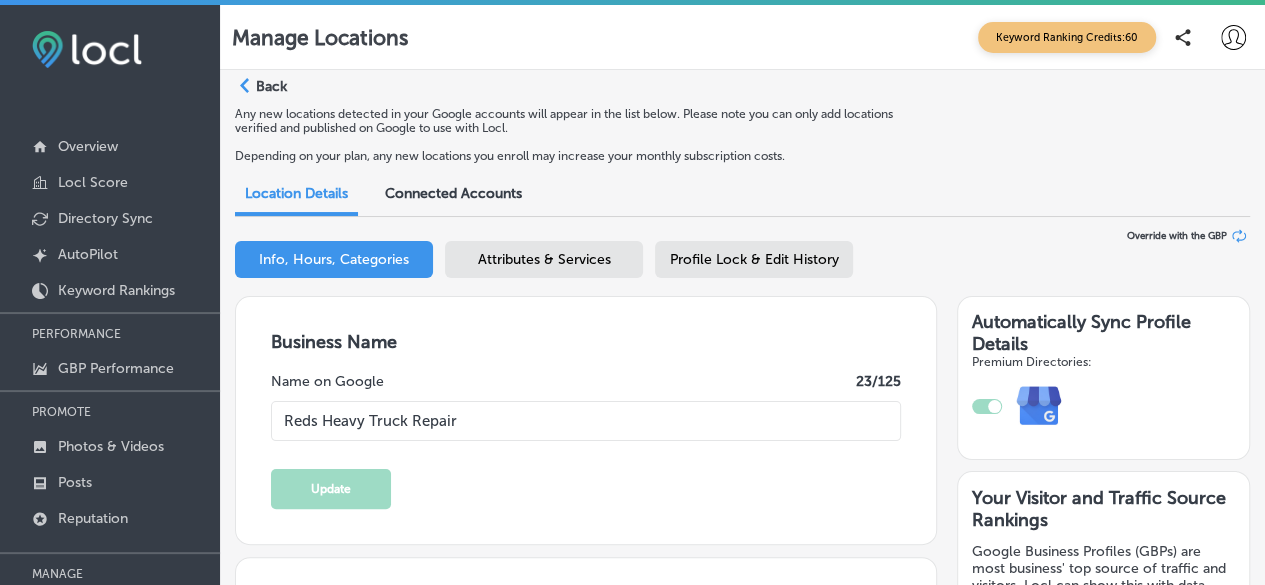 drag, startPoint x: 1256, startPoint y: 345, endPoint x: 891, endPoint y: 56, distance: 465.55988 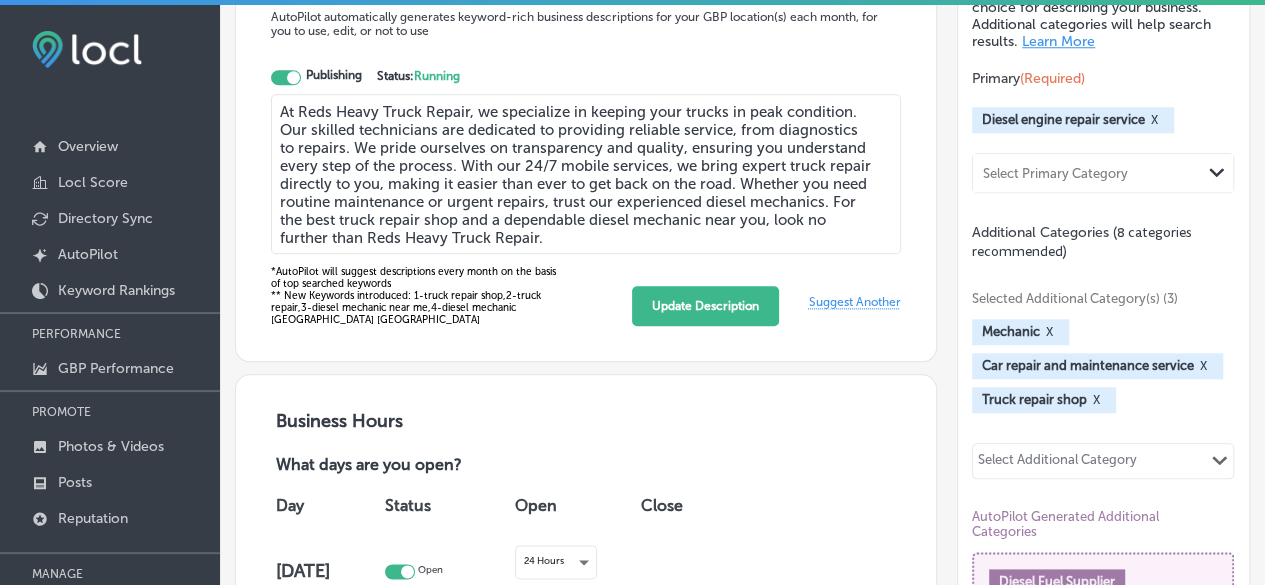 scroll, scrollTop: 900, scrollLeft: 0, axis: vertical 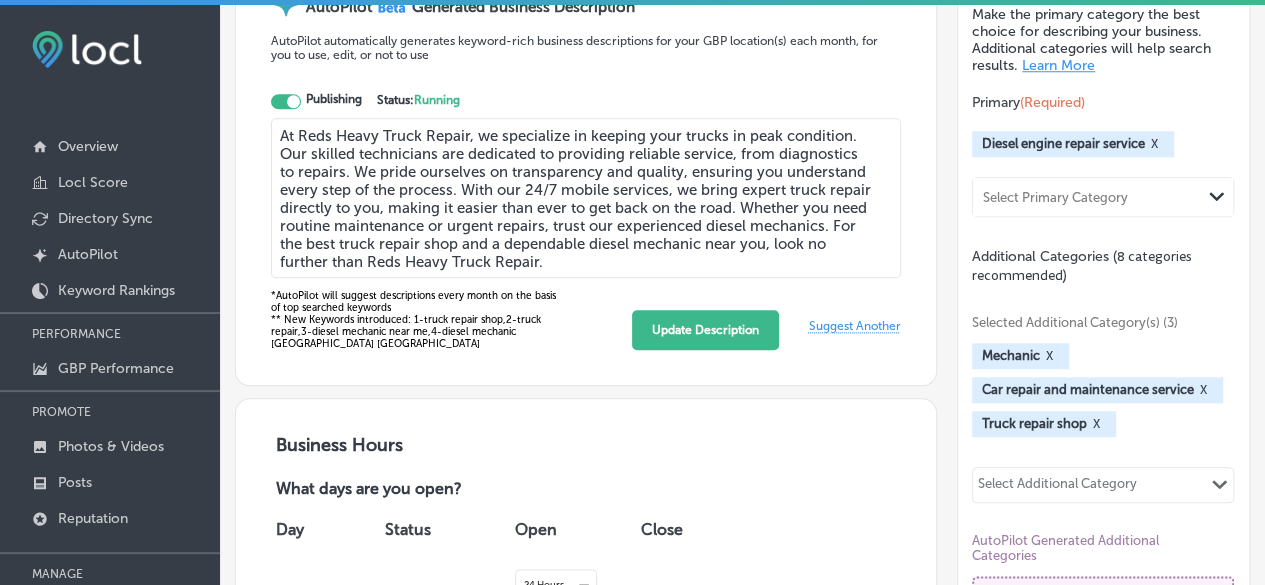 click on "(8 categories recommended)" at bounding box center (1082, 266) 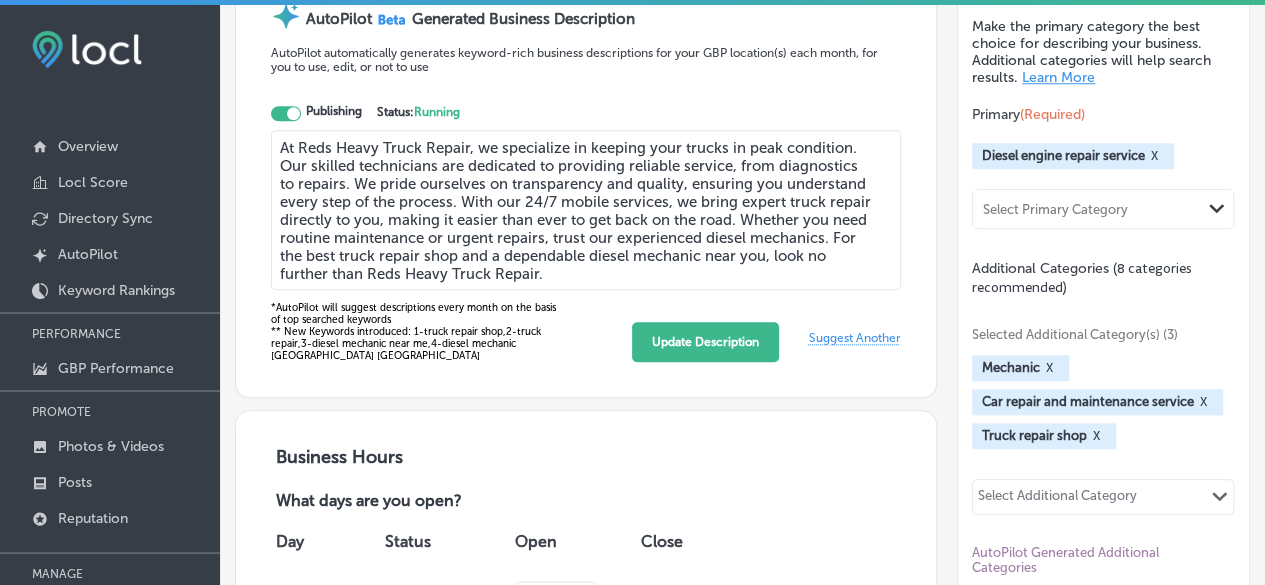 scroll, scrollTop: 1000, scrollLeft: 0, axis: vertical 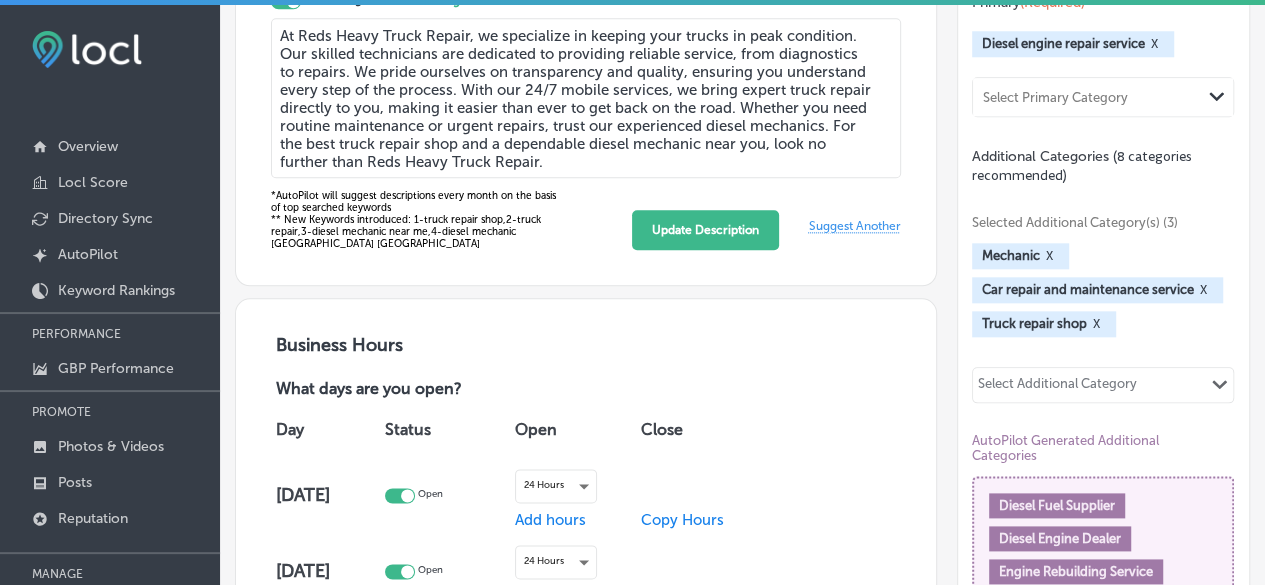 click on "Select Additional Category" at bounding box center (1057, 387) 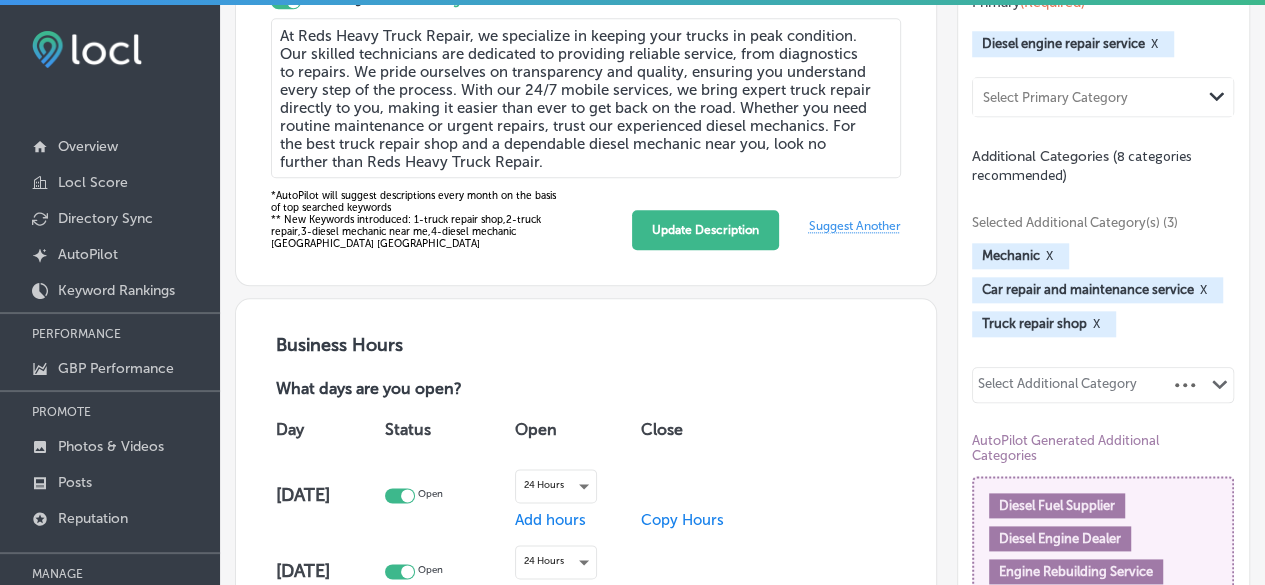 drag, startPoint x: 1098, startPoint y: 405, endPoint x: 476, endPoint y: 277, distance: 635.0339 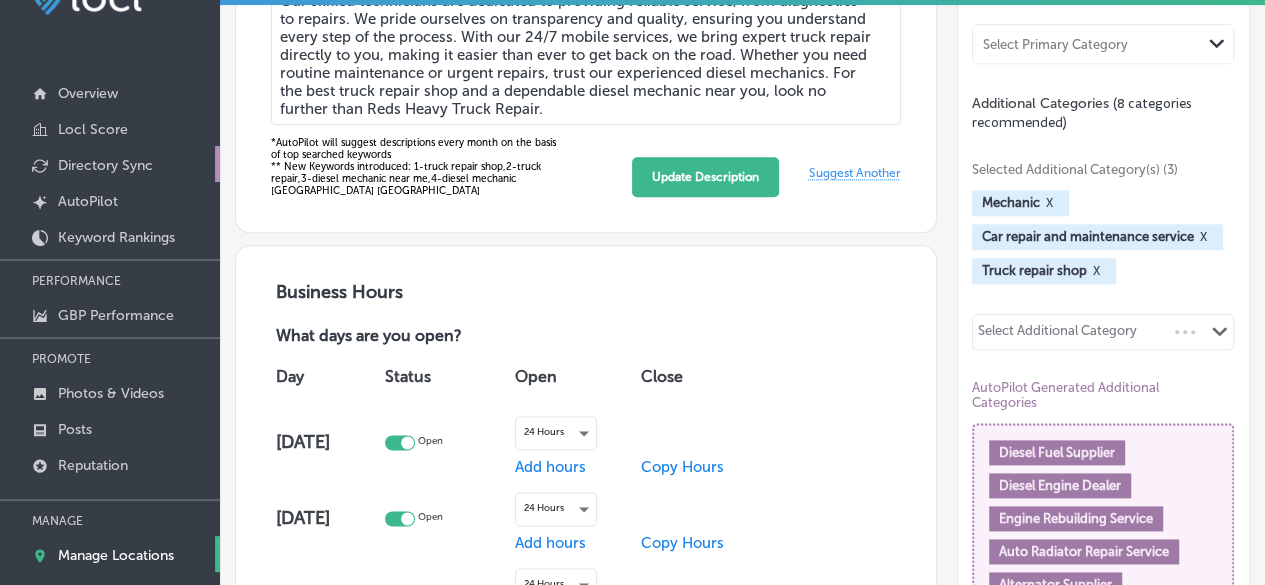 scroll, scrollTop: 82, scrollLeft: 0, axis: vertical 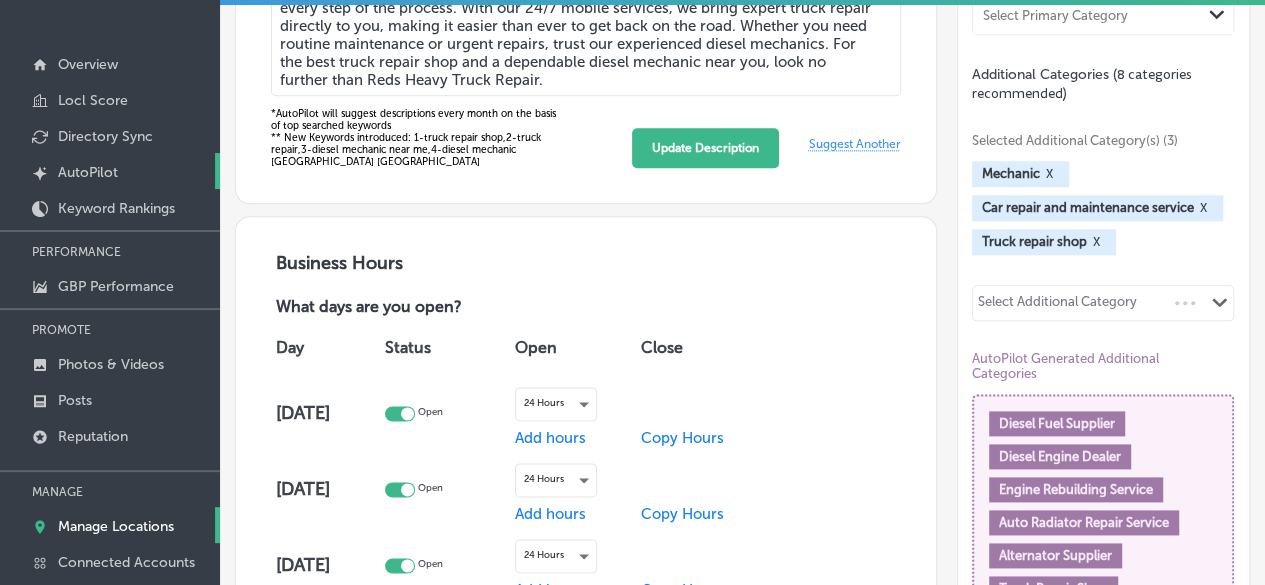 click on "Created by potrace 1.10, written by Peter Selinger 2001-2011
AutoPilot" at bounding box center [110, 171] 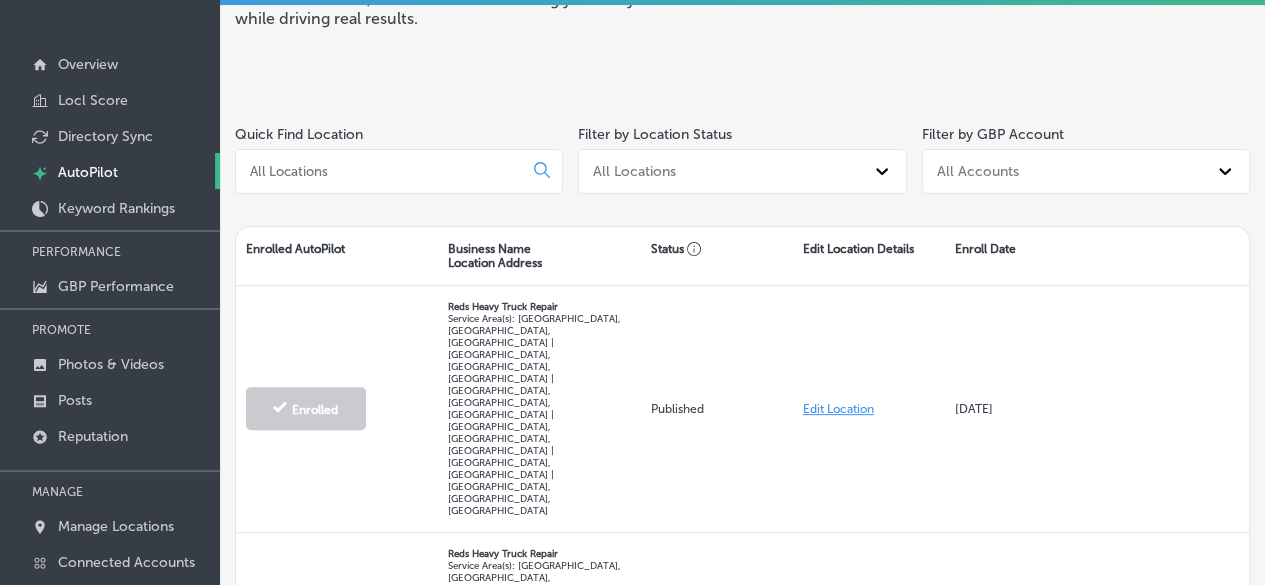 scroll, scrollTop: 200, scrollLeft: 0, axis: vertical 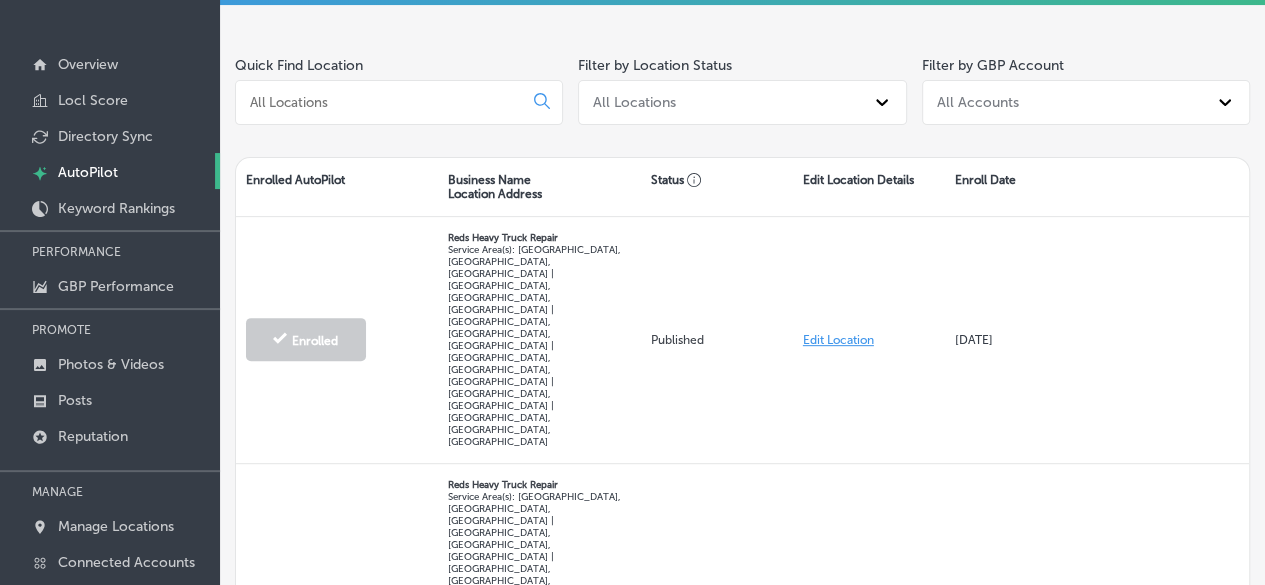 drag, startPoint x: 935, startPoint y: 251, endPoint x: 749, endPoint y: 137, distance: 218.15591 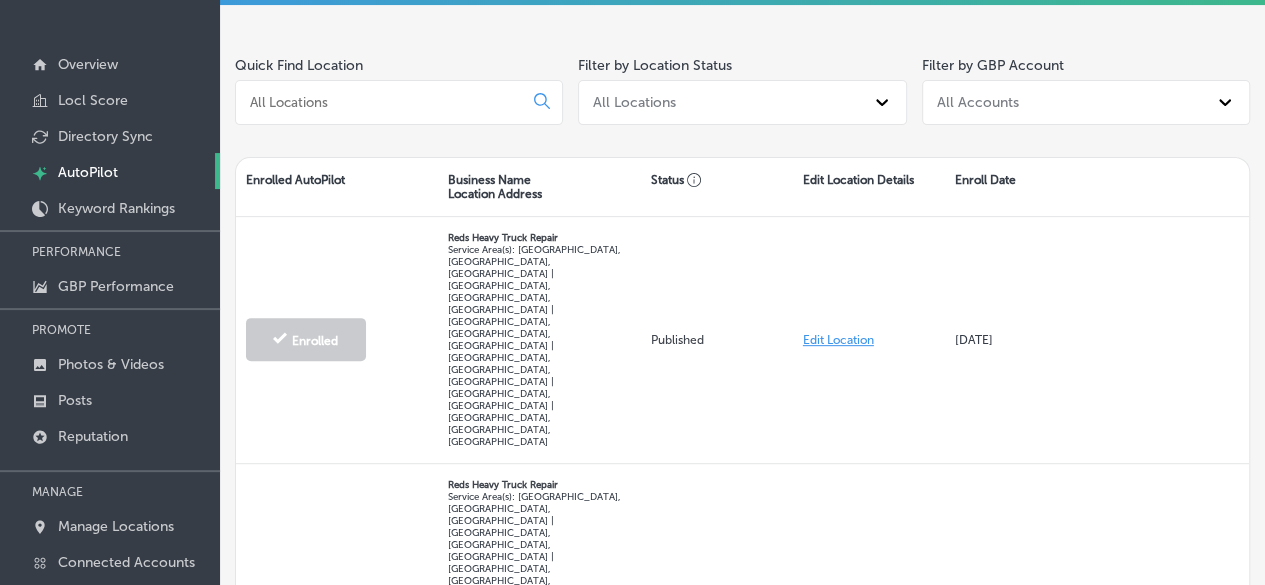 click on "Put Your GBP Locations on AutoPilot Locl AutoPilot seamlessly combines proven local SEO strategies with intelligent AI to automatically optimize your business listings, enhance online visibility, and strengthen your reputation across top search directories. AutoPilot creates location-specific social media posts, fine-tunes business profile details, thoughtfully responds to customer reviews, and much more —saving you and your team time while driving real results. Quick Find Location
Filter by Location Status All Locations Filter by GBP Account All Accounts" at bounding box center [742, -30] 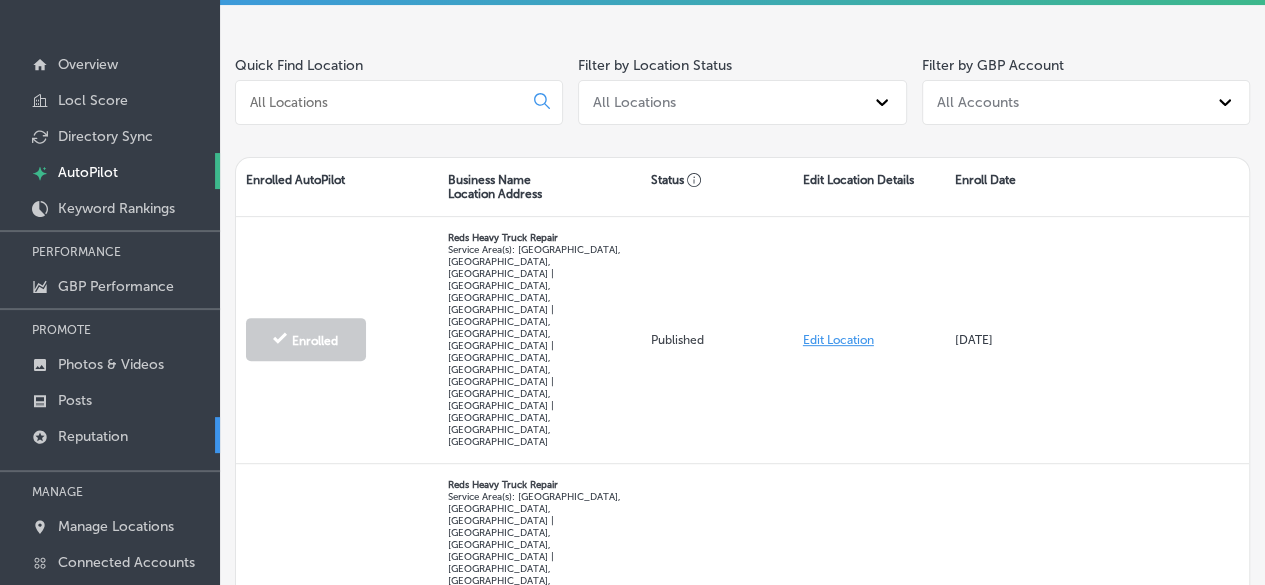 click on "Reputation" at bounding box center [93, 436] 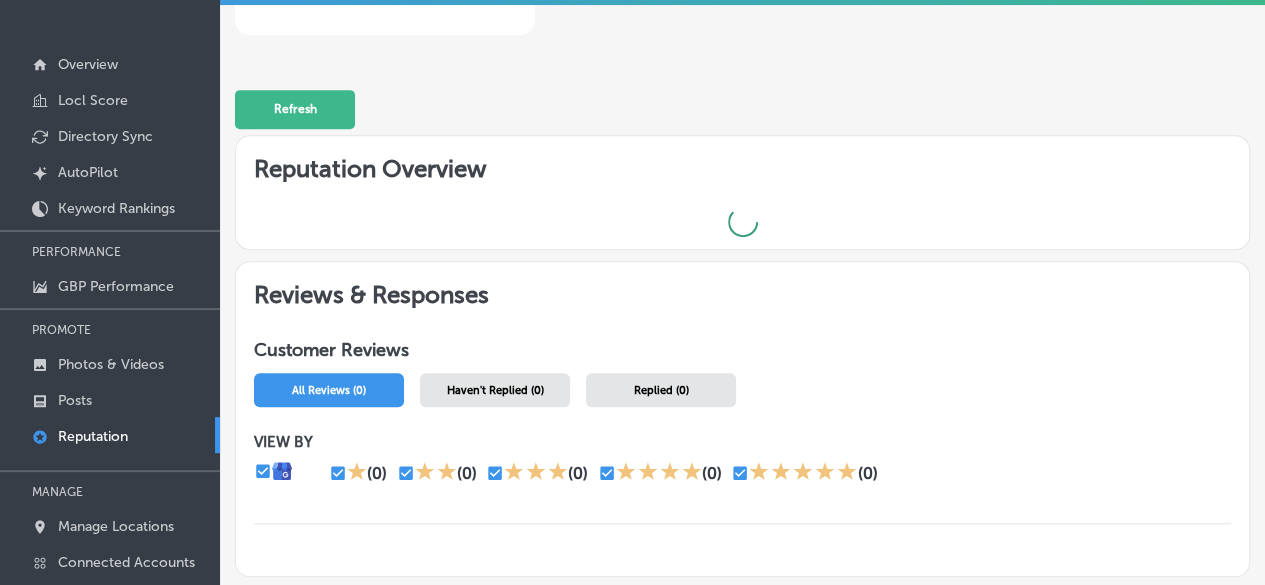 scroll, scrollTop: 446, scrollLeft: 0, axis: vertical 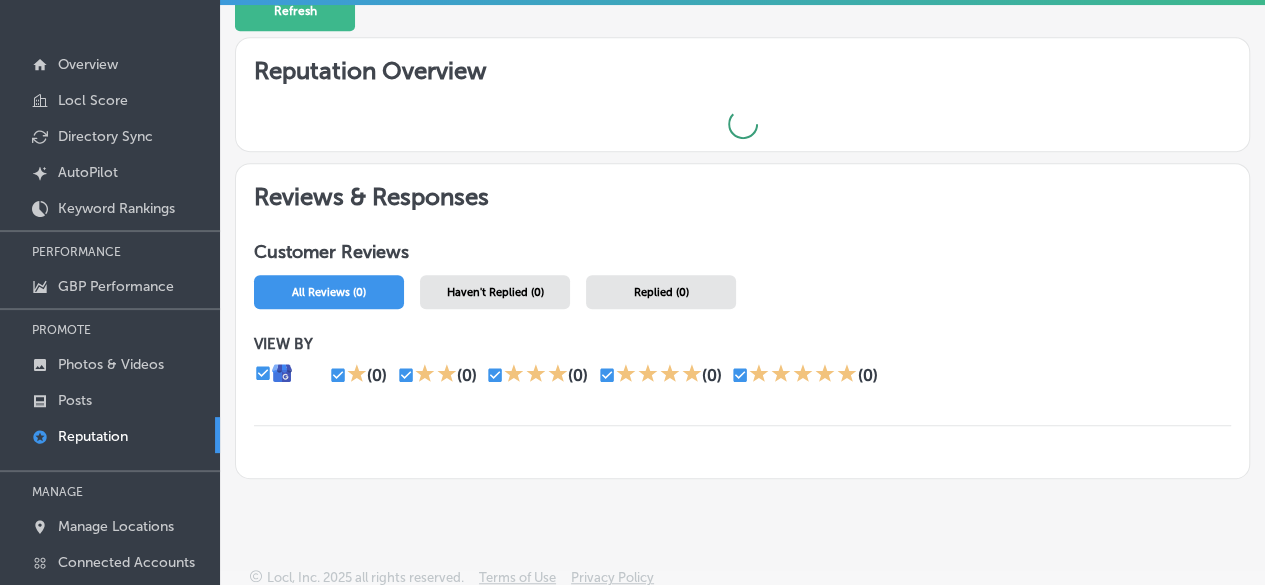 checkbox on "true" 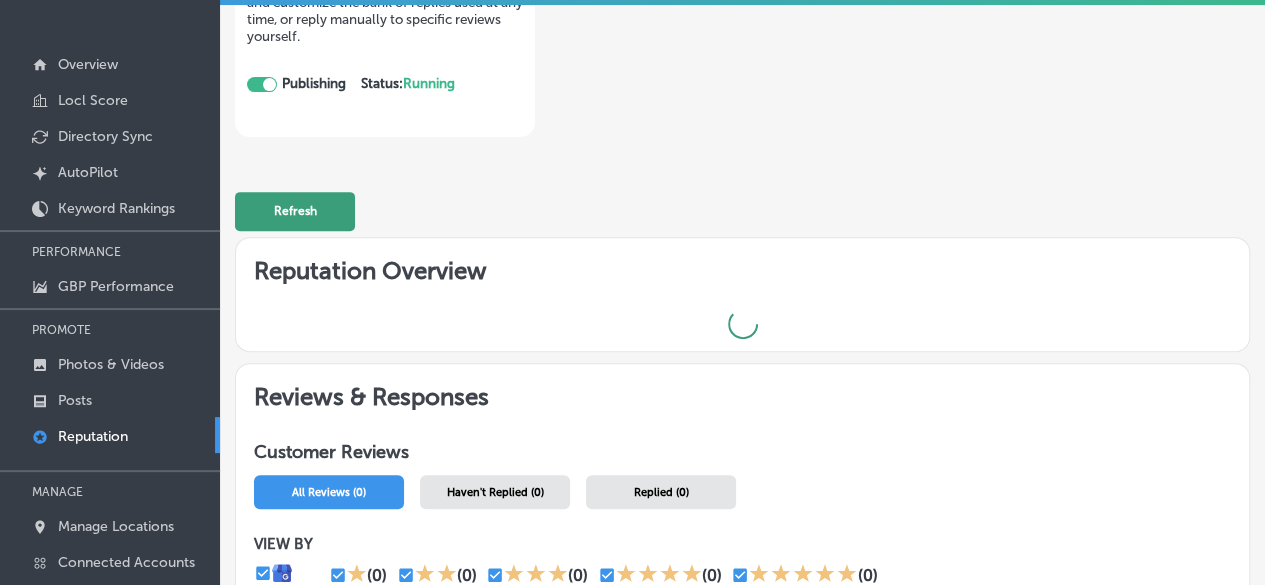 click on "Refresh" at bounding box center (295, 211) 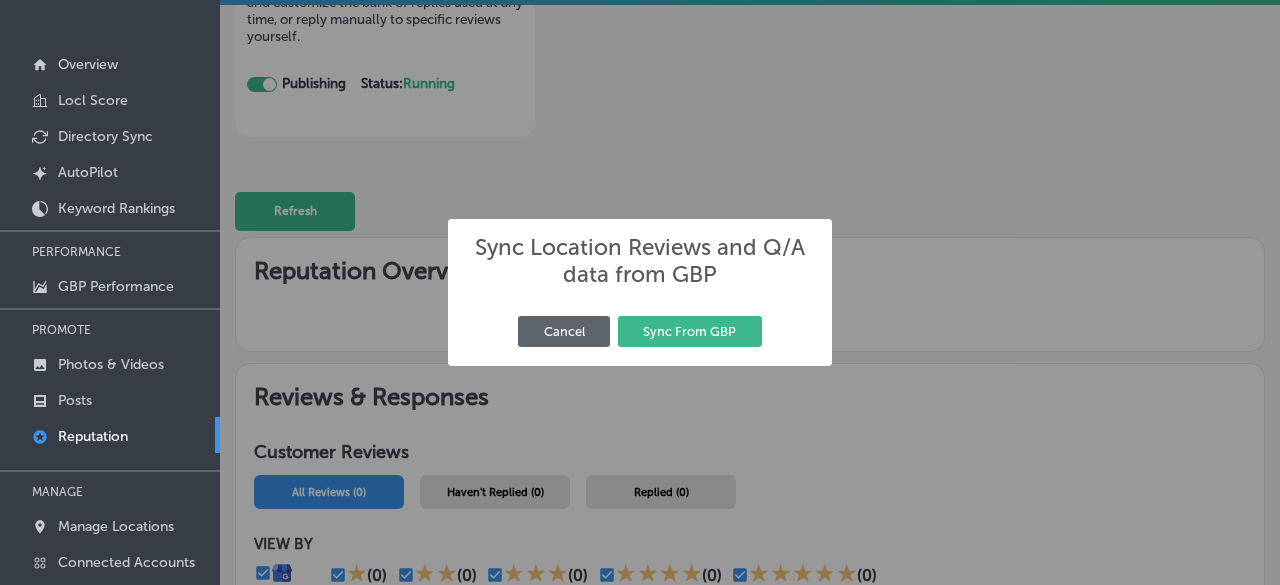 drag, startPoint x: 293, startPoint y: 197, endPoint x: 345, endPoint y: 211, distance: 53.851646 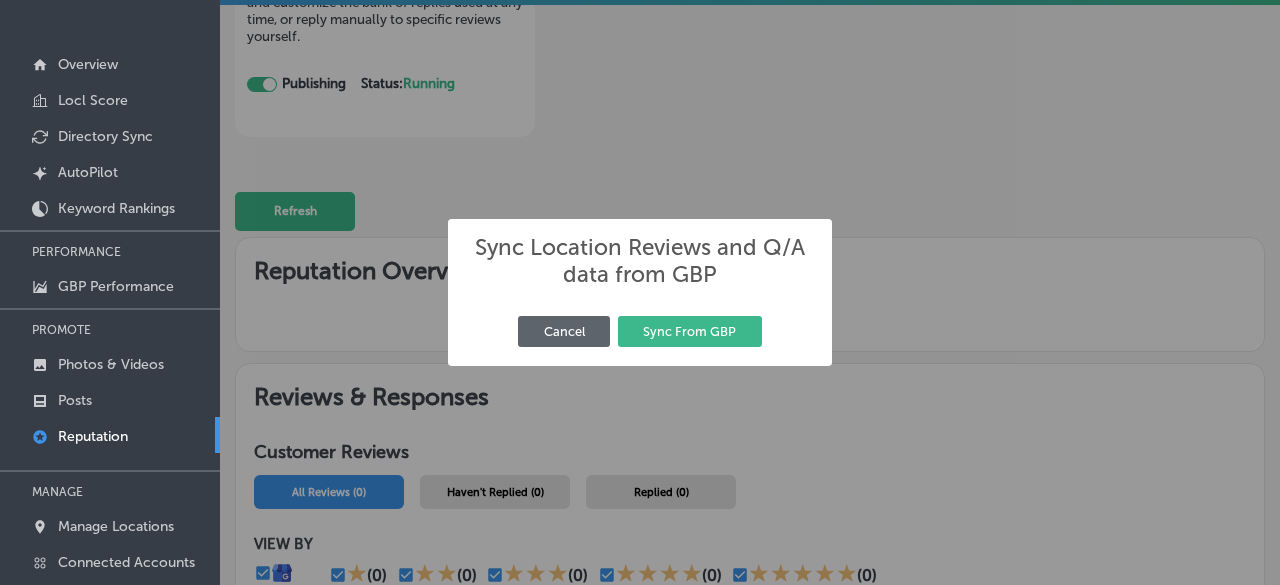 drag, startPoint x: 345, startPoint y: 211, endPoint x: 792, endPoint y: 188, distance: 447.59134 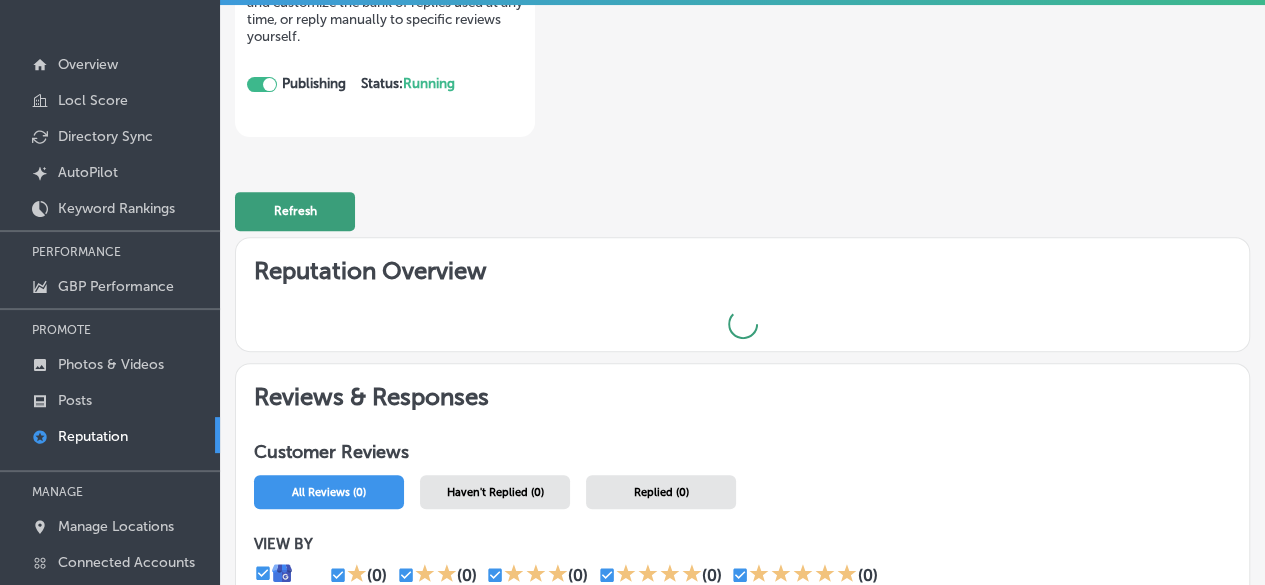 click on "Refresh" at bounding box center (295, 211) 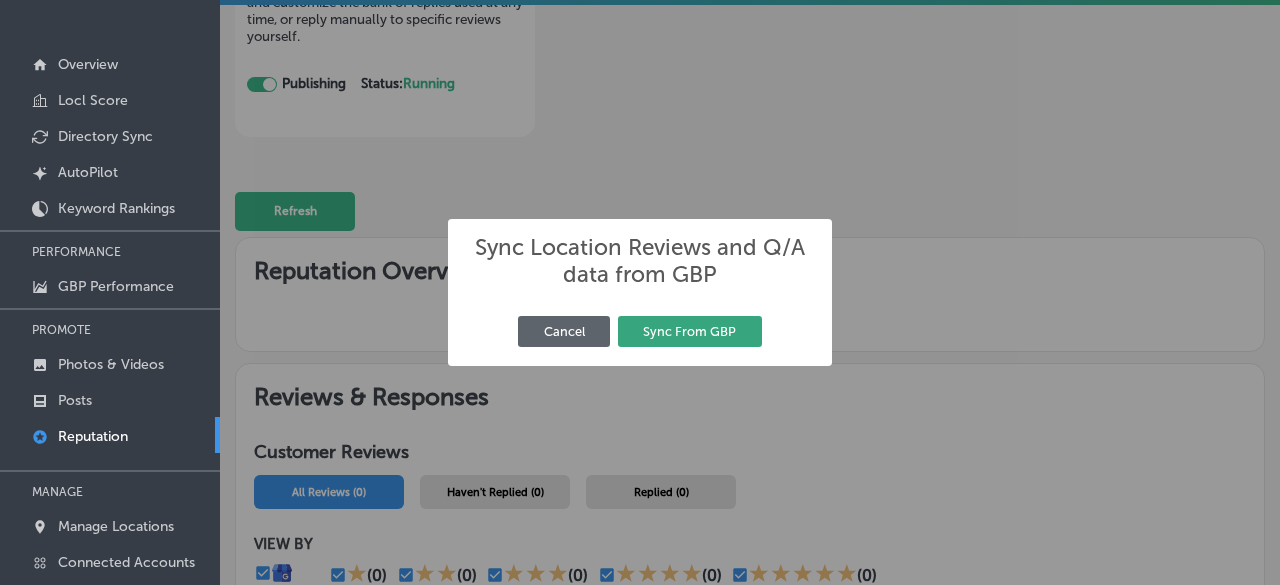 click on "Sync From GBP" at bounding box center (690, 331) 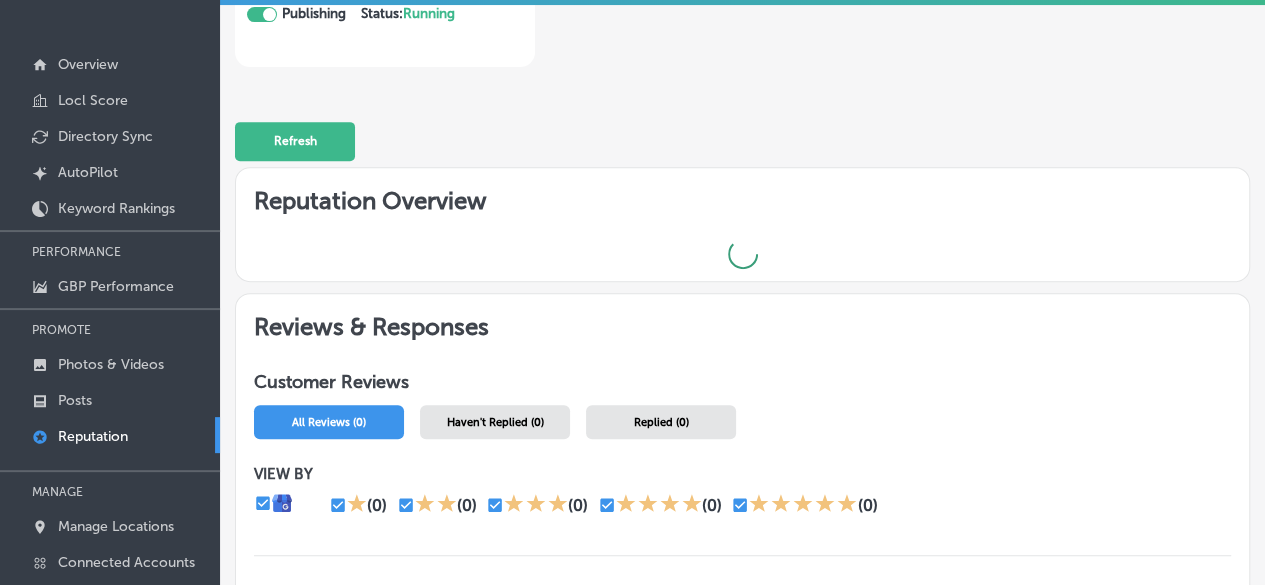 scroll, scrollTop: 346, scrollLeft: 0, axis: vertical 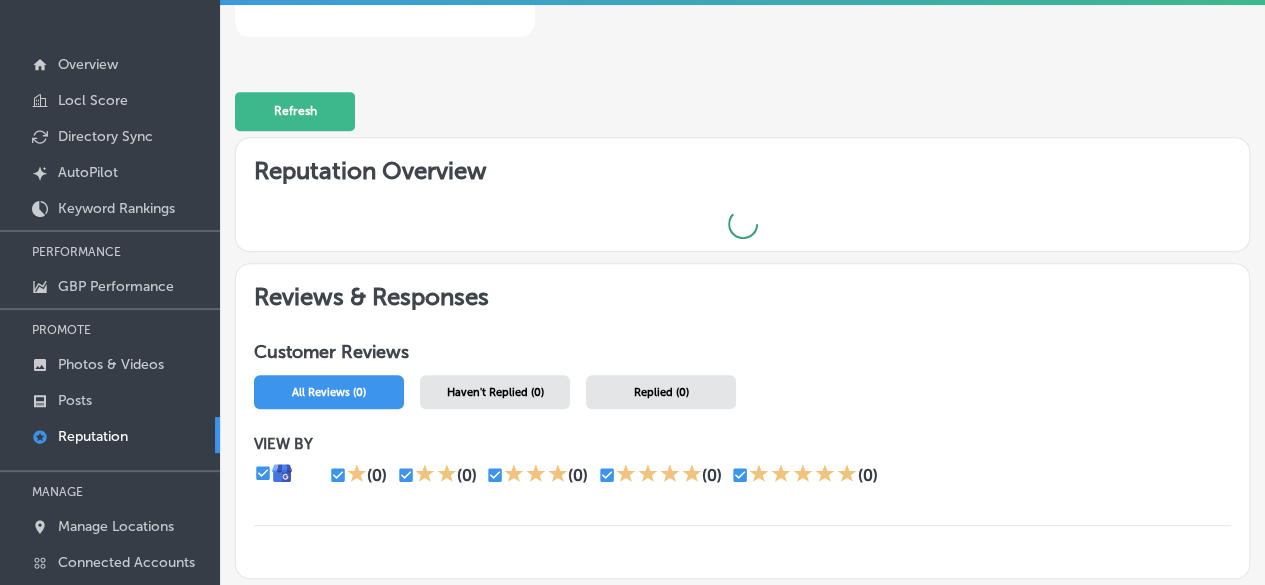 drag, startPoint x: 92, startPoint y: 377, endPoint x: 0, endPoint y: 302, distance: 118.69709 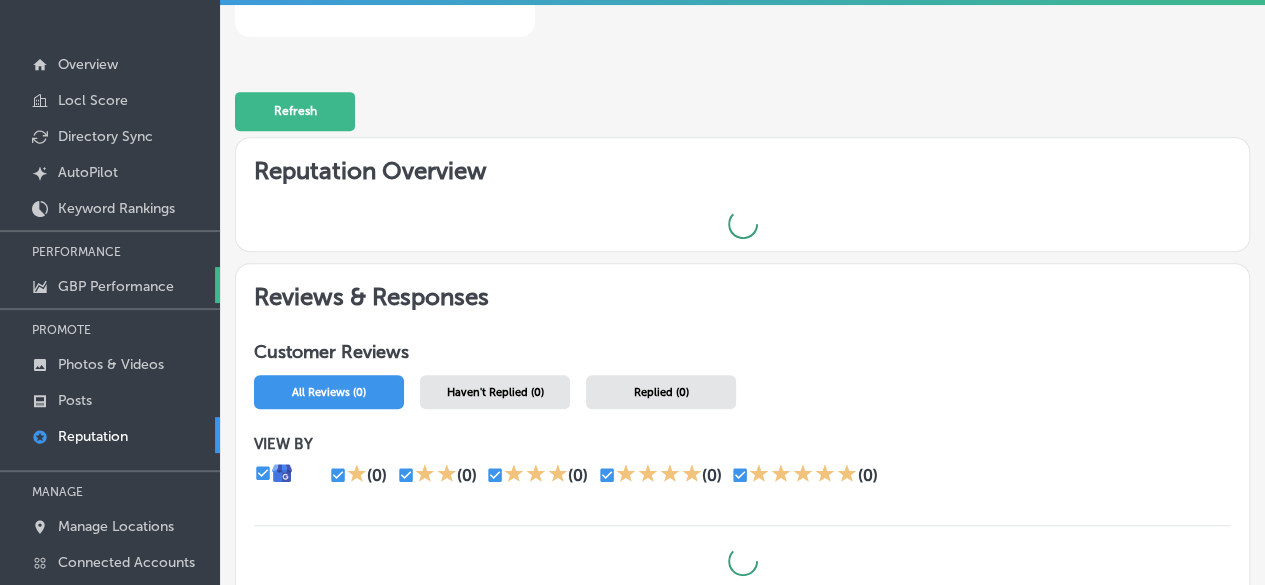scroll, scrollTop: 0, scrollLeft: 0, axis: both 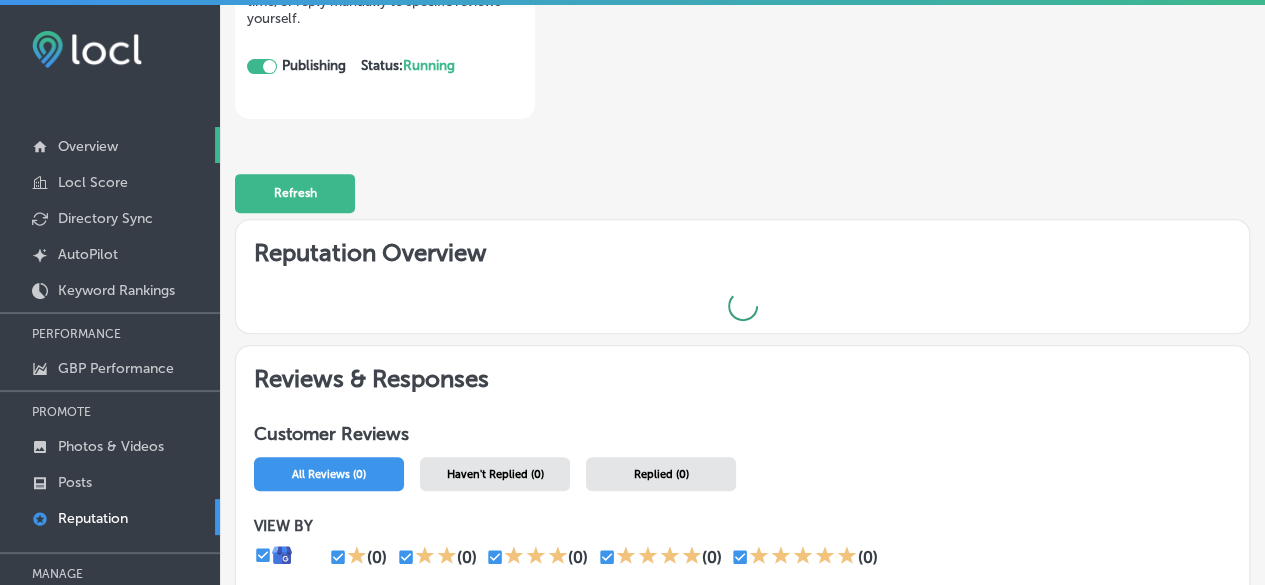 click on "Overview" at bounding box center [110, 145] 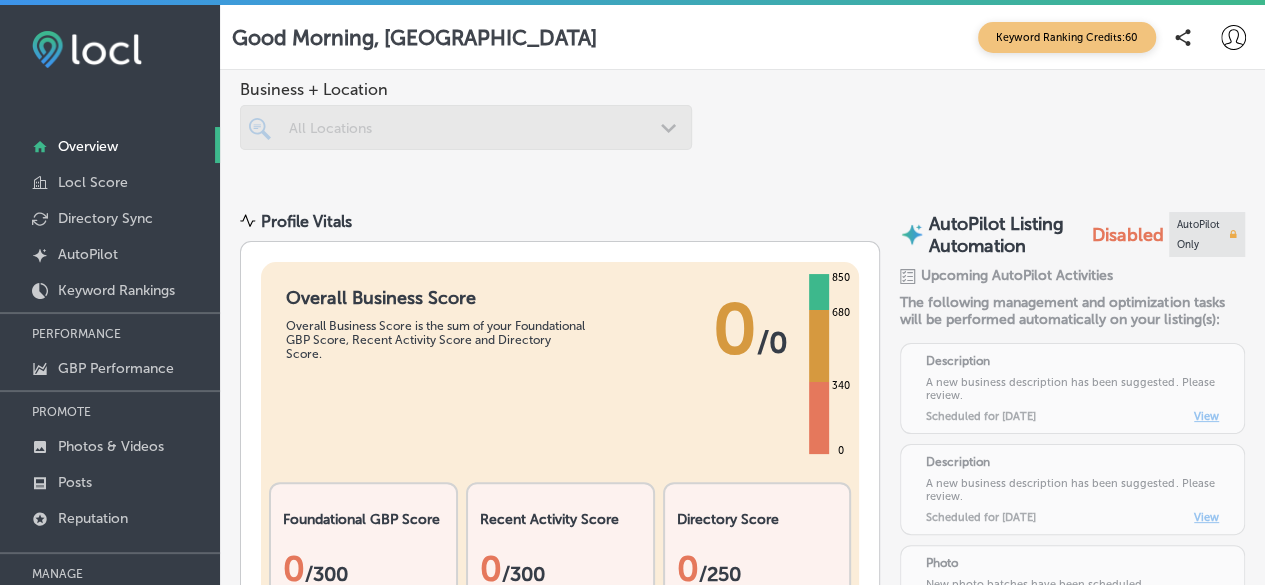 drag, startPoint x: 82, startPoint y: 135, endPoint x: 513, endPoint y: 35, distance: 442.44885 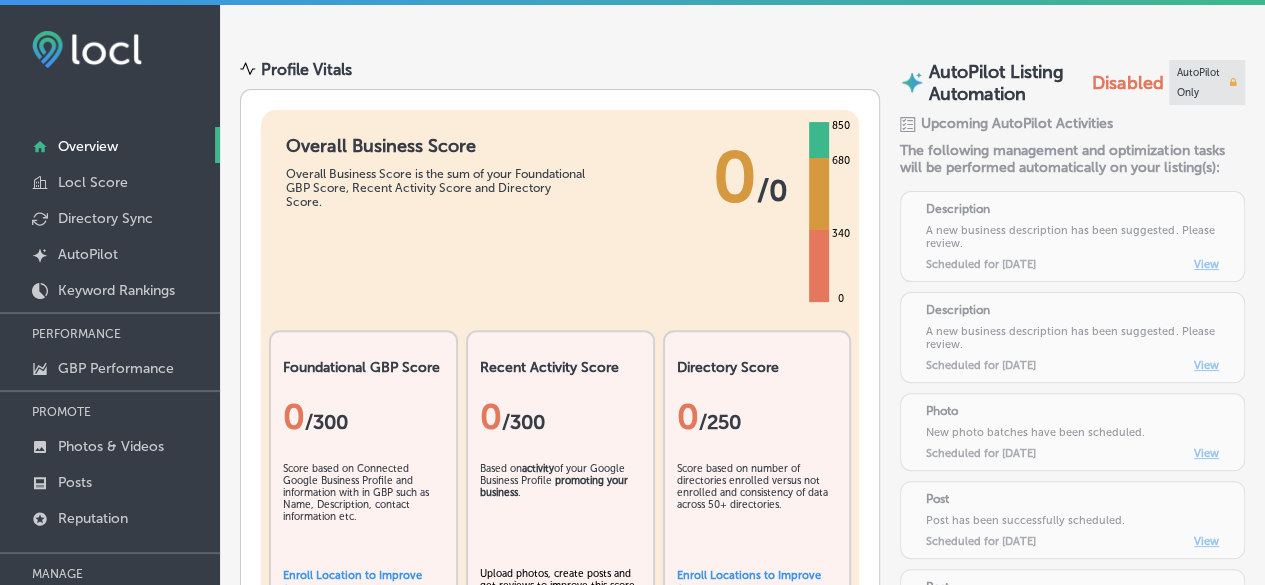 scroll, scrollTop: 0, scrollLeft: 0, axis: both 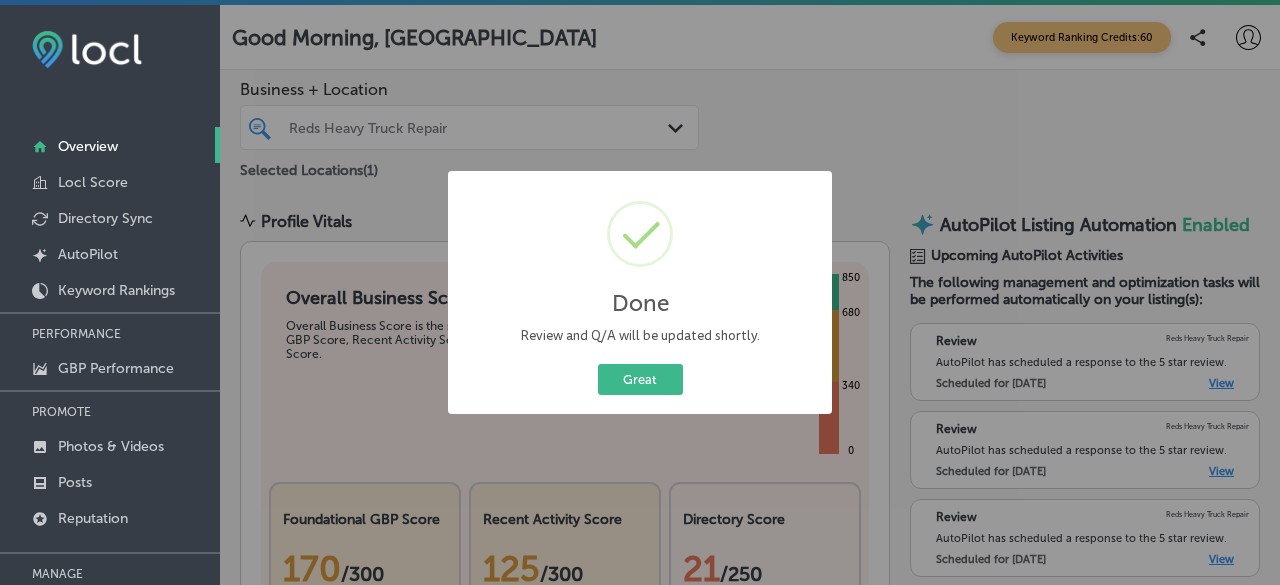 click on "Great Cancel" at bounding box center (640, 379) 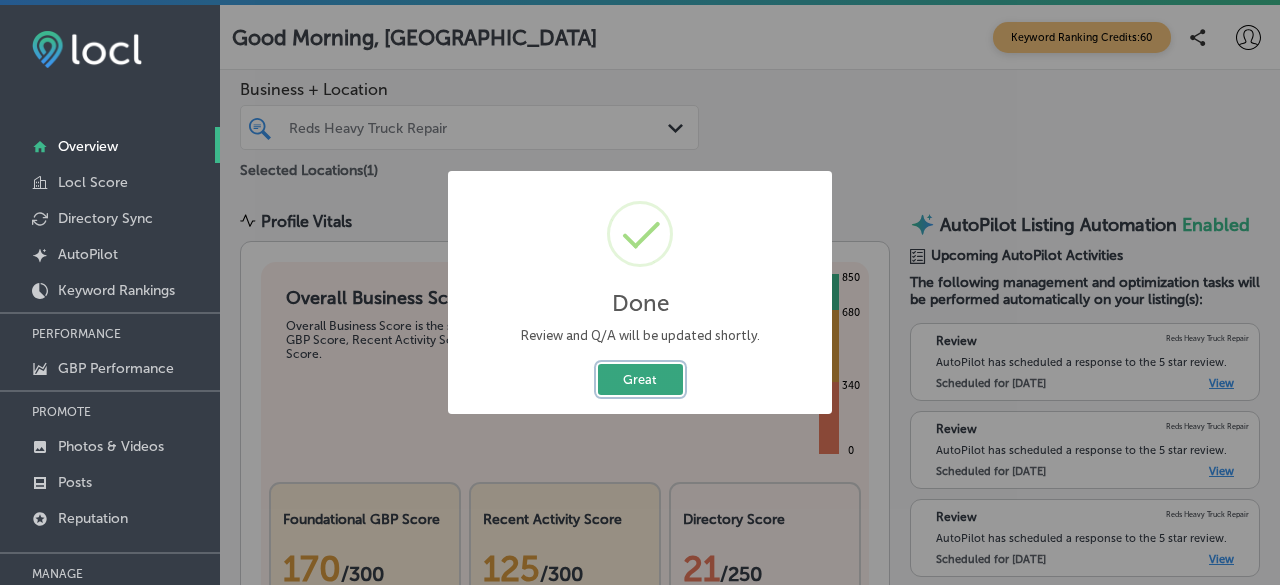 click on "Great" at bounding box center (640, 379) 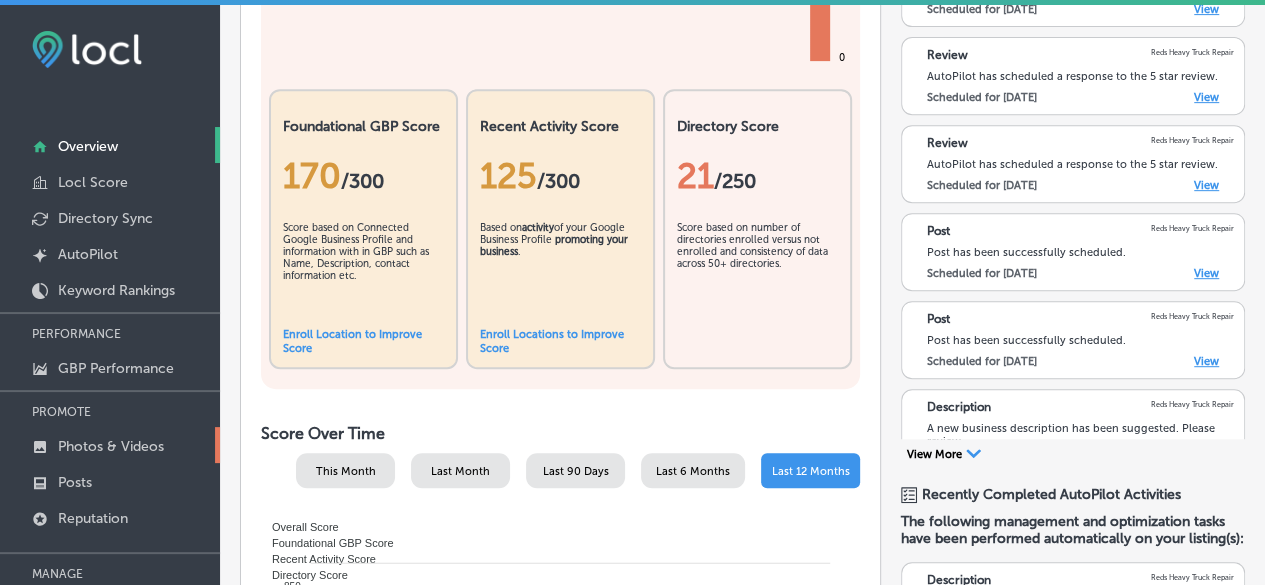 scroll, scrollTop: 400, scrollLeft: 0, axis: vertical 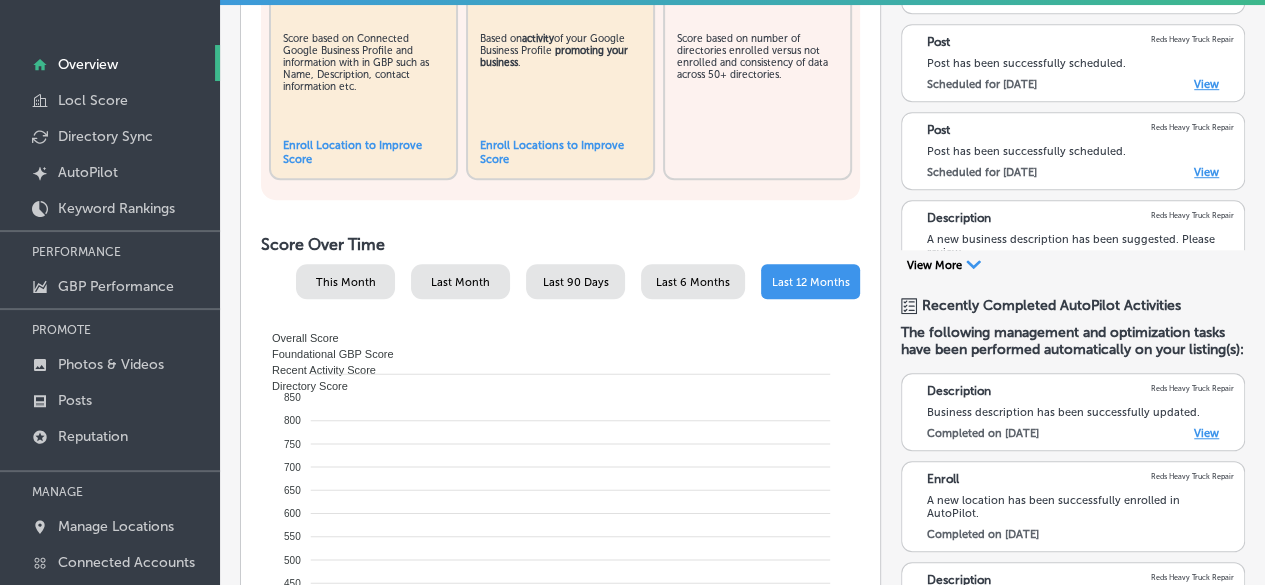 click on "View More
Path
Created with Sketch." at bounding box center (944, 267) 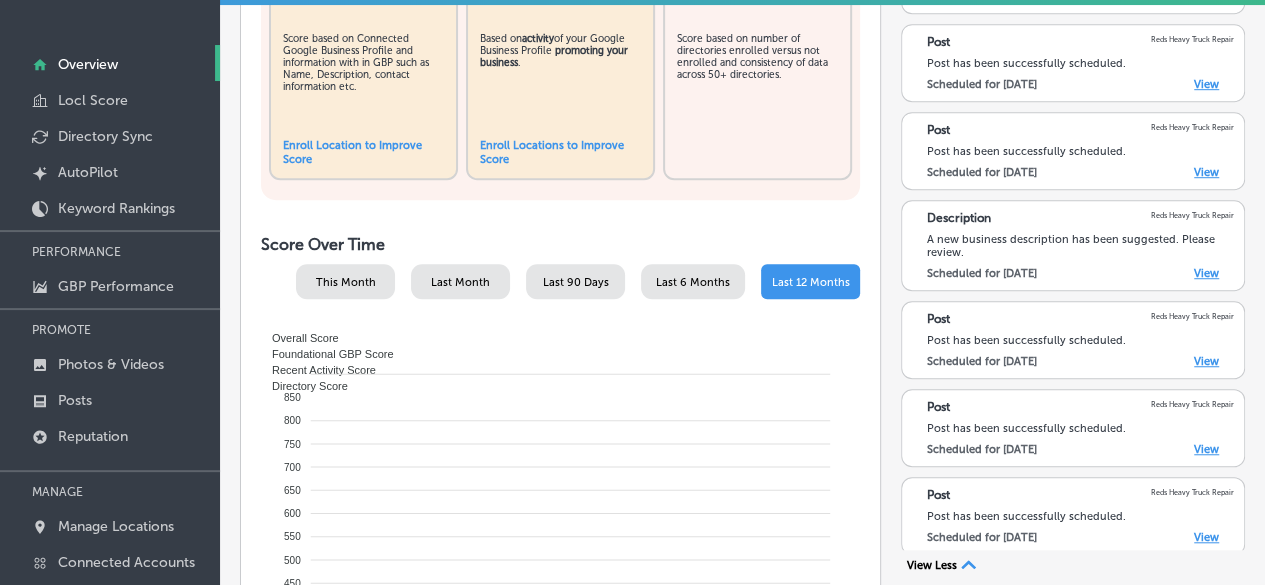 click on "Post has been successfully scheduled." at bounding box center (1080, 340) 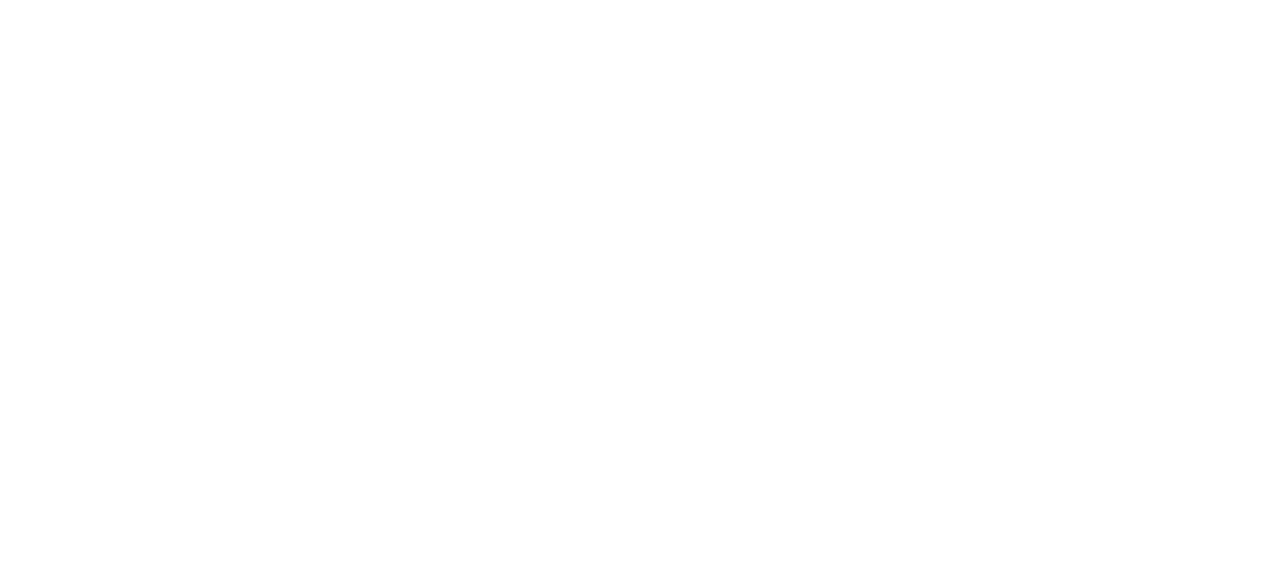 scroll, scrollTop: 0, scrollLeft: 0, axis: both 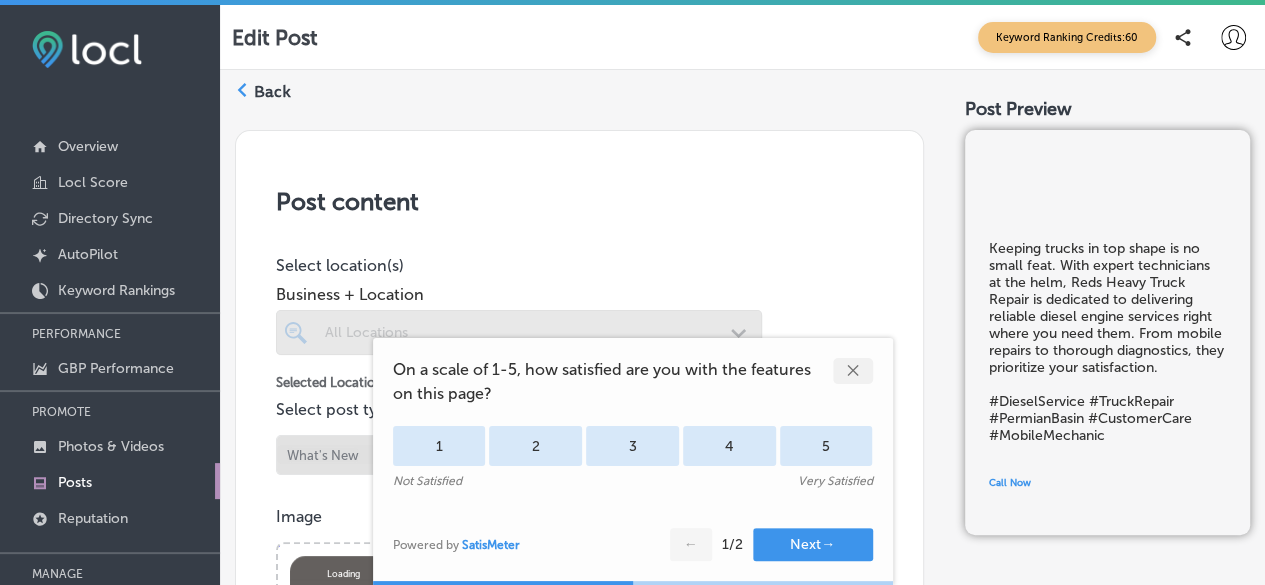 drag, startPoint x: 871, startPoint y: 123, endPoint x: 407, endPoint y: 93, distance: 464.9688 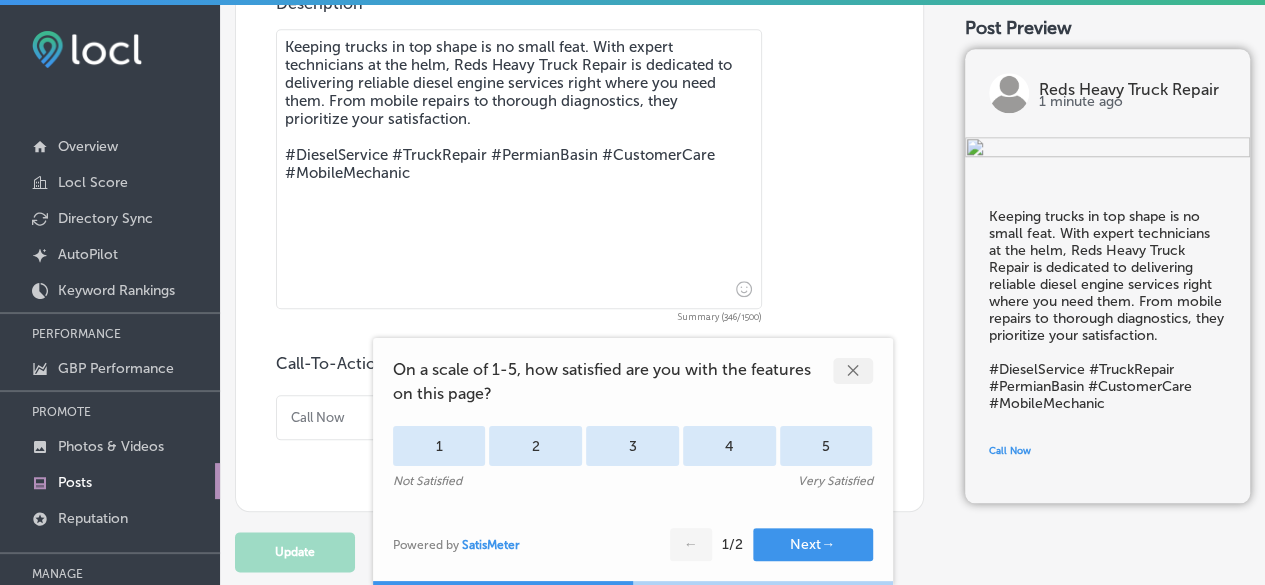 scroll, scrollTop: 944, scrollLeft: 0, axis: vertical 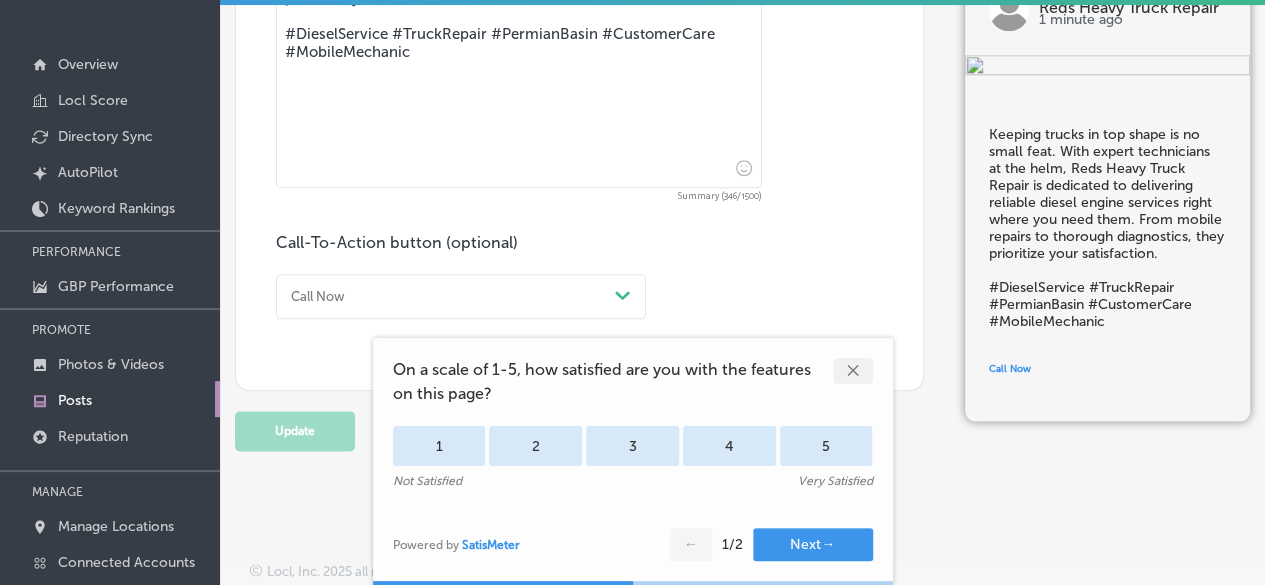 click on "Path
Created with Sketch." at bounding box center (623, 296) 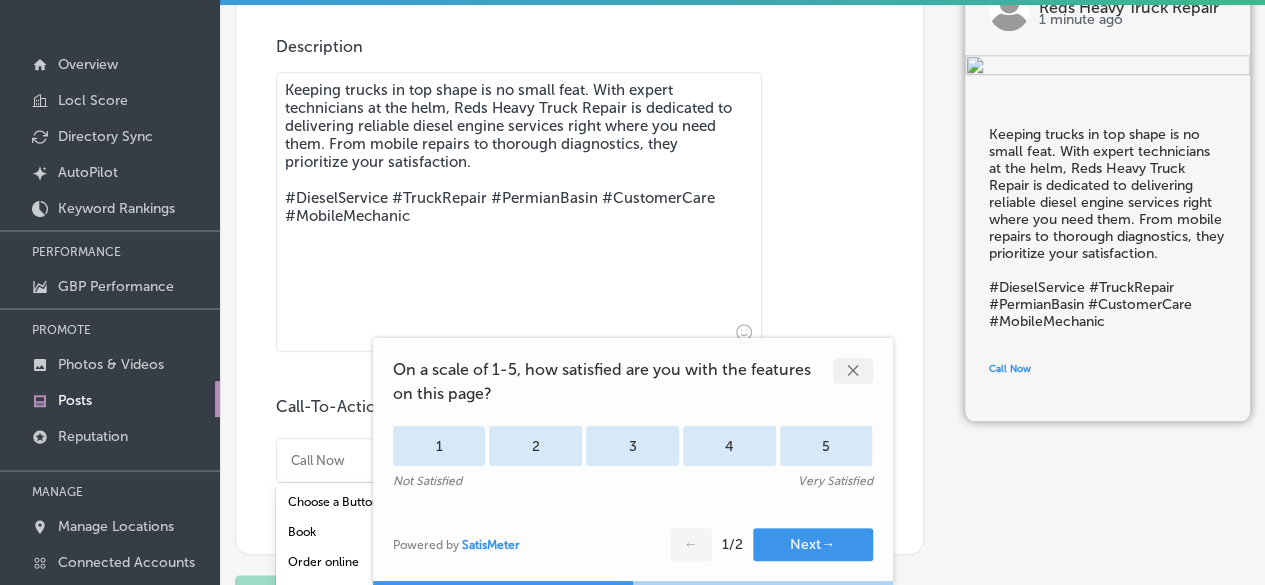scroll, scrollTop: 944, scrollLeft: 0, axis: vertical 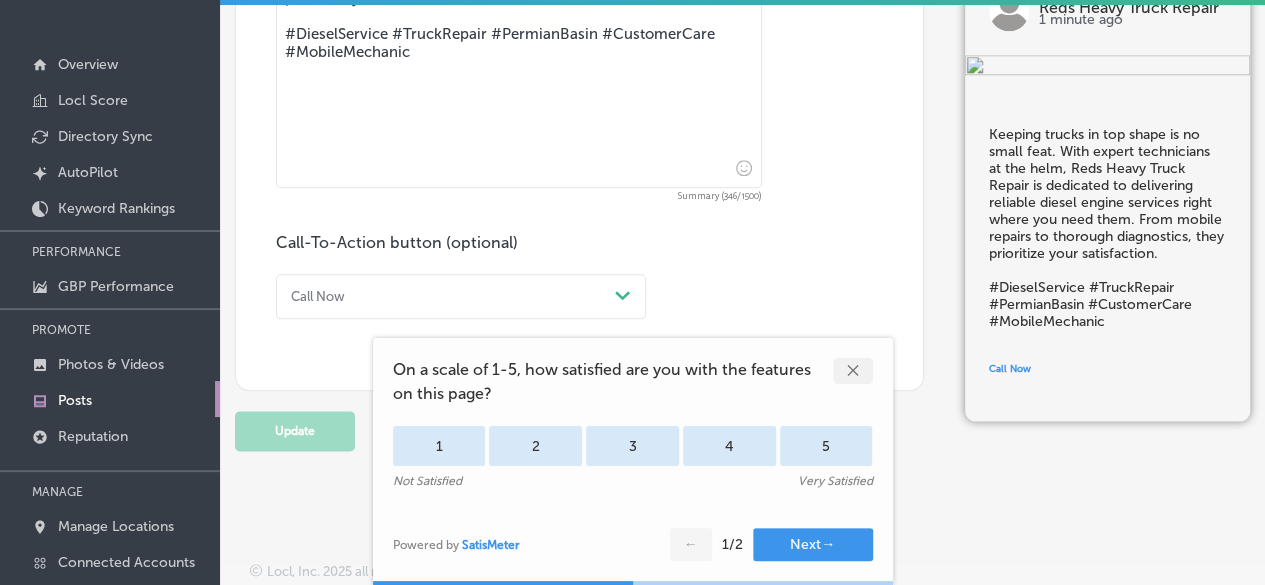 click on "Post content Select location(s) Business + Location
All Locations
Path
Created with Sketch.
This field is uneditable once its been posted to any one of the locations Selected Locations ( 1 ) Show Select post type What's New
Path
Created with Sketch.
This field is uneditable once its been posted to any one of the locations Image Powered by PQINA    Browse     Or drag and drop a photo  175317197935aa16d8-a21f-4a5f-b09f-91a77e5dd08a_[DATE].jpg Abort Retry Remove Upload Cancel Retry Remove 175317197935aa16d8-a21f-4a5f-b09f-91a77e5dd08a_[DATE].jpg 40 KB tap to undo" at bounding box center (579, -250) 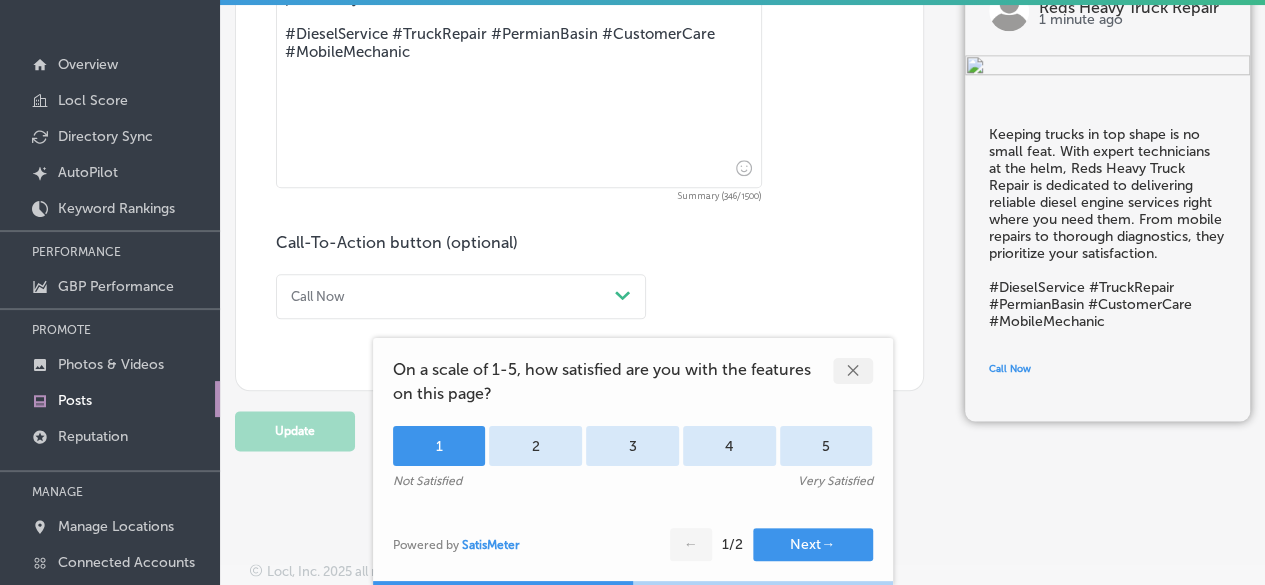 click on "1" at bounding box center [439, 446] 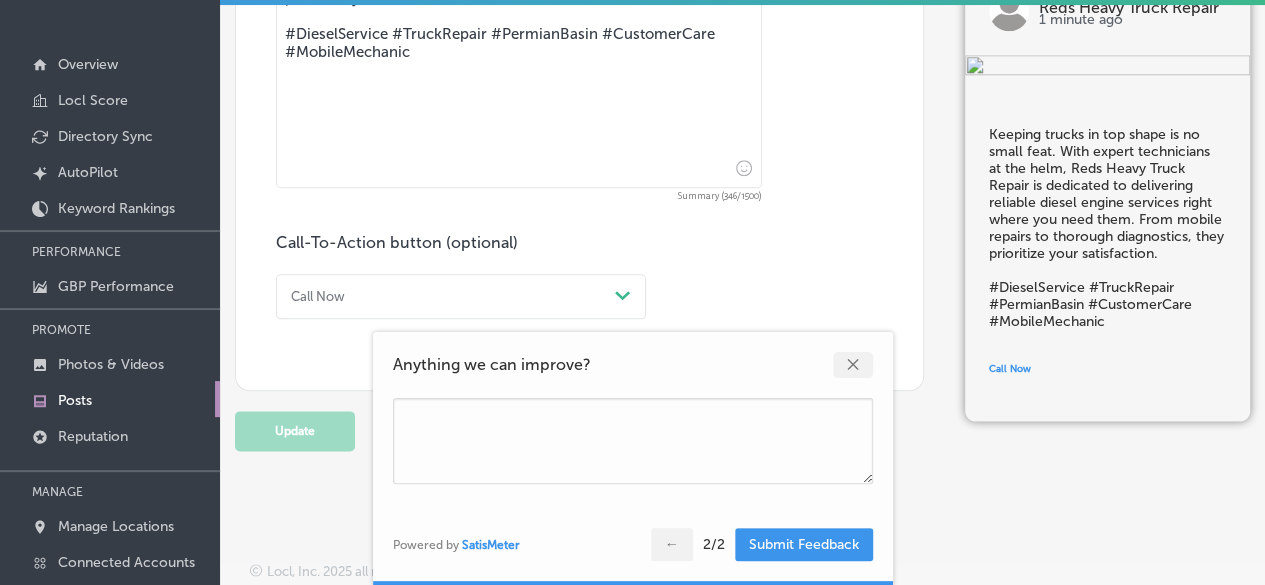 click on "Submit Feedback" at bounding box center [804, 544] 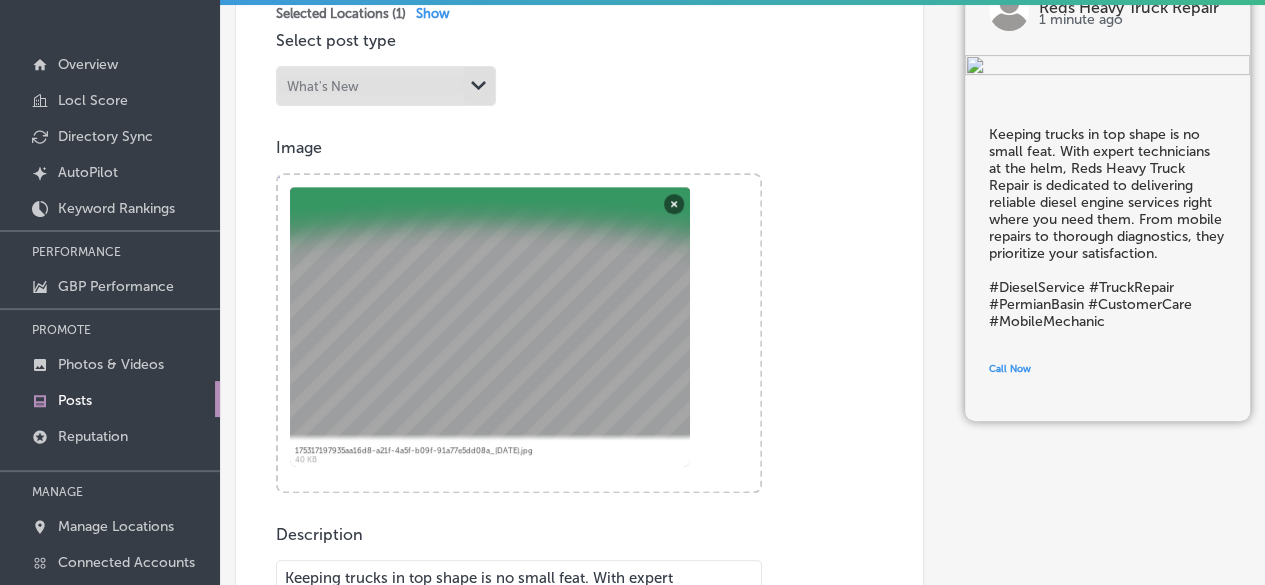 scroll, scrollTop: 244, scrollLeft: 0, axis: vertical 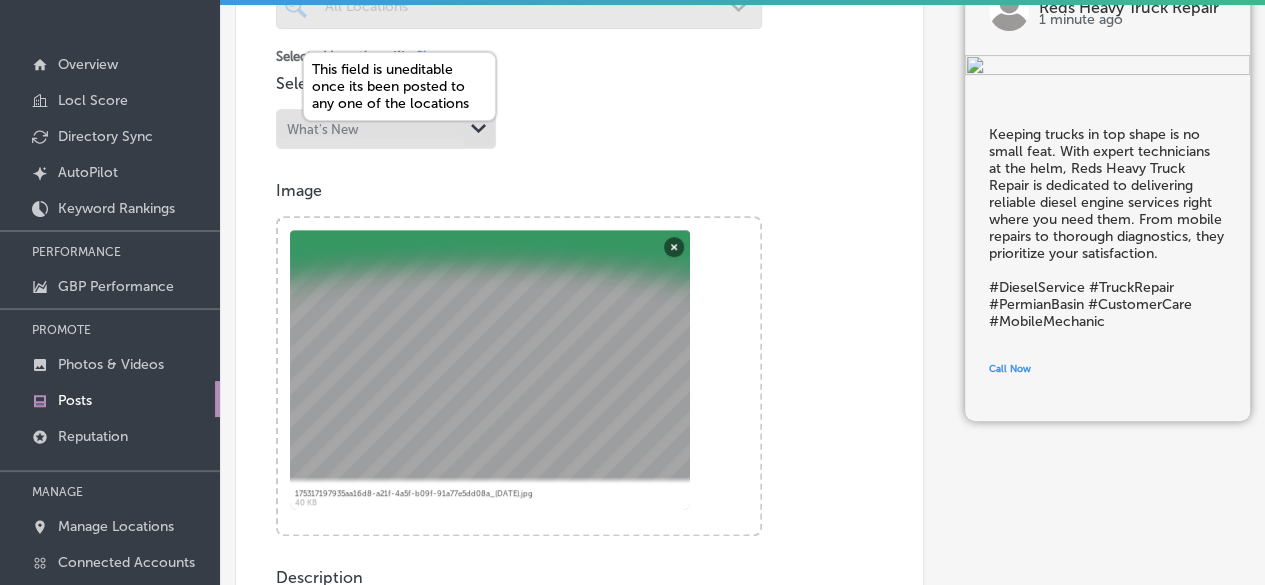 drag, startPoint x: 464, startPoint y: 159, endPoint x: 458, endPoint y: 147, distance: 13.416408 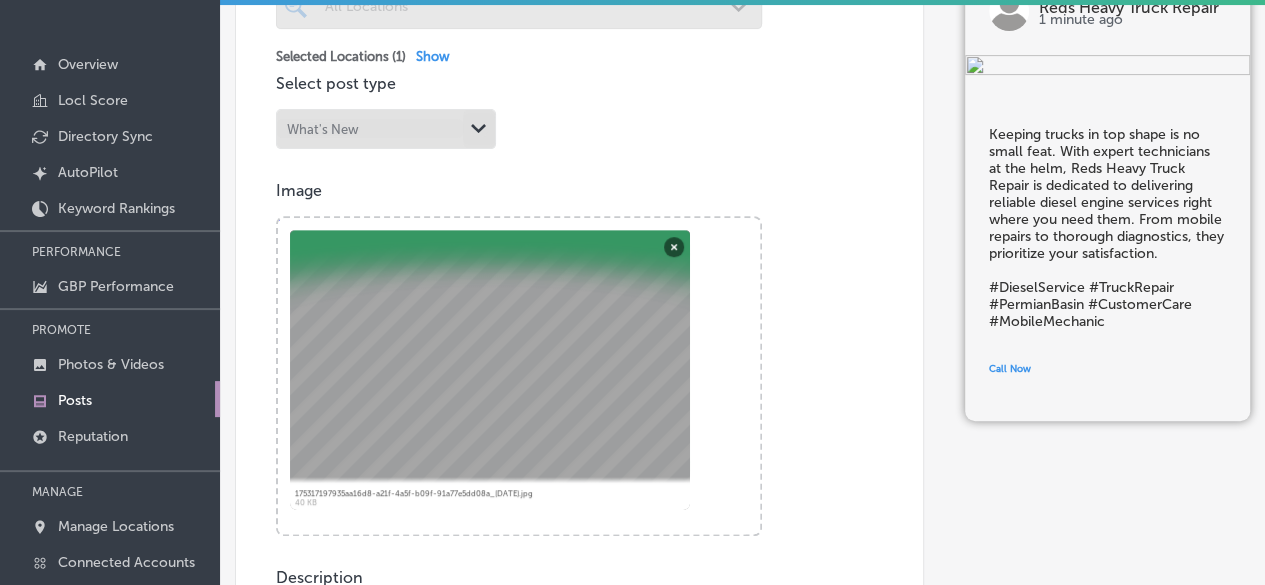 drag, startPoint x: 458, startPoint y: 147, endPoint x: 694, endPoint y: 52, distance: 254.40323 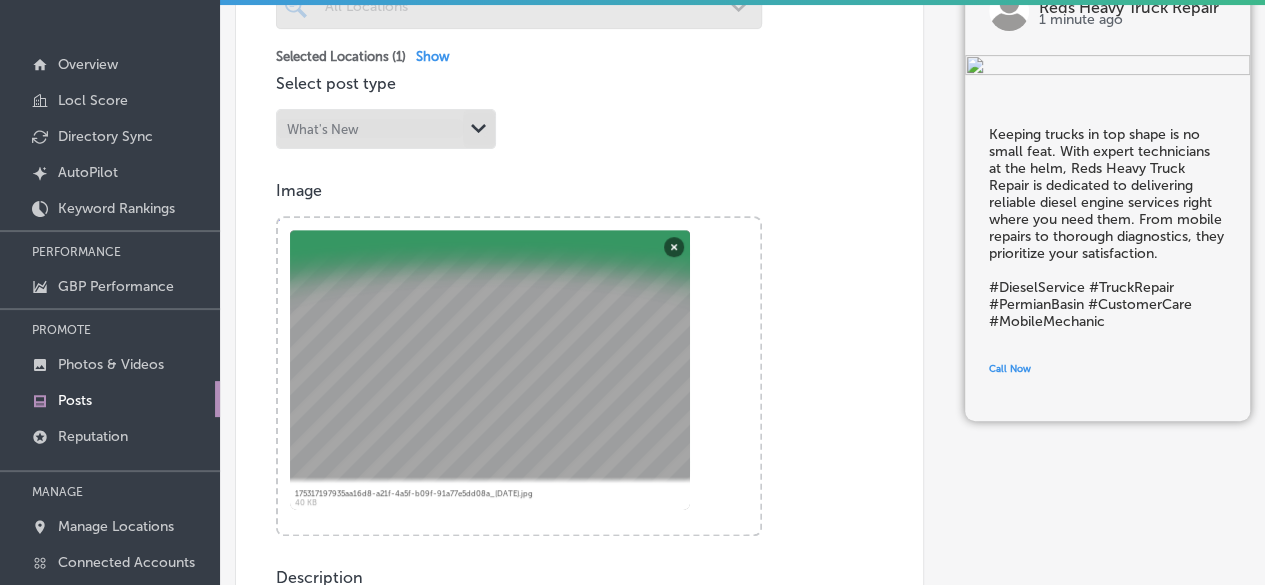 click on "Selected Locations ( 1 ) Show" at bounding box center [579, 56] 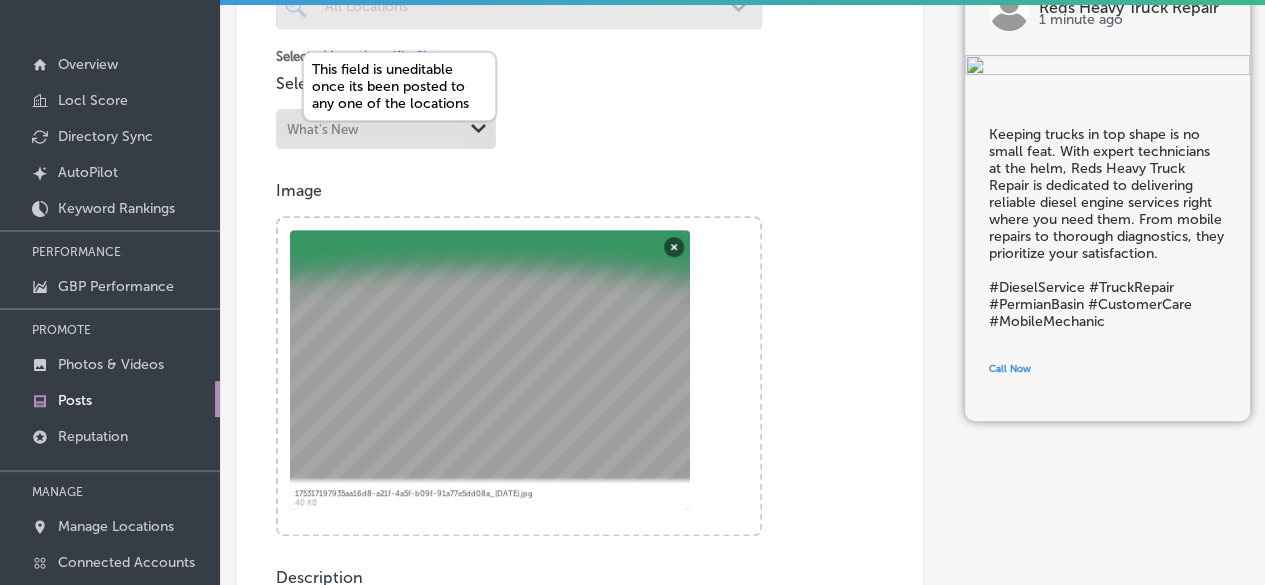 click on "What's New
Path
Created with Sketch." at bounding box center (386, 129) 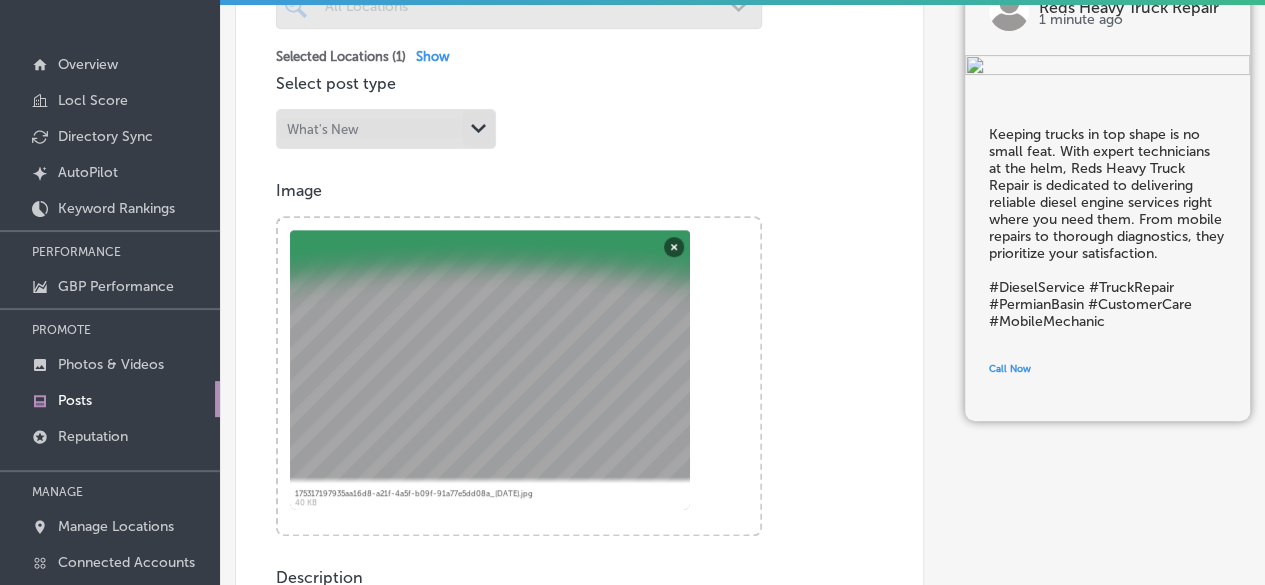 scroll, scrollTop: 44, scrollLeft: 0, axis: vertical 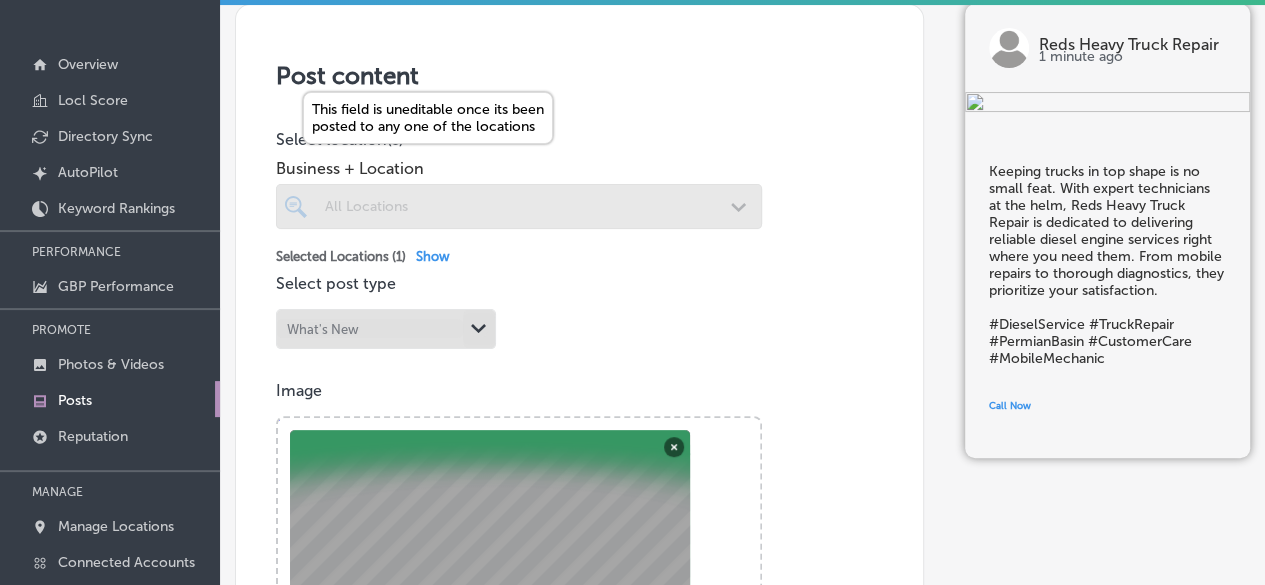 click at bounding box center (519, 206) 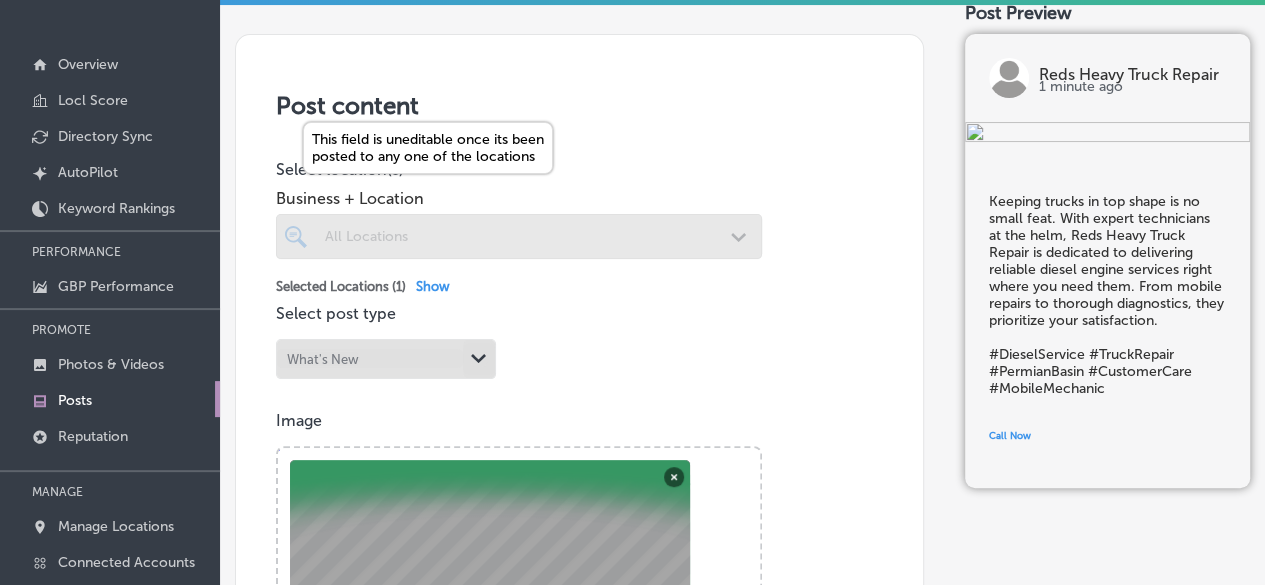scroll, scrollTop: 0, scrollLeft: 0, axis: both 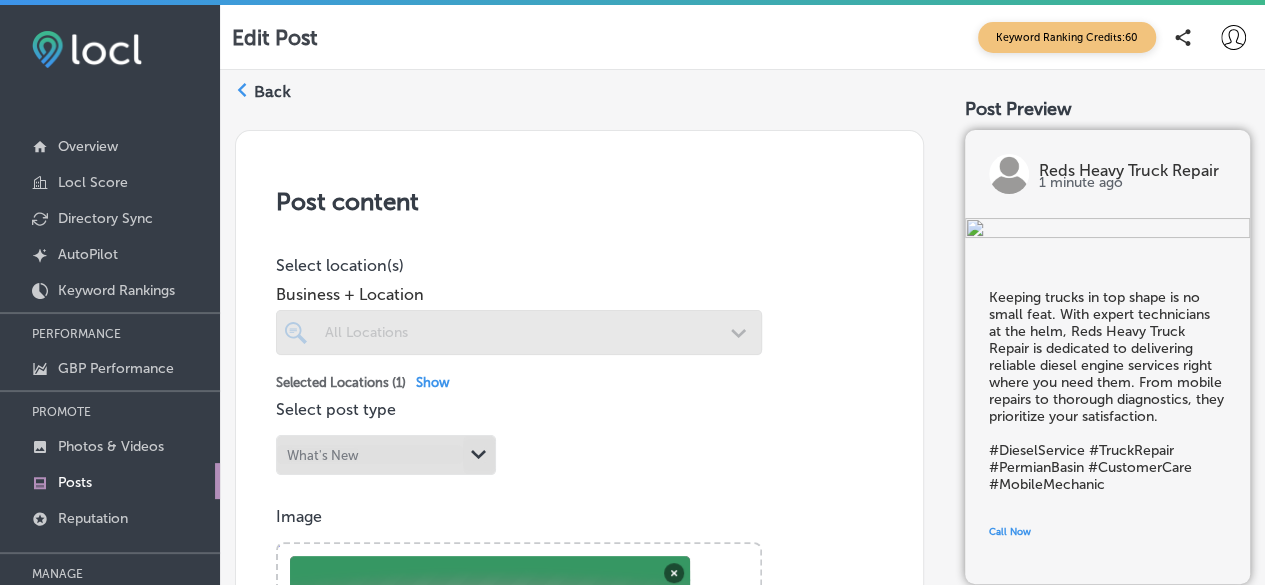 drag, startPoint x: 289, startPoint y: 106, endPoint x: 270, endPoint y: 101, distance: 19.646883 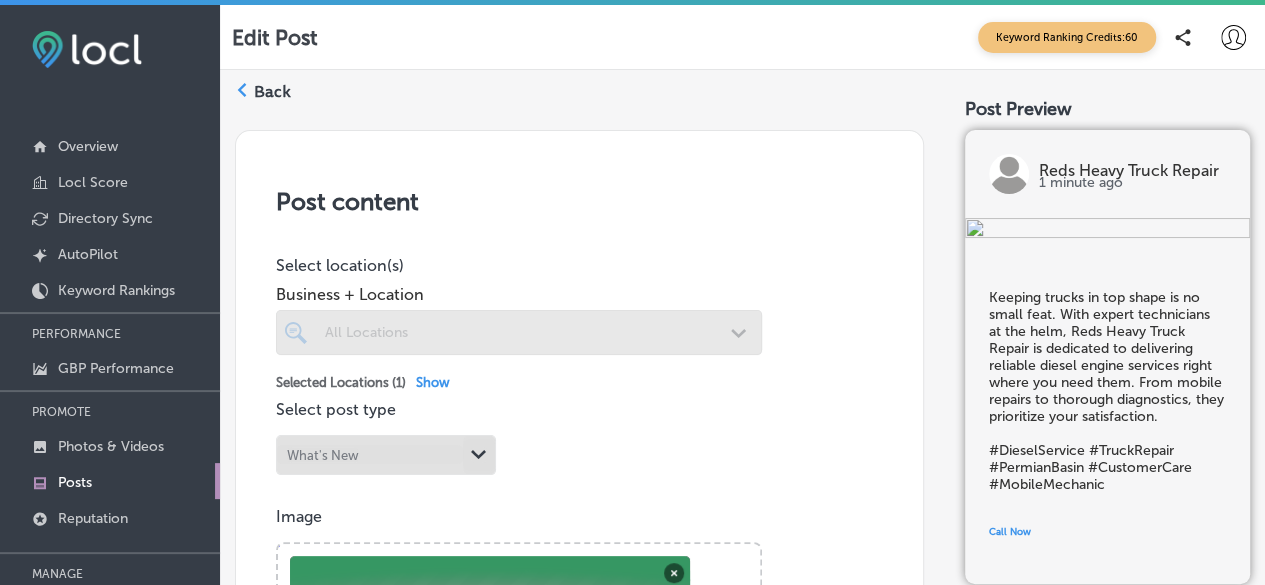 click on "Back Post content Select location(s) Business + Location
All Locations
Path
Created with Sketch.
This field is uneditable once its been posted to any one of the locations Selected Locations ( 1 ) Show Select post type What's New
Path
Created with Sketch.
This field is uneditable once its been posted to any one of the locations Image Powered by PQINA    Browse     Or drag and drop a photo  175317197935aa16d8-a21f-4a5f-b09f-91a77e5dd08a_[DATE].jpg Abort Retry Remove Upload Cancel Retry Remove 175317197935aa16d8-a21f-4a5f-b09f-91a77e5dd08a_[DATE].jpg 40 KB tap to undo" at bounding box center [742, 791] 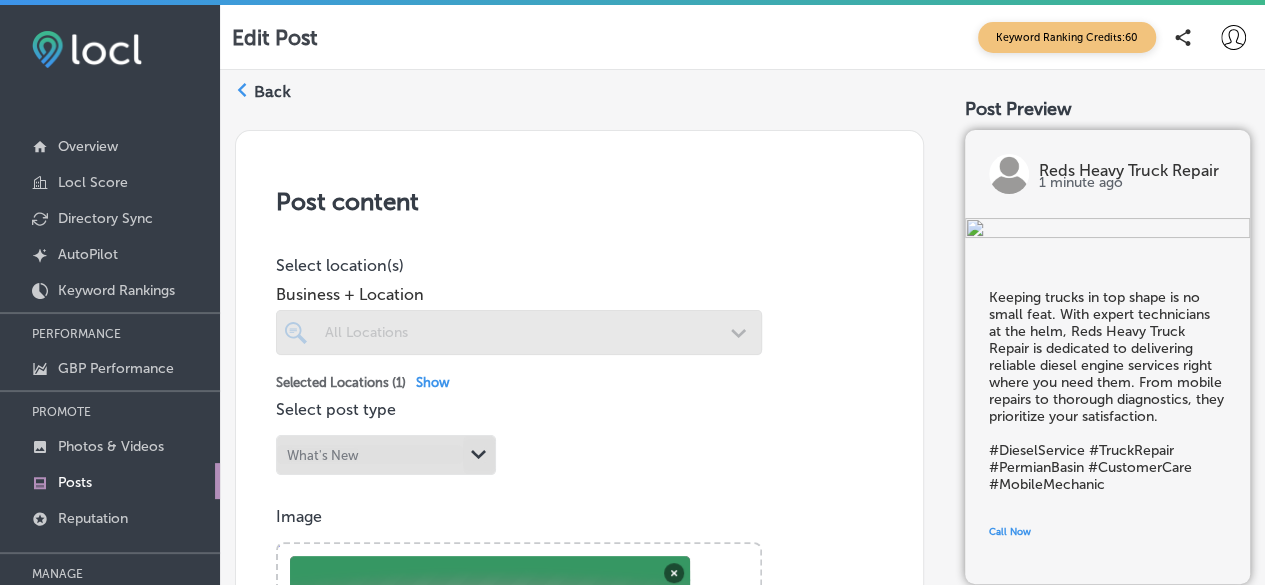 click on "Back" at bounding box center (272, 92) 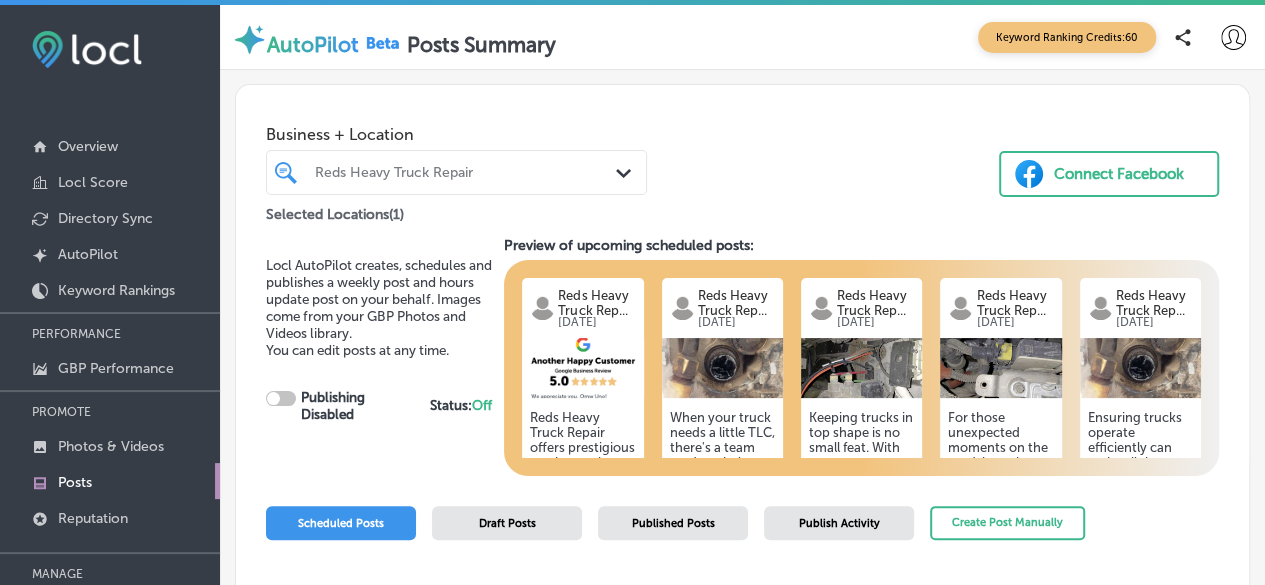 checkbox on "true" 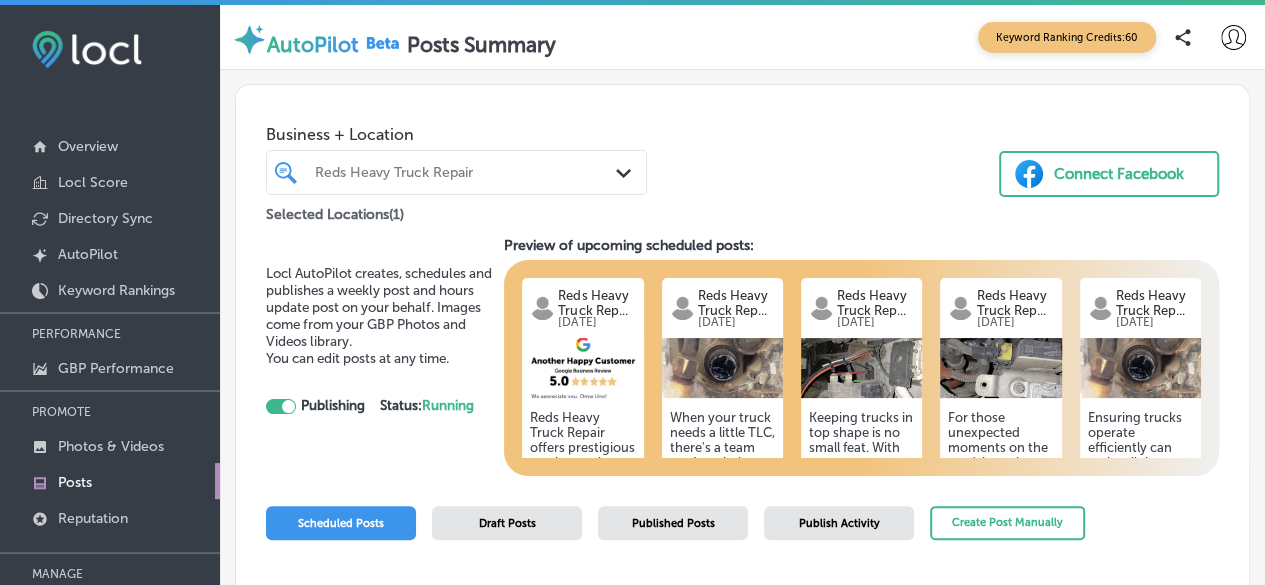 drag, startPoint x: 574, startPoint y: 205, endPoint x: 470, endPoint y: 219, distance: 104.93808 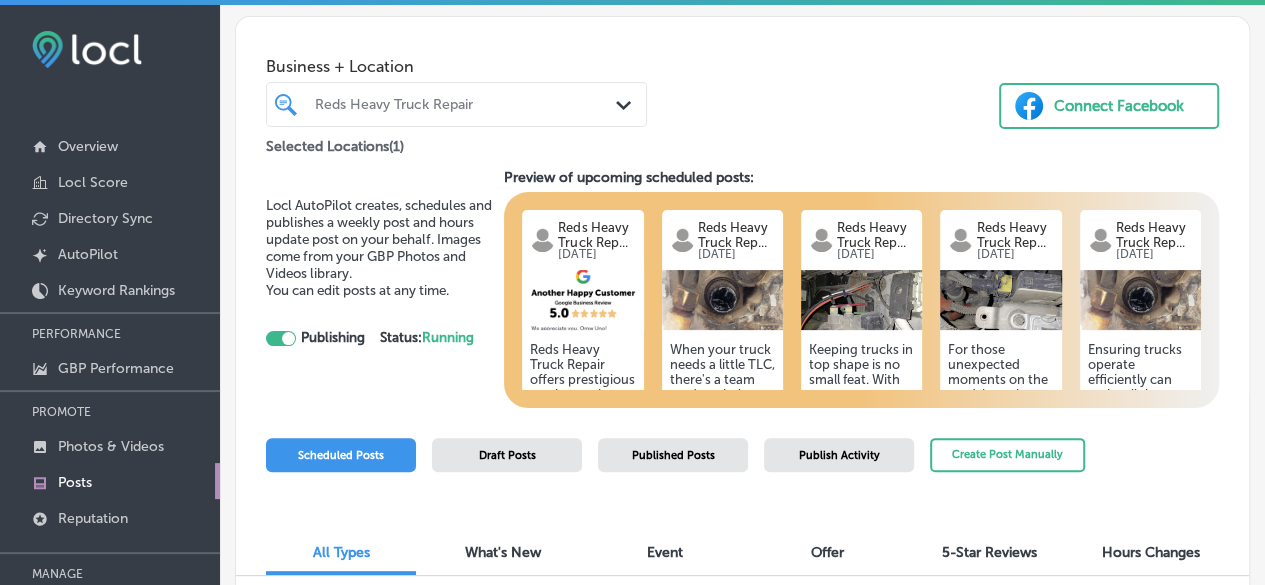 scroll, scrollTop: 100, scrollLeft: 0, axis: vertical 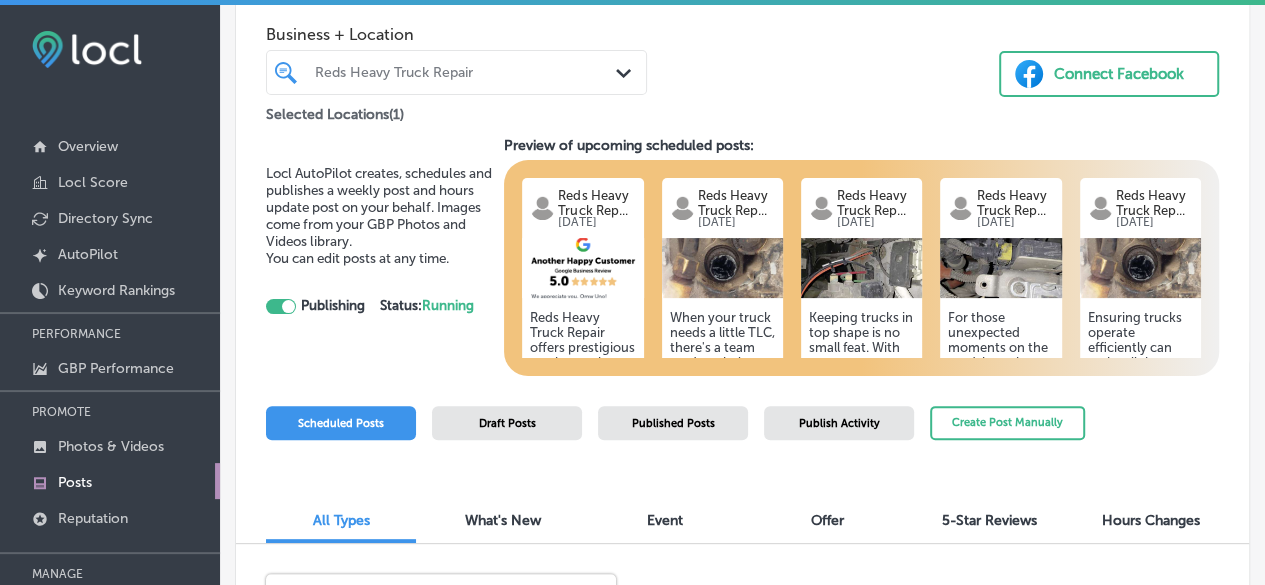 click on "Reds Heavy Truck Repair
Path
Created with Sketch." at bounding box center (456, 72) 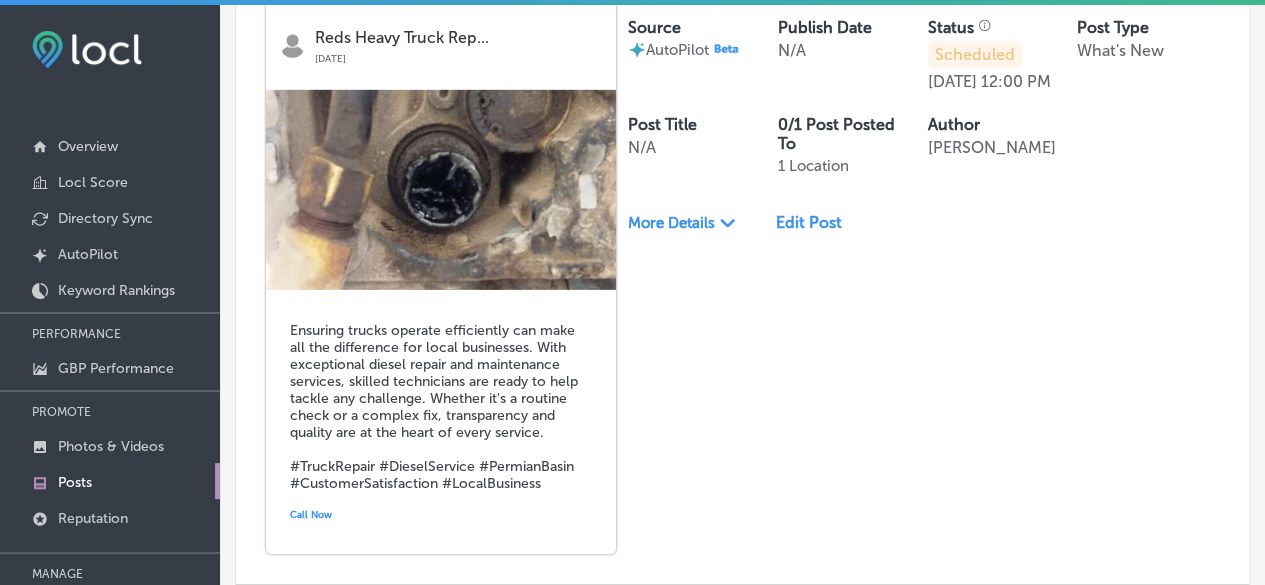 scroll, scrollTop: 3033, scrollLeft: 0, axis: vertical 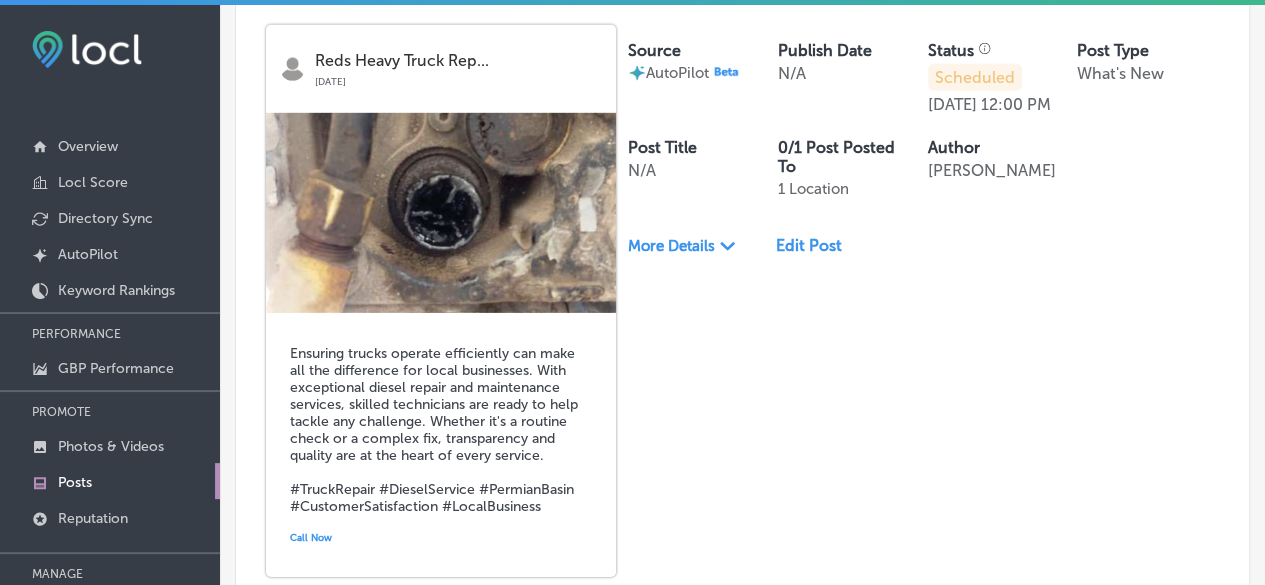 click on "More Details" at bounding box center (671, 246) 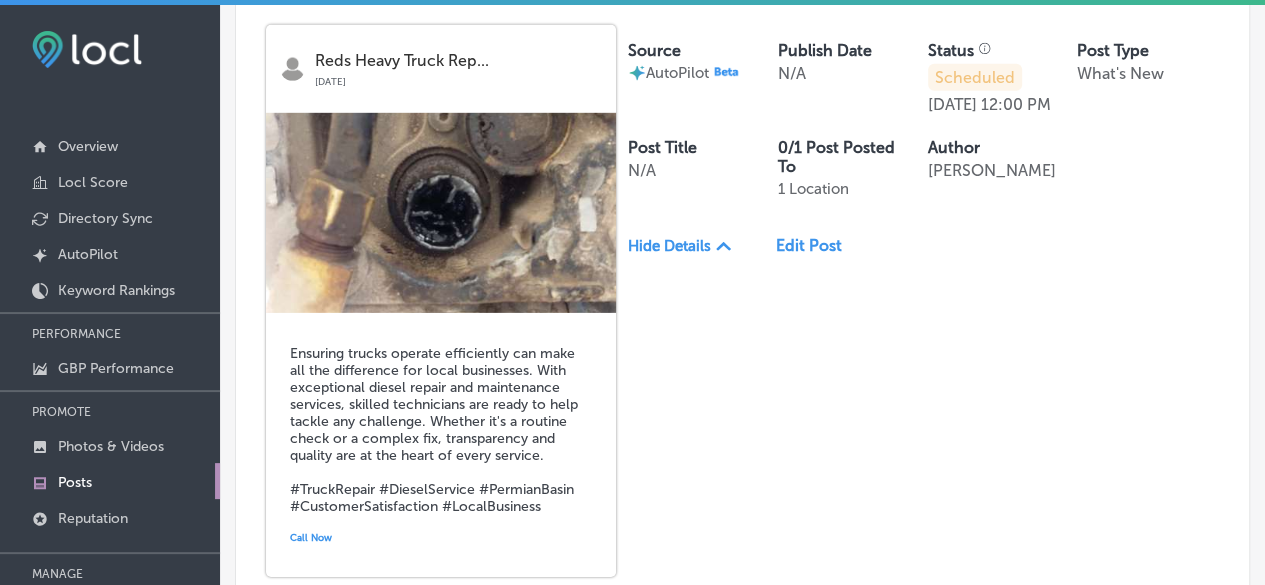 click on "Edit Post" at bounding box center (815, 245) 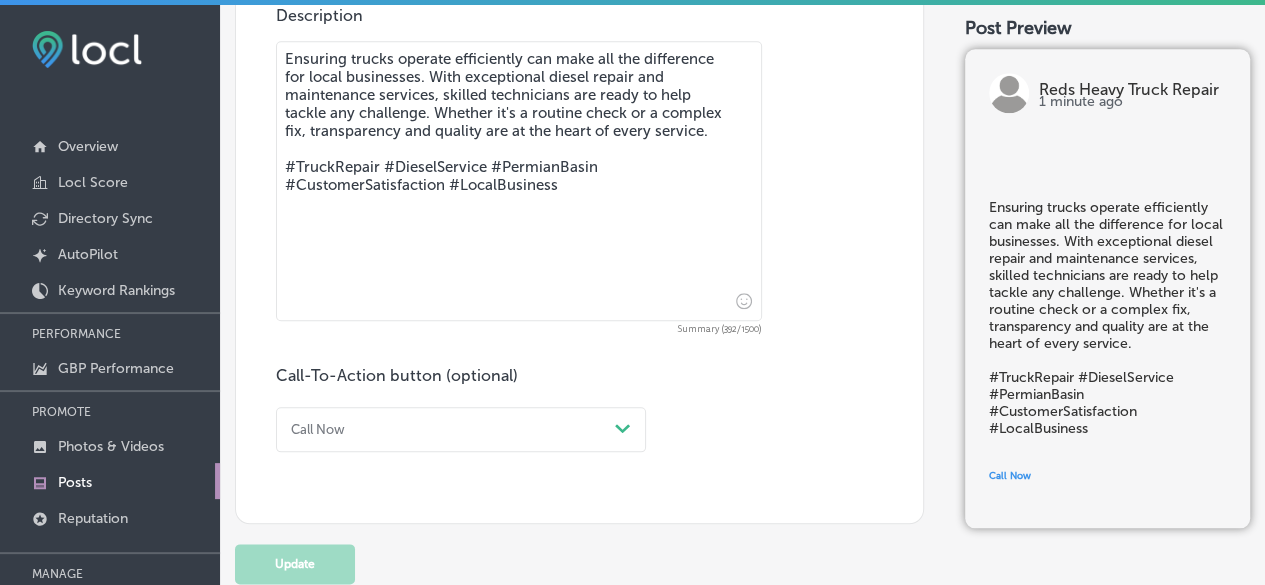 scroll, scrollTop: 944, scrollLeft: 0, axis: vertical 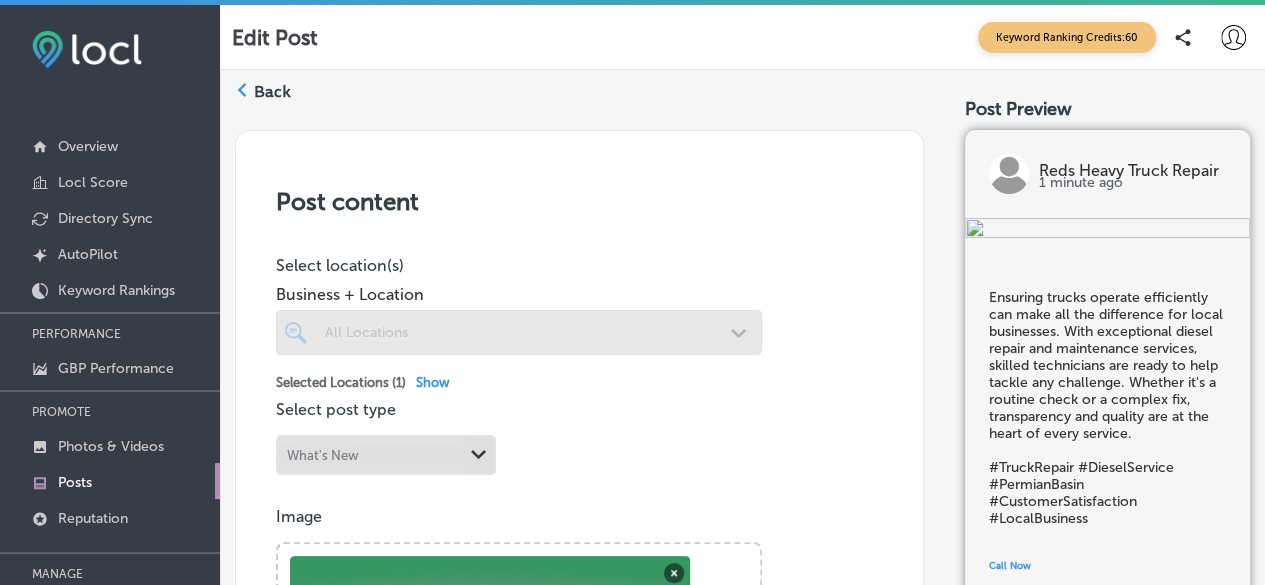 drag, startPoint x: 442, startPoint y: 301, endPoint x: 242, endPoint y: 113, distance: 274.48862 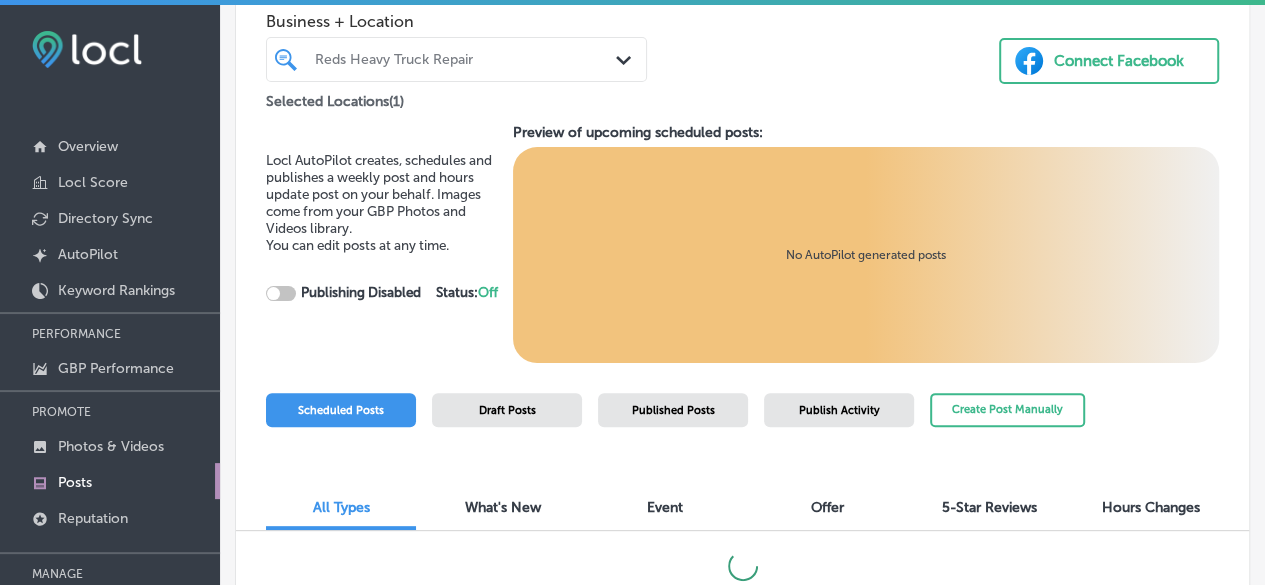 scroll, scrollTop: 166, scrollLeft: 0, axis: vertical 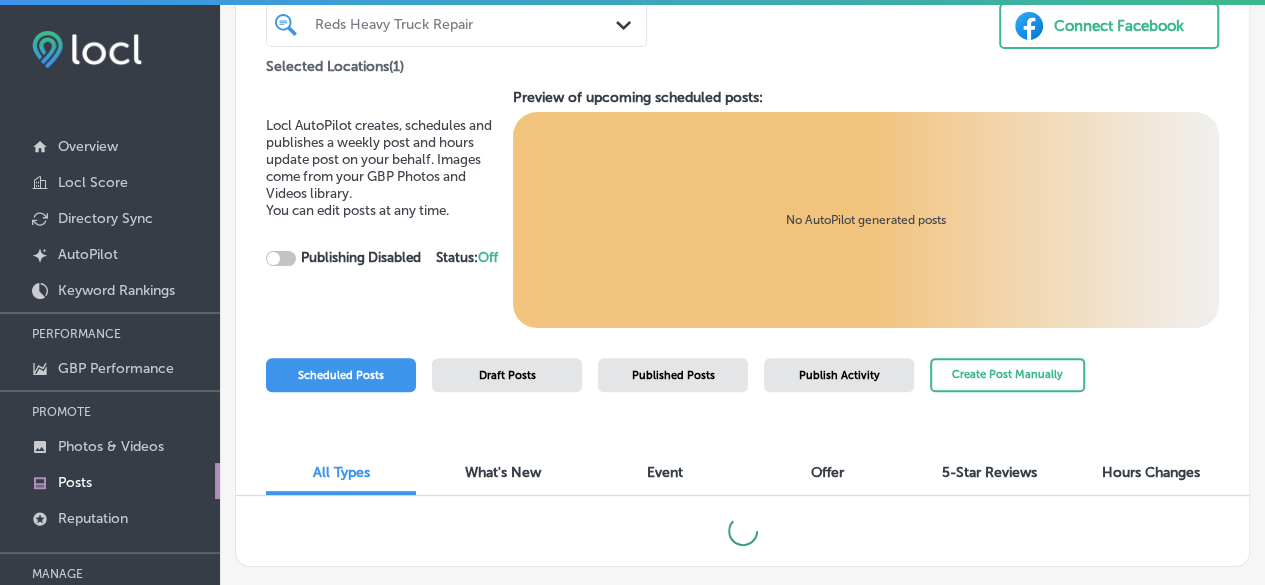 checkbox on "true" 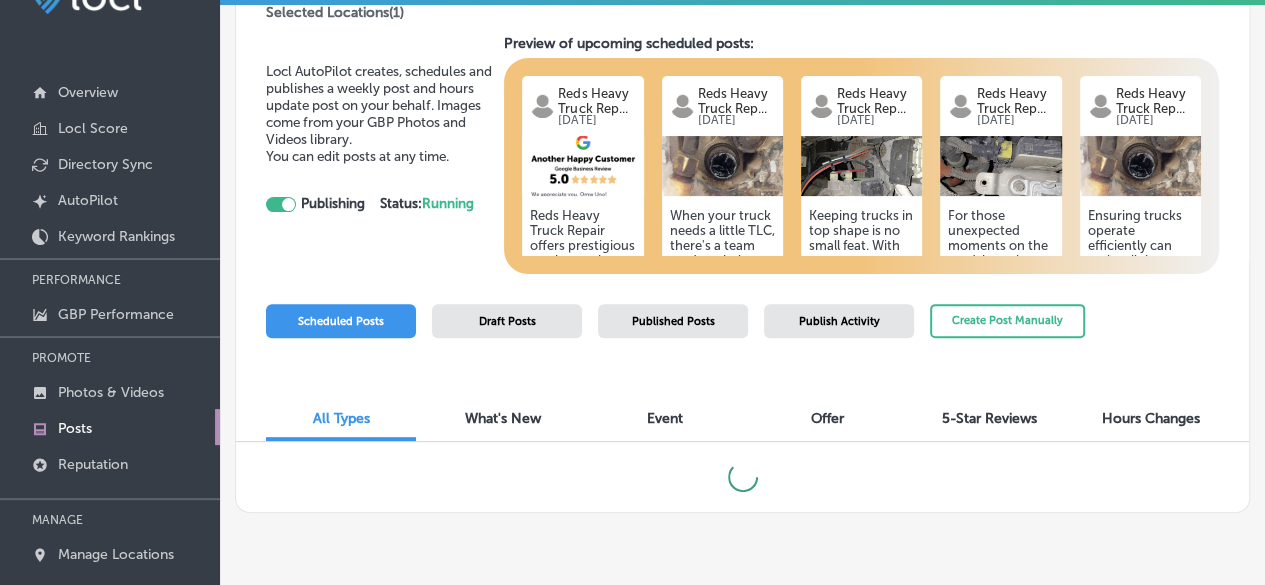 scroll, scrollTop: 82, scrollLeft: 0, axis: vertical 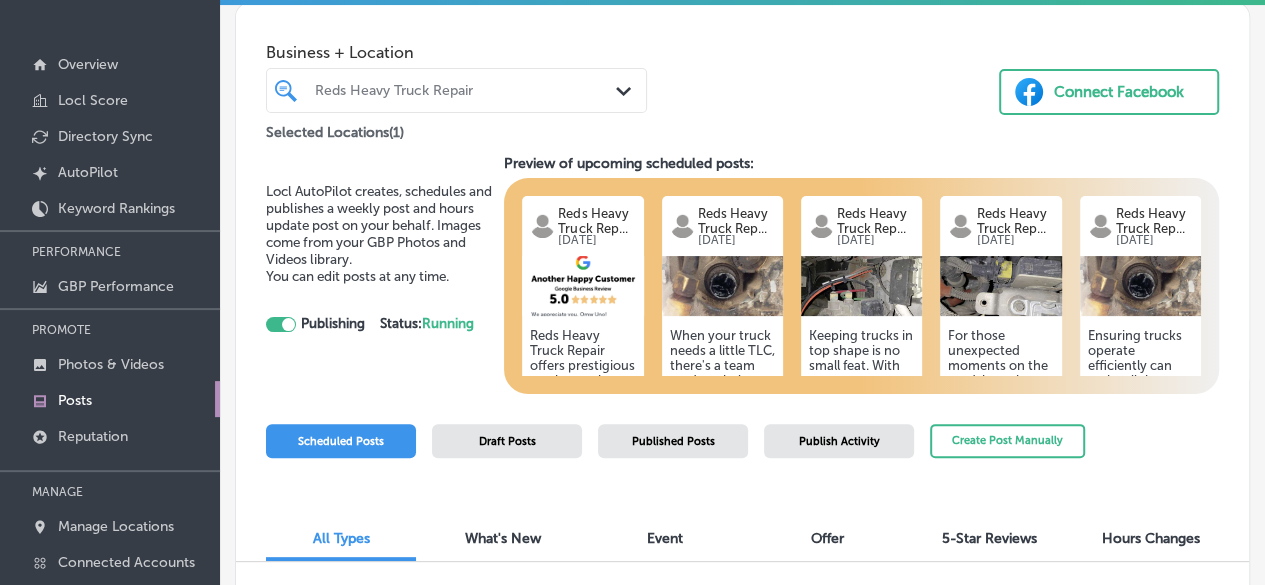 drag, startPoint x: 750, startPoint y: 206, endPoint x: 591, endPoint y: 268, distance: 170.66048 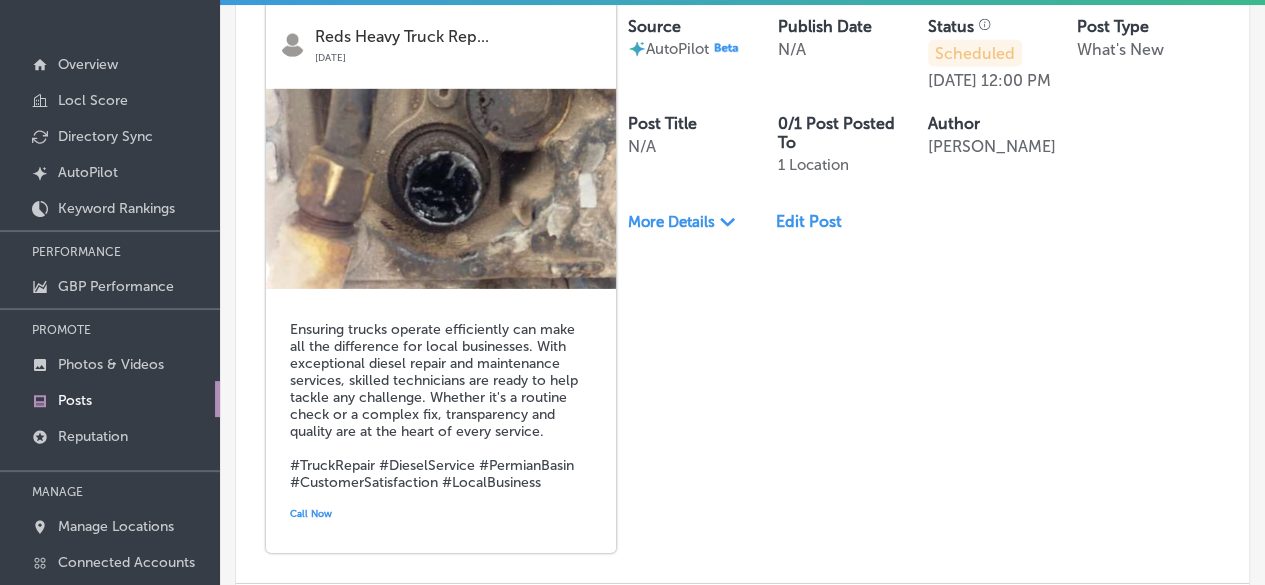 scroll, scrollTop: 2933, scrollLeft: 0, axis: vertical 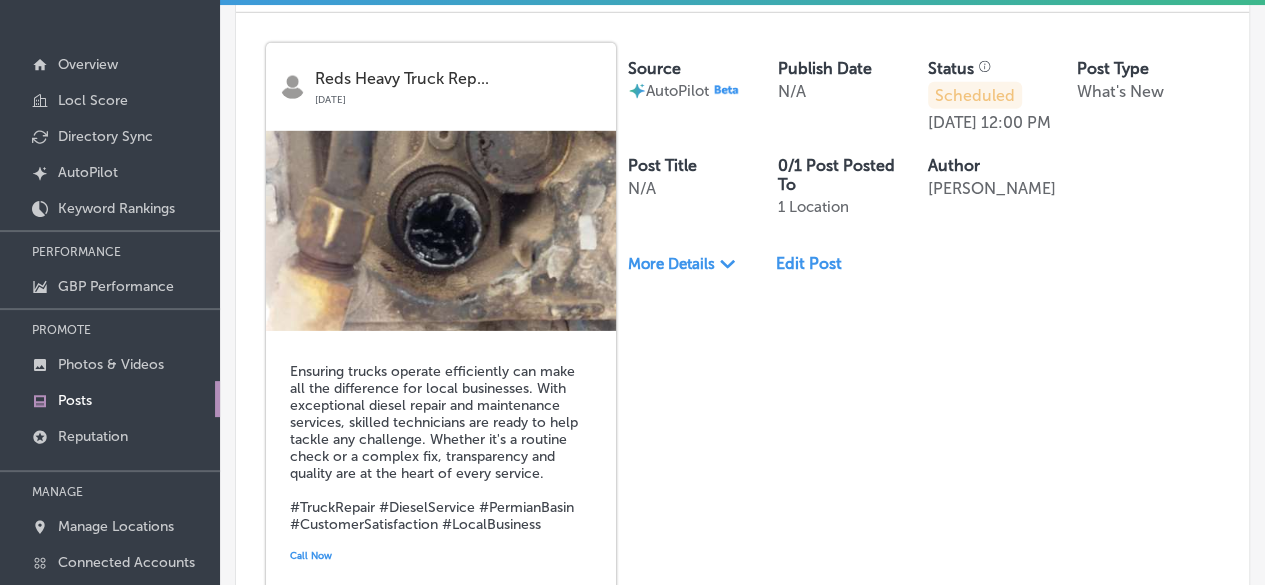 click on "Post Title" at bounding box center [662, 165] 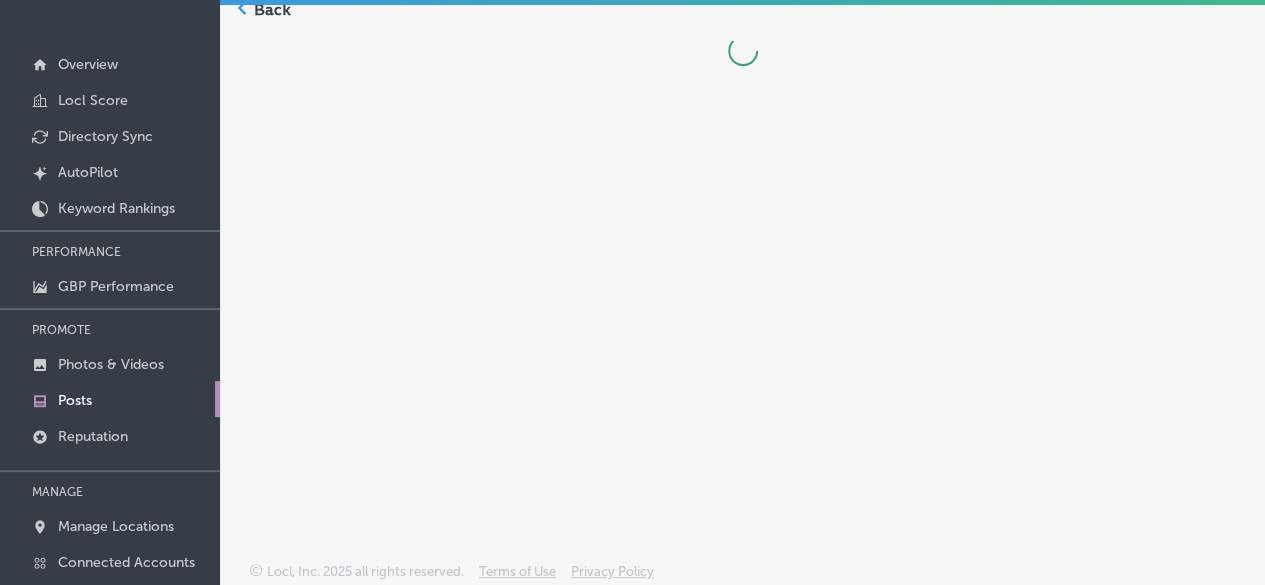 drag, startPoint x: 788, startPoint y: 305, endPoint x: 232, endPoint y: 25, distance: 622.52386 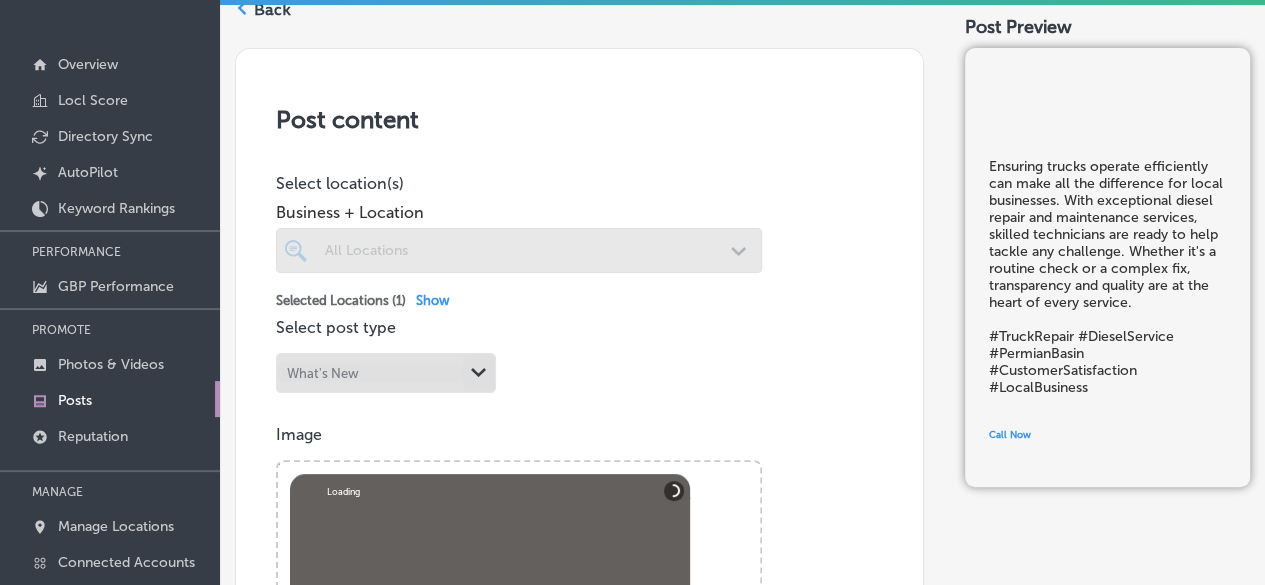 click on "Posts" at bounding box center (75, 400) 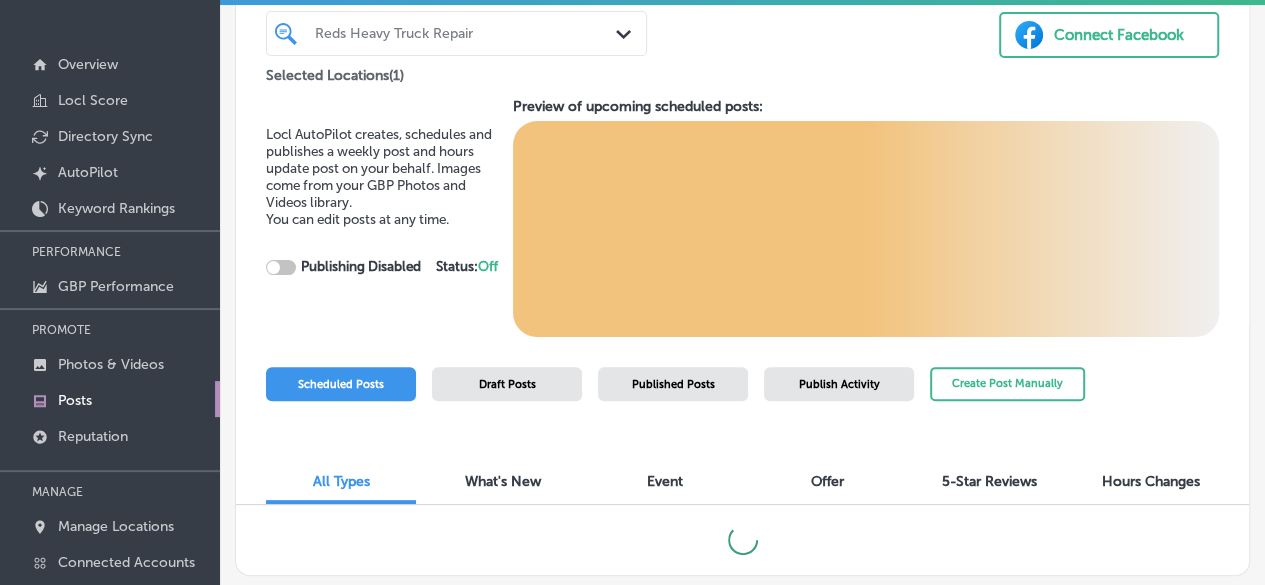scroll, scrollTop: 0, scrollLeft: 0, axis: both 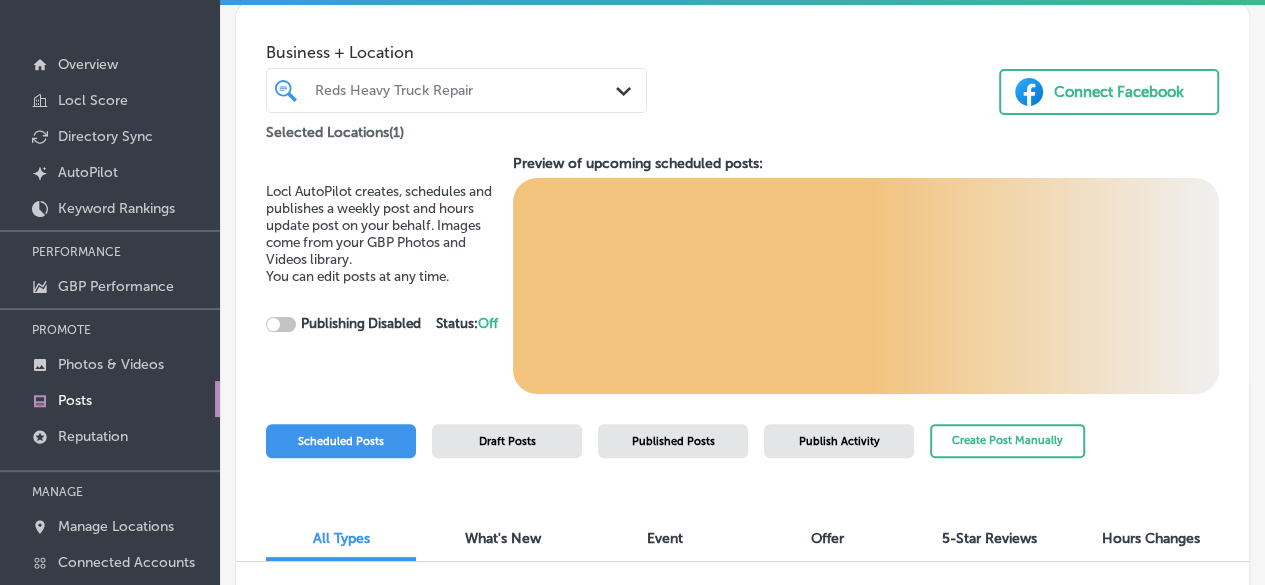 checkbox on "true" 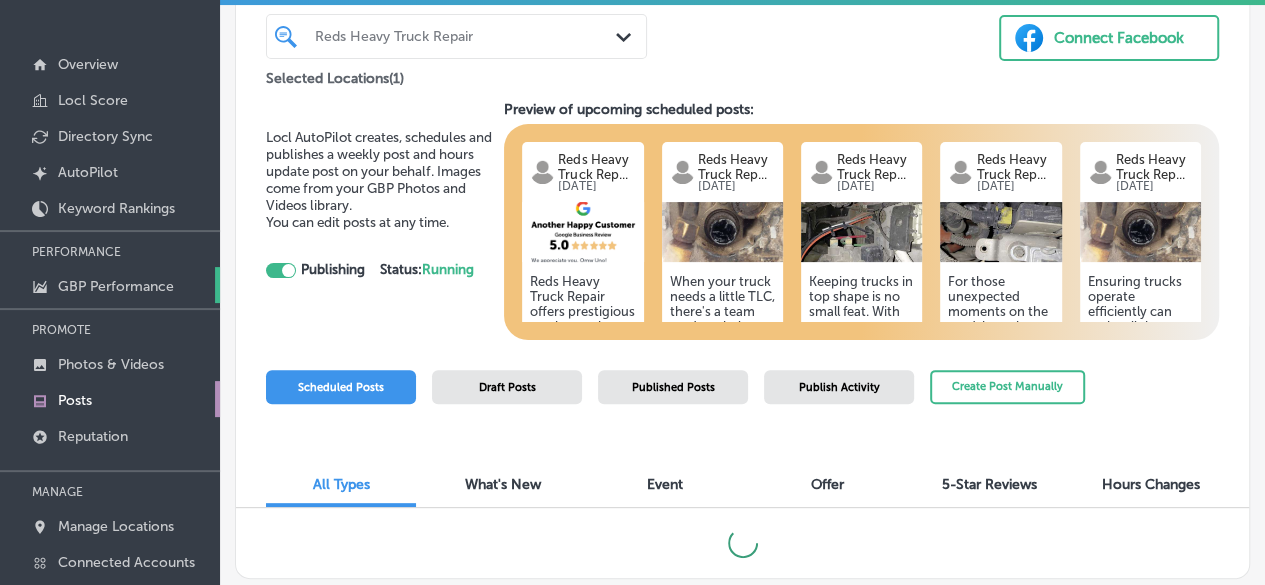 scroll, scrollTop: 100, scrollLeft: 0, axis: vertical 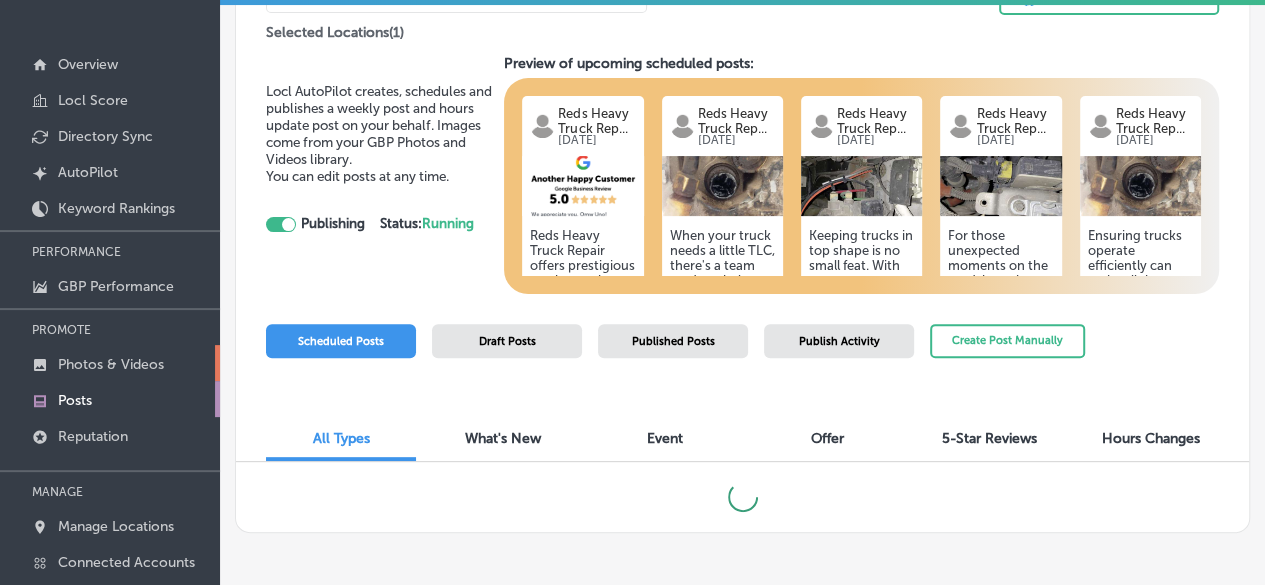 click on "Photos & Videos" at bounding box center (111, 364) 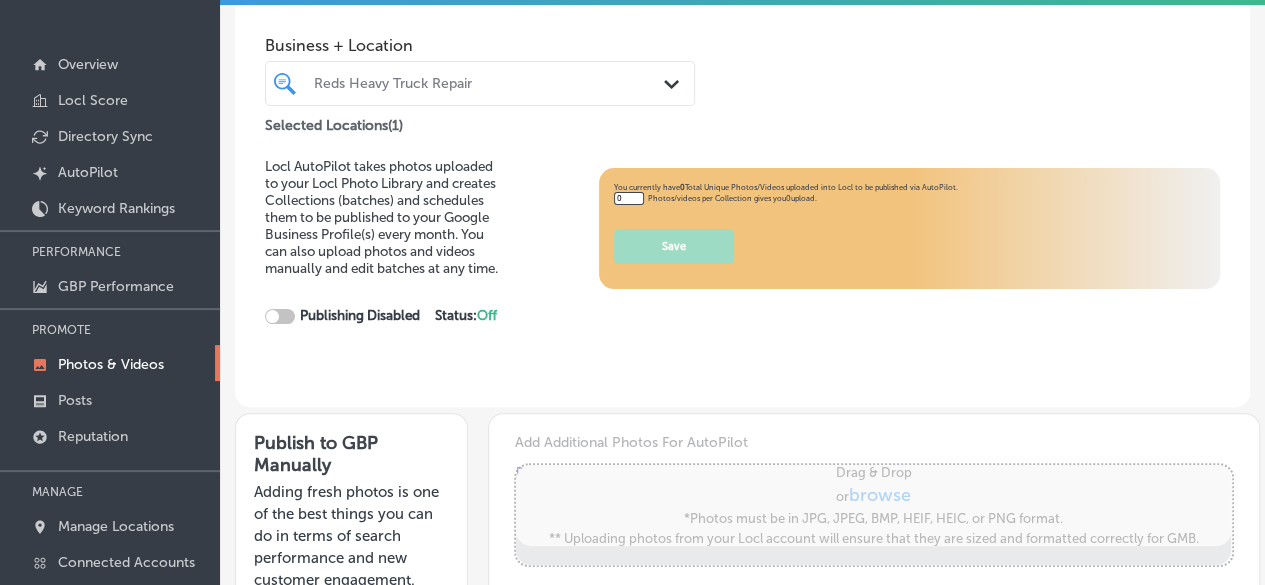 type on "5" 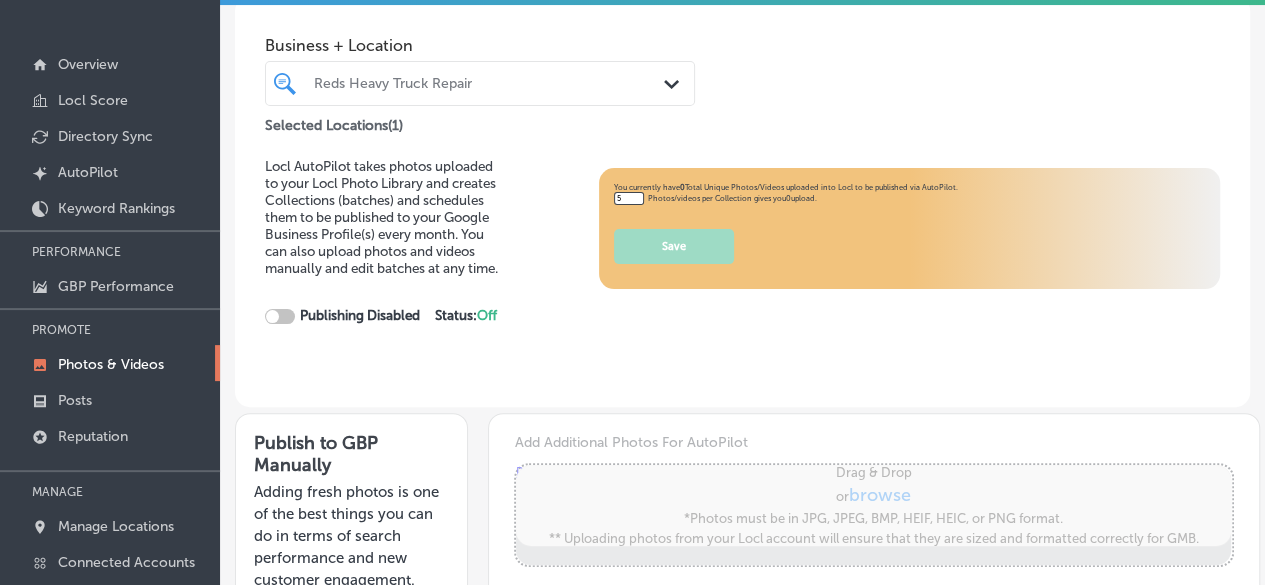 checkbox on "true" 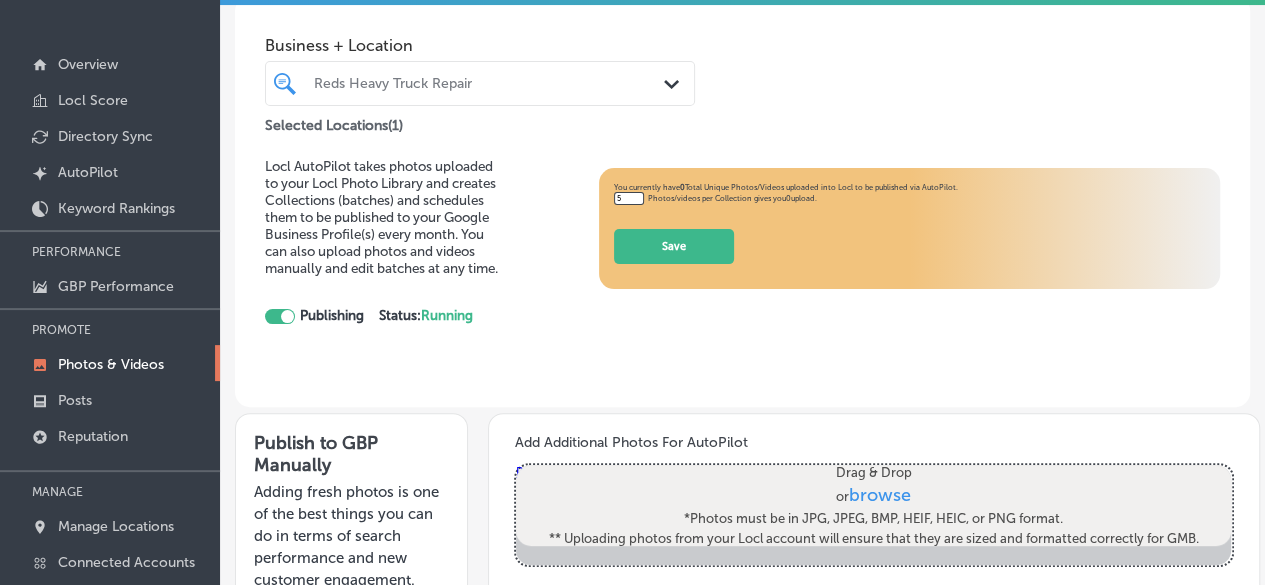 drag, startPoint x: 540, startPoint y: 221, endPoint x: 444, endPoint y: 125, distance: 135.7645 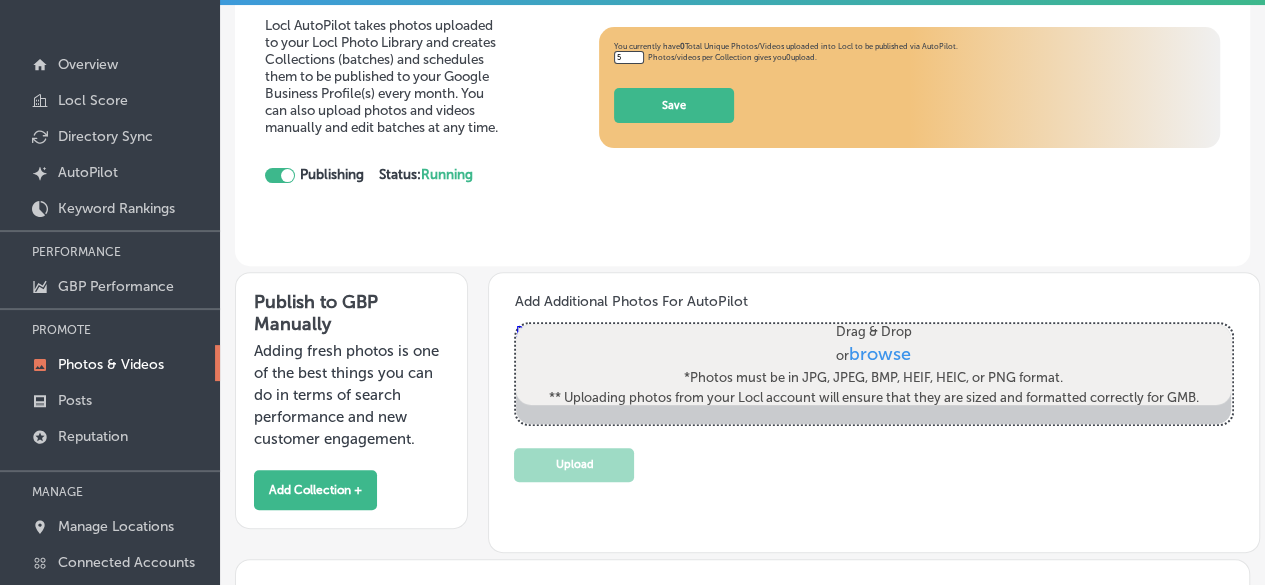 scroll, scrollTop: 400, scrollLeft: 0, axis: vertical 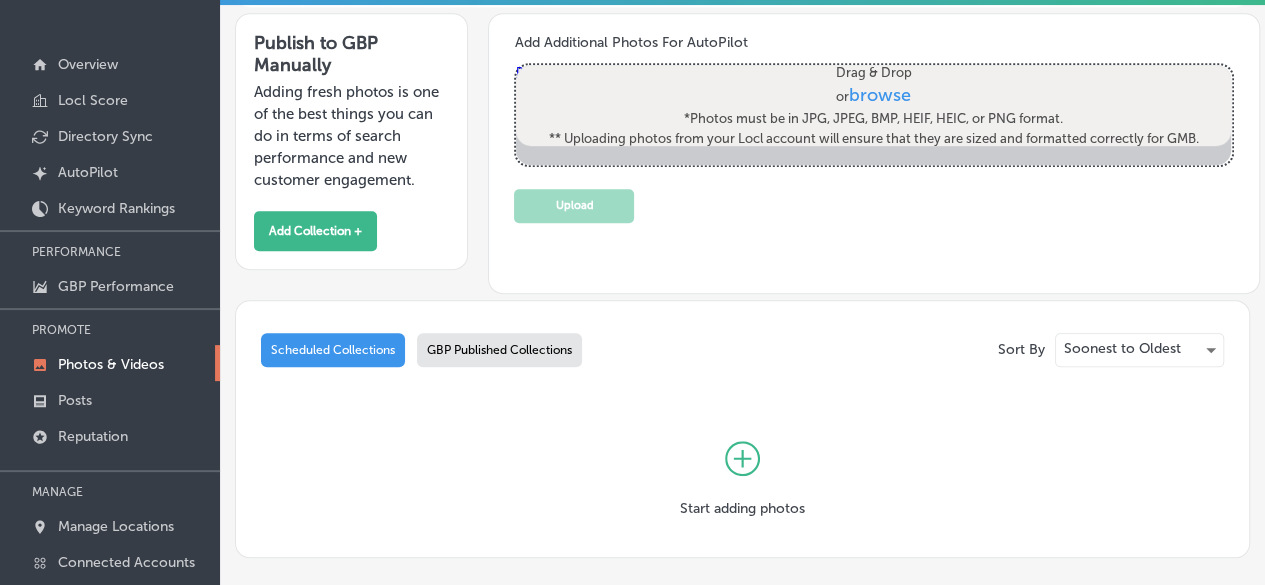 click on "browse" at bounding box center (881, 95) 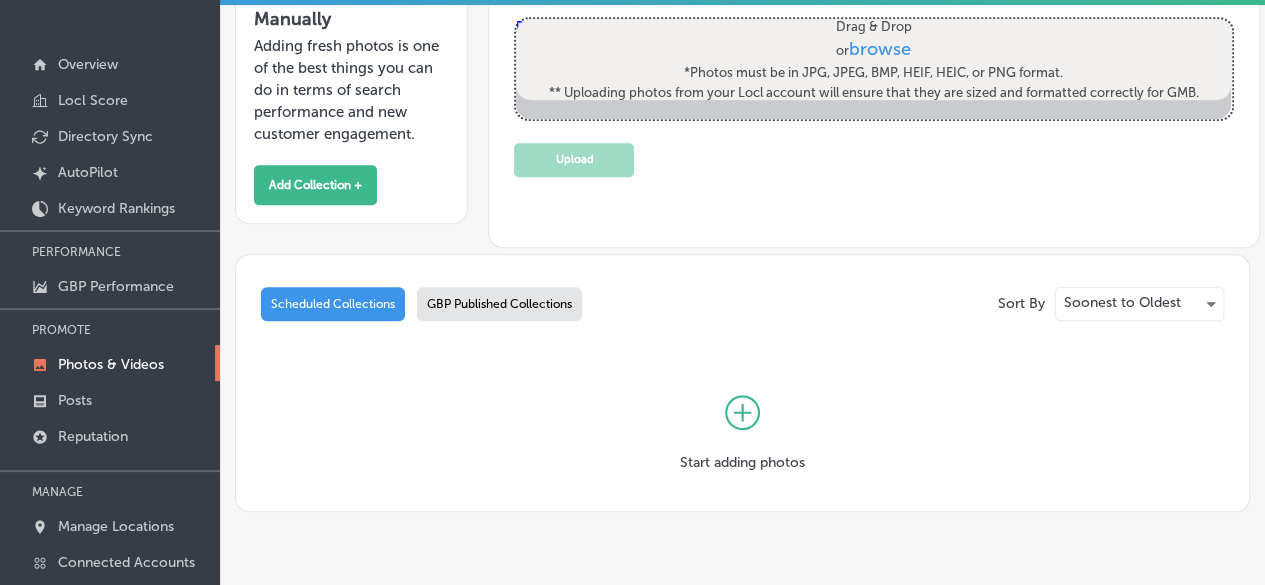 scroll, scrollTop: 483, scrollLeft: 0, axis: vertical 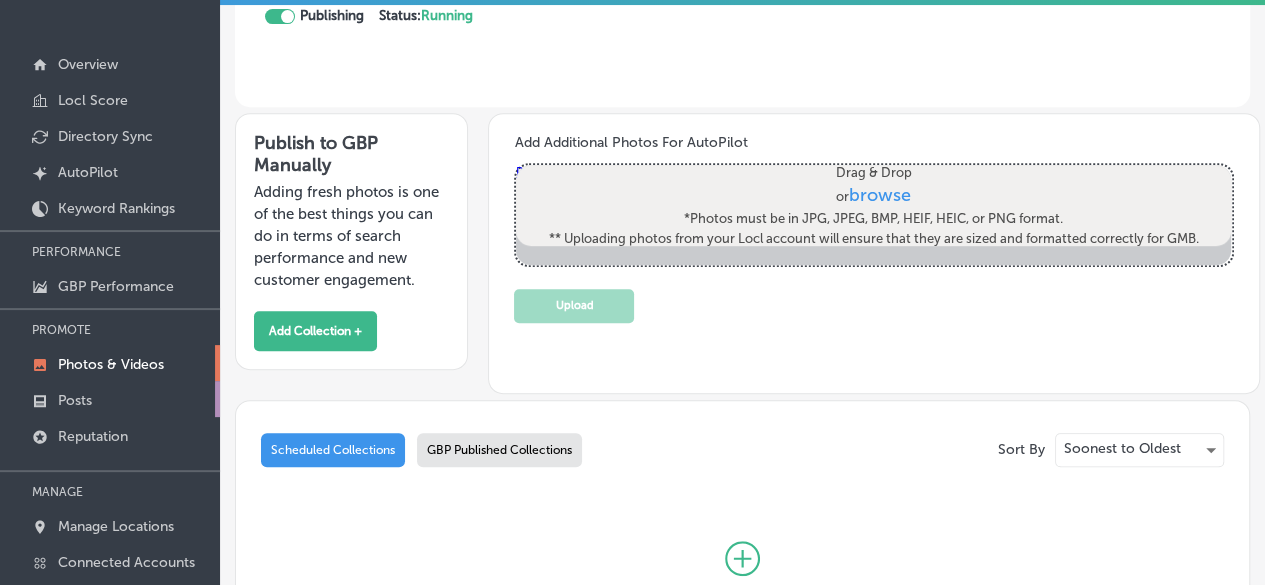 click on "Posts" at bounding box center [110, 399] 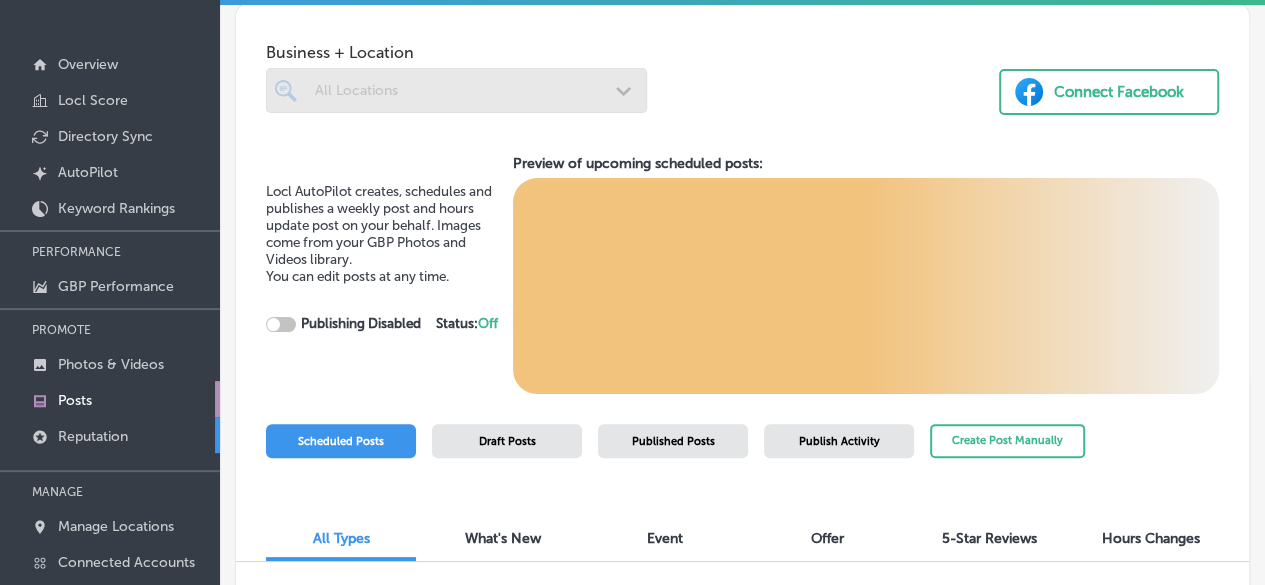 click on "Reputation" at bounding box center [110, 435] 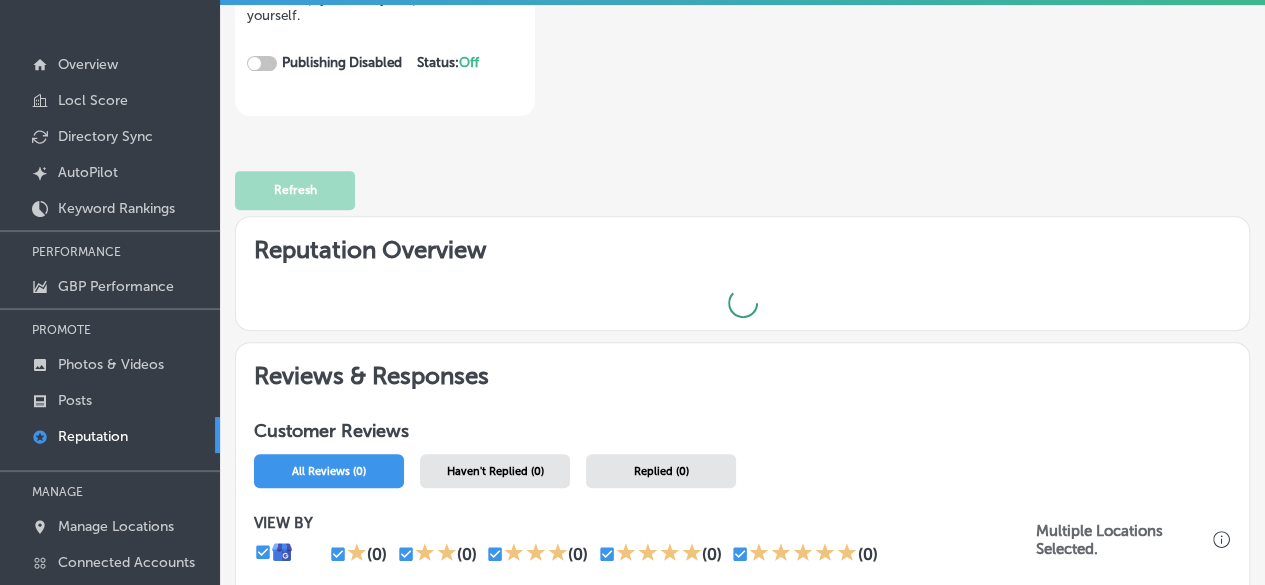 scroll, scrollTop: 300, scrollLeft: 0, axis: vertical 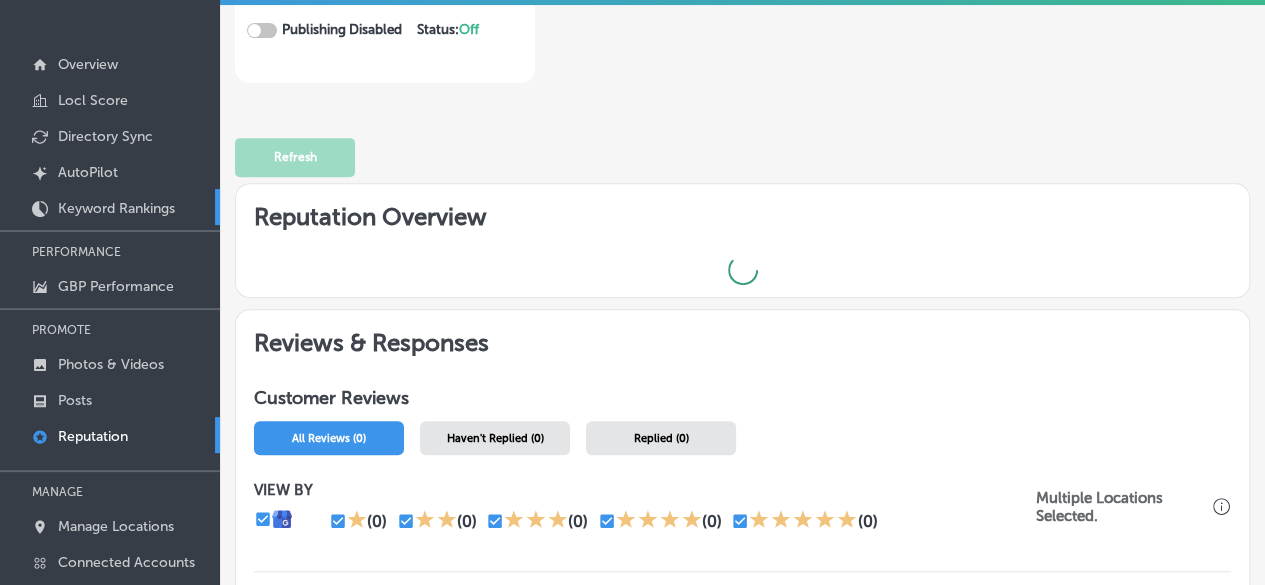 click on "Keyword Rankings" at bounding box center [116, 208] 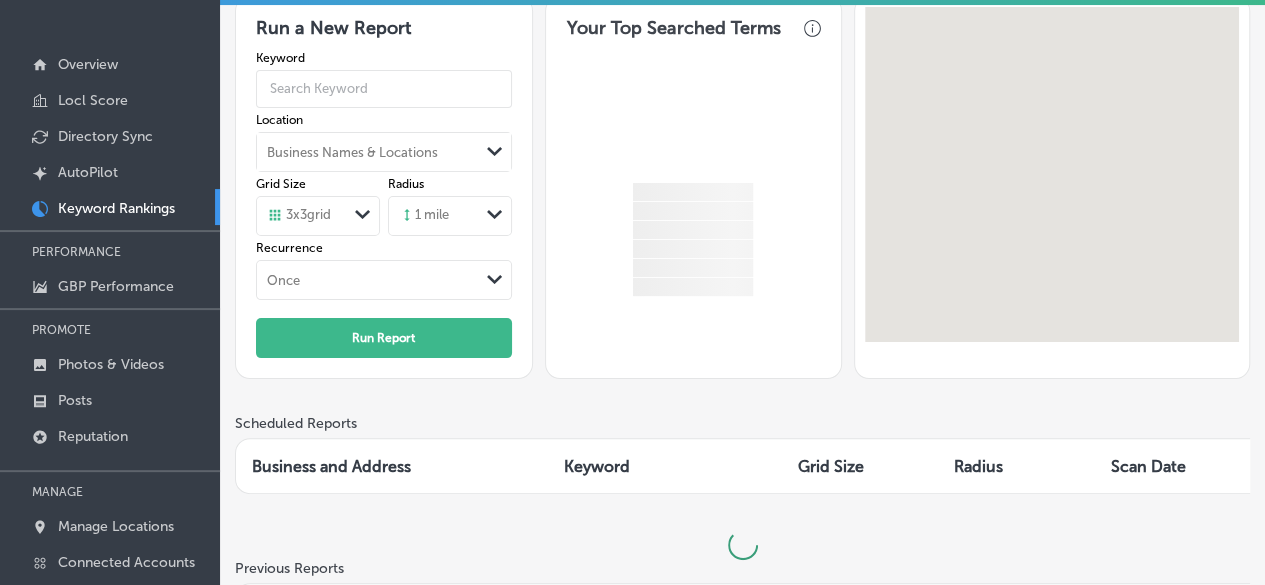 click on "1   mile" at bounding box center (434, 216) 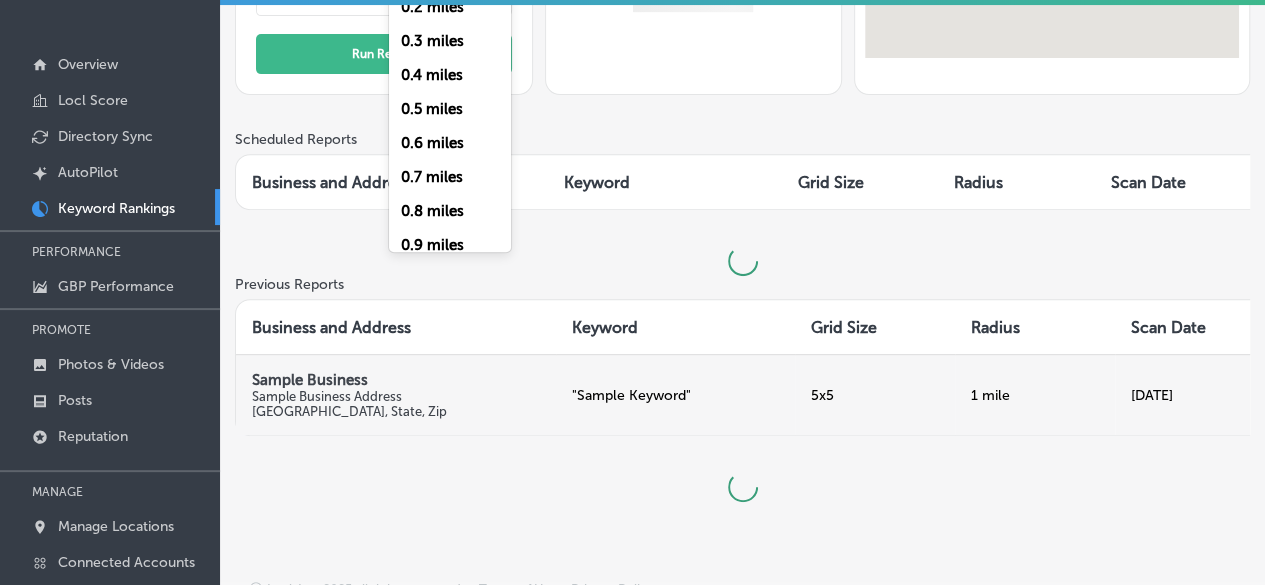 scroll, scrollTop: 334, scrollLeft: 0, axis: vertical 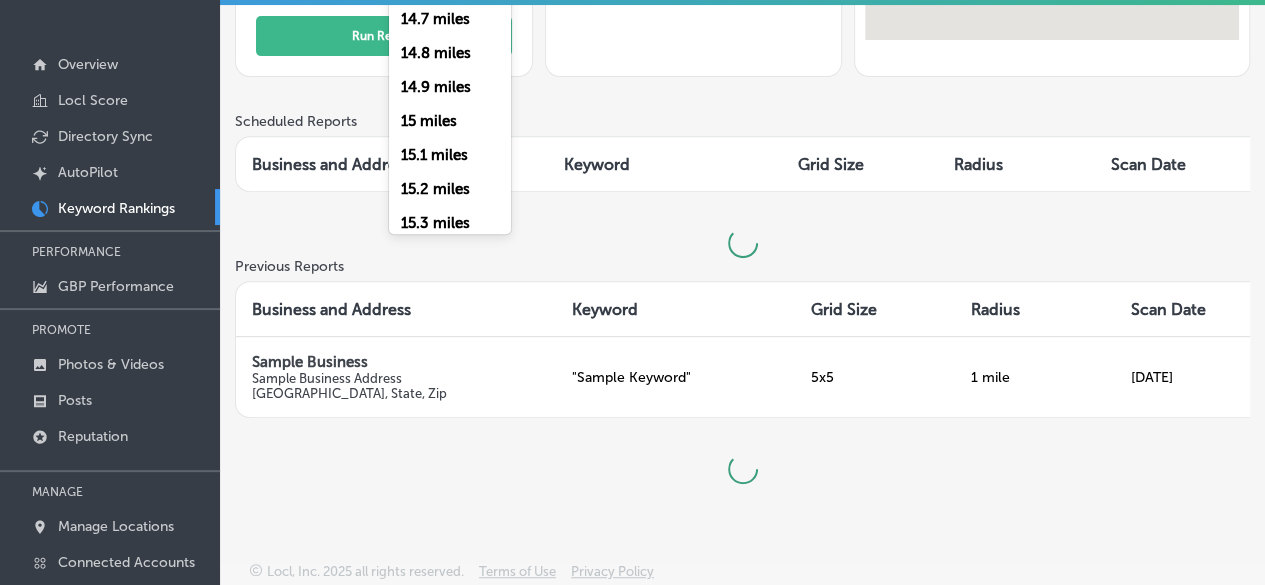 click on "15   miles" at bounding box center (429, 121) 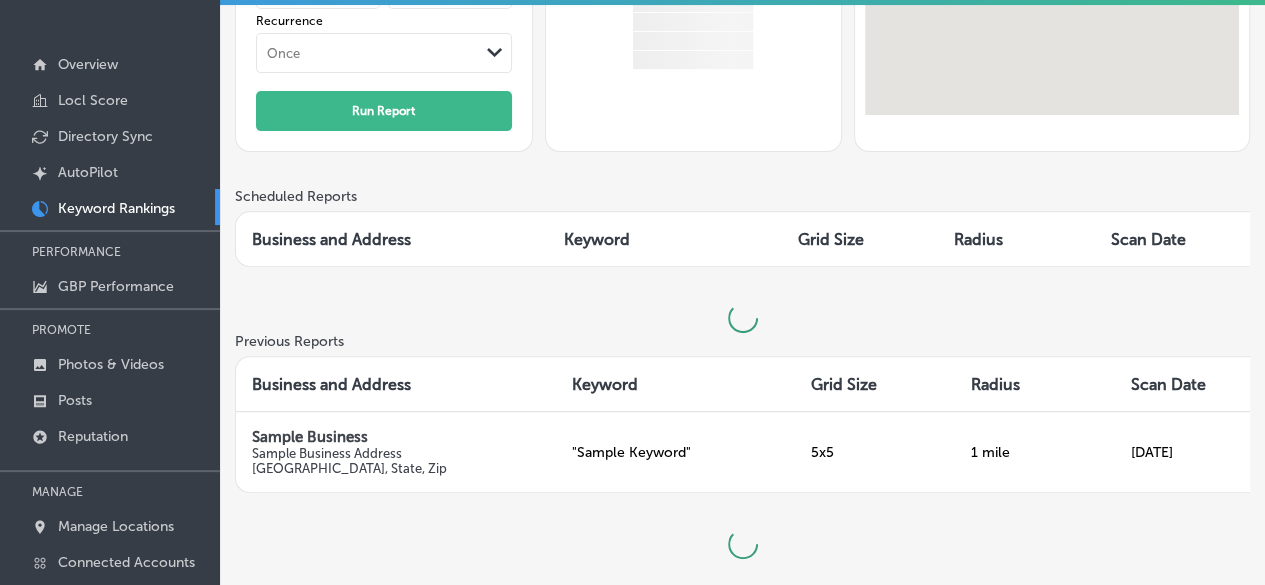 scroll, scrollTop: 0, scrollLeft: 0, axis: both 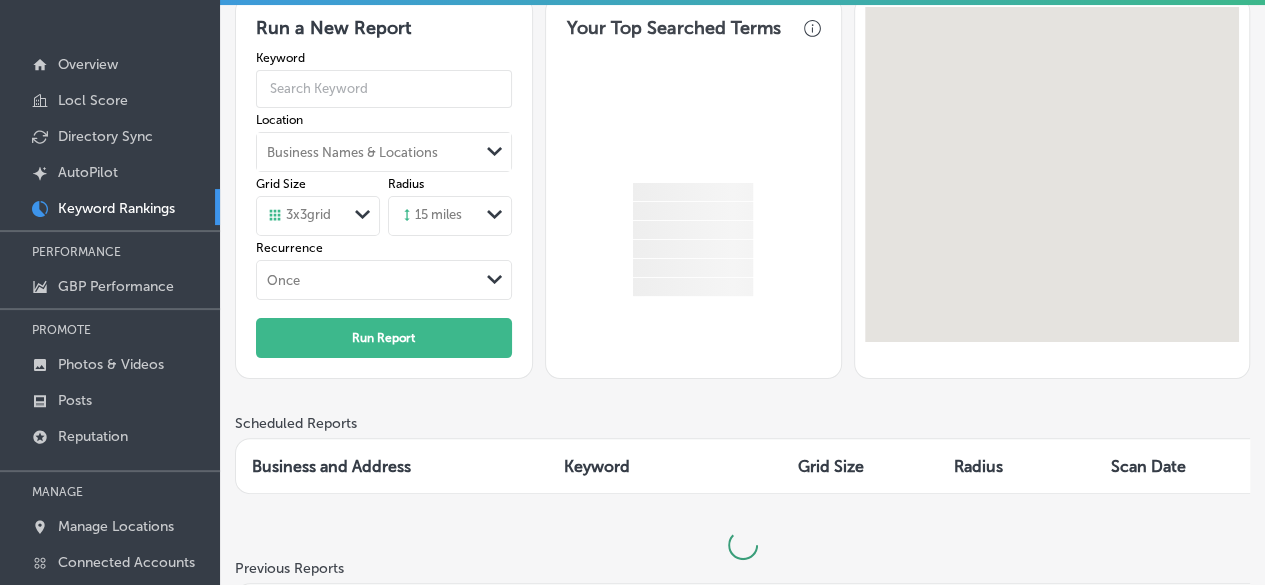 click on "Path
Created with Sketch." 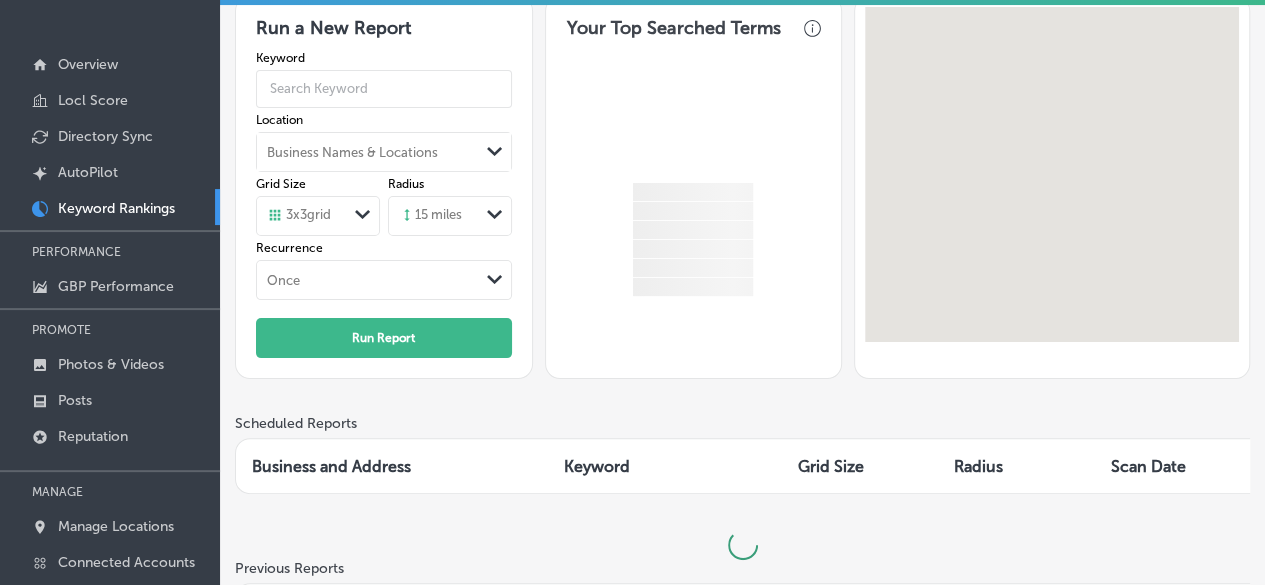 drag, startPoint x: 367, startPoint y: 217, endPoint x: 356, endPoint y: 212, distance: 12.083046 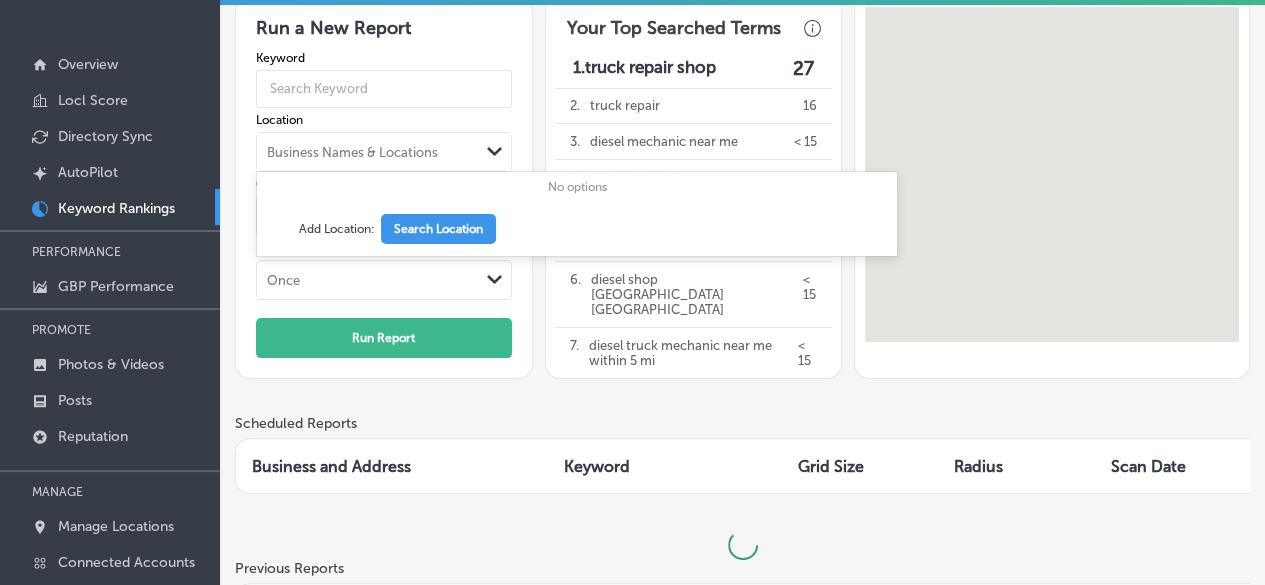 click on "Path
Created with Sketch." at bounding box center [495, 152] 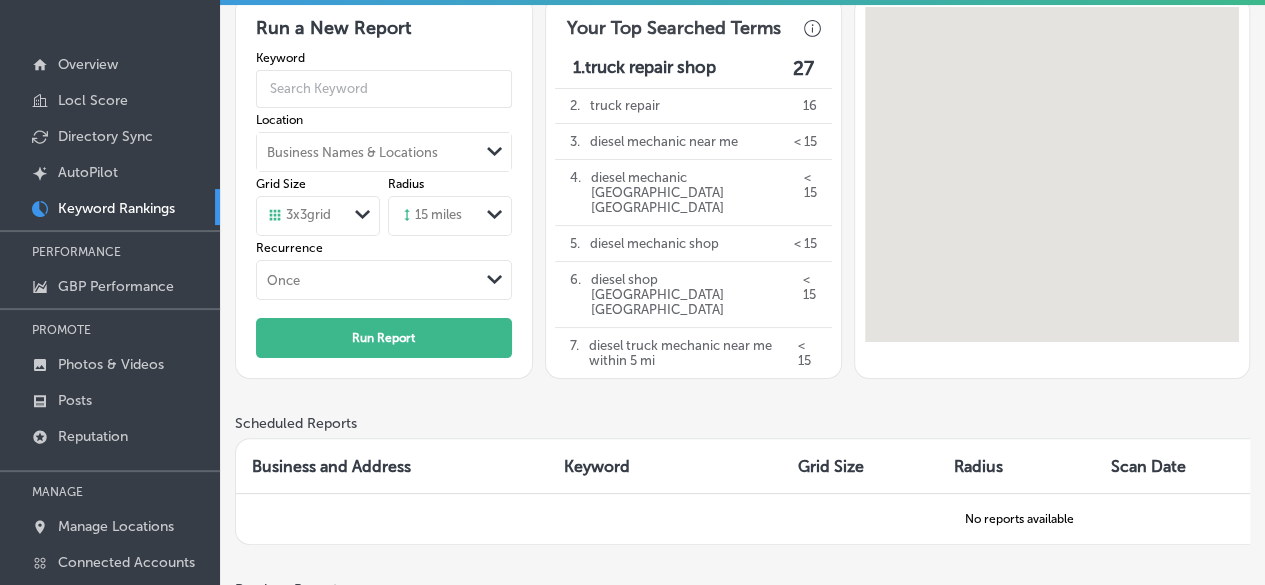 click on "Business Names & Locations" at bounding box center (367, 152) 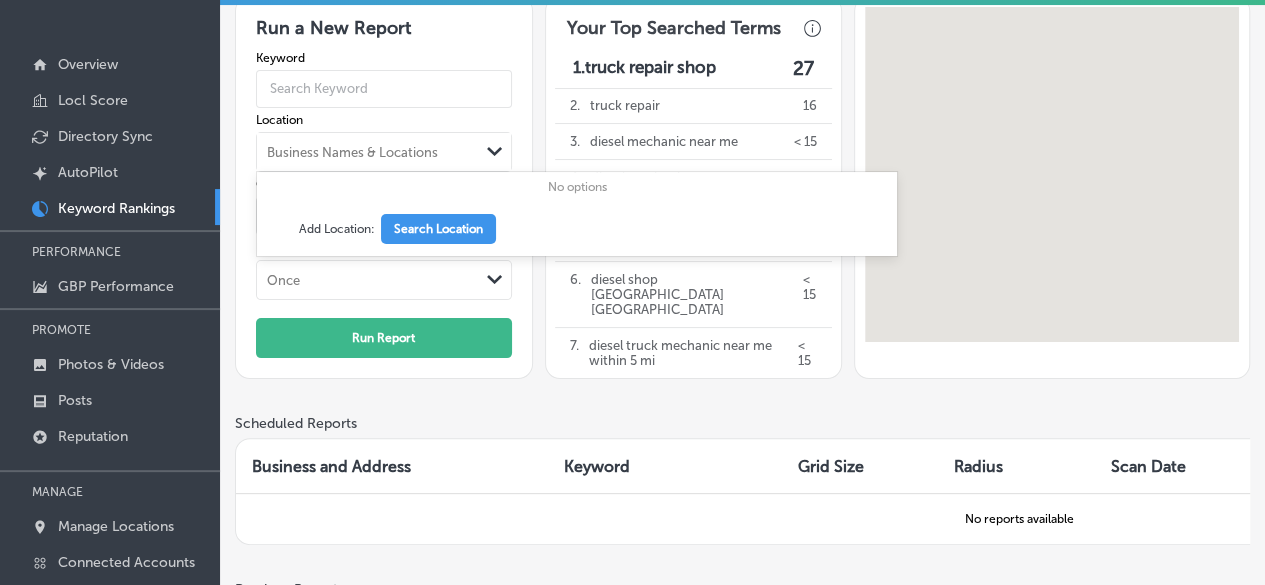 click on "Add Location:" at bounding box center [337, 229] 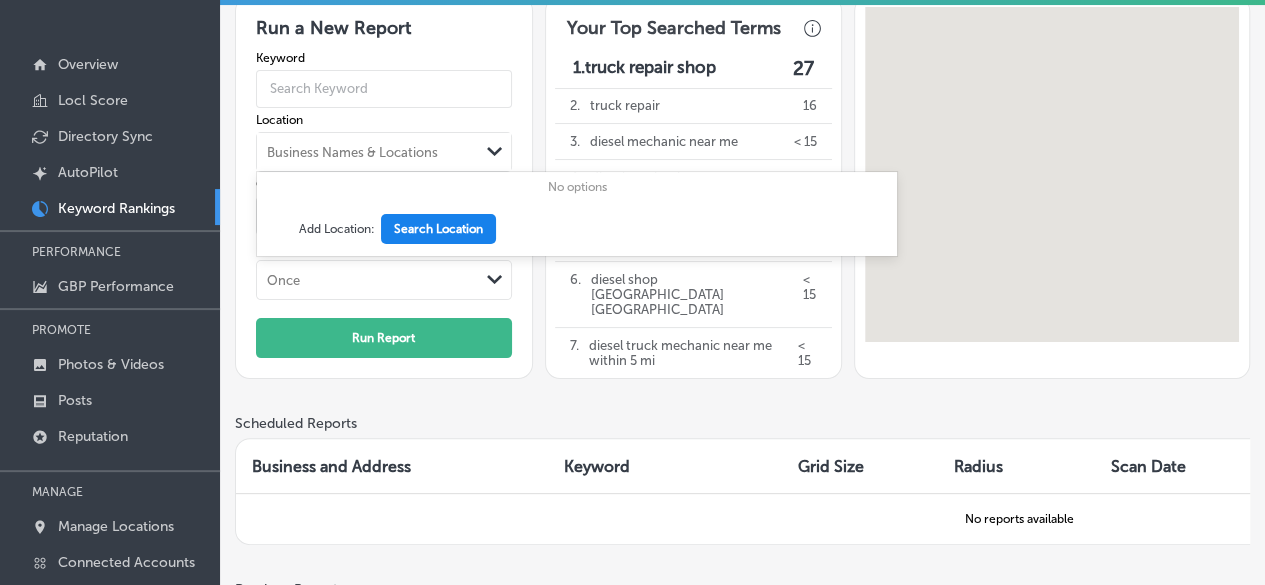 click on "Search Location" at bounding box center (438, 229) 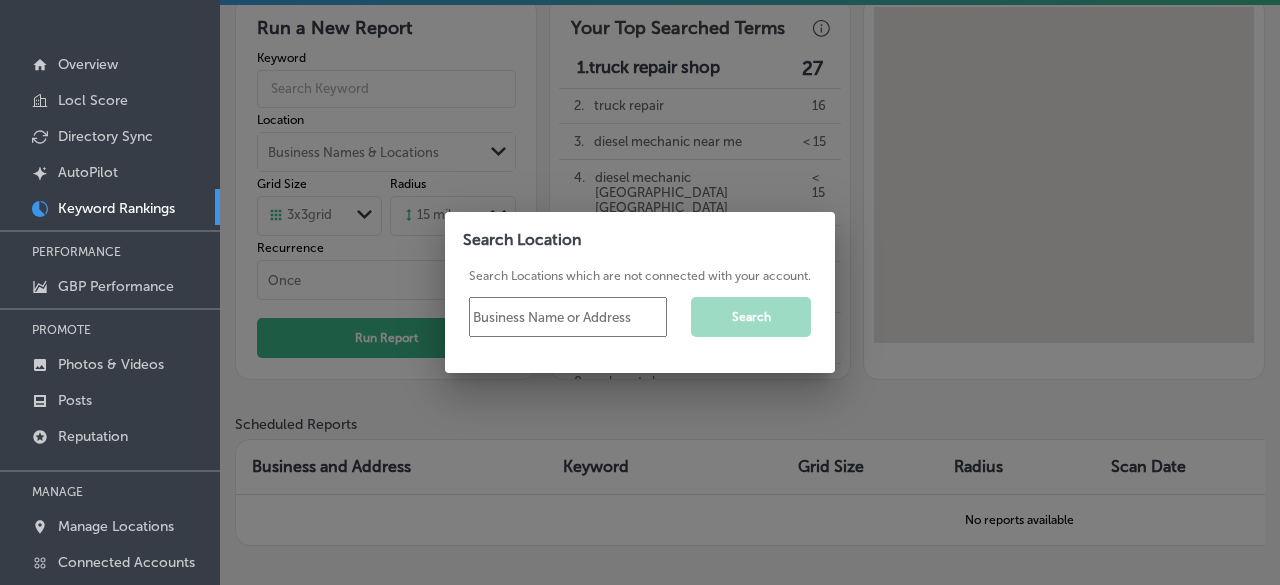 click at bounding box center (640, 292) 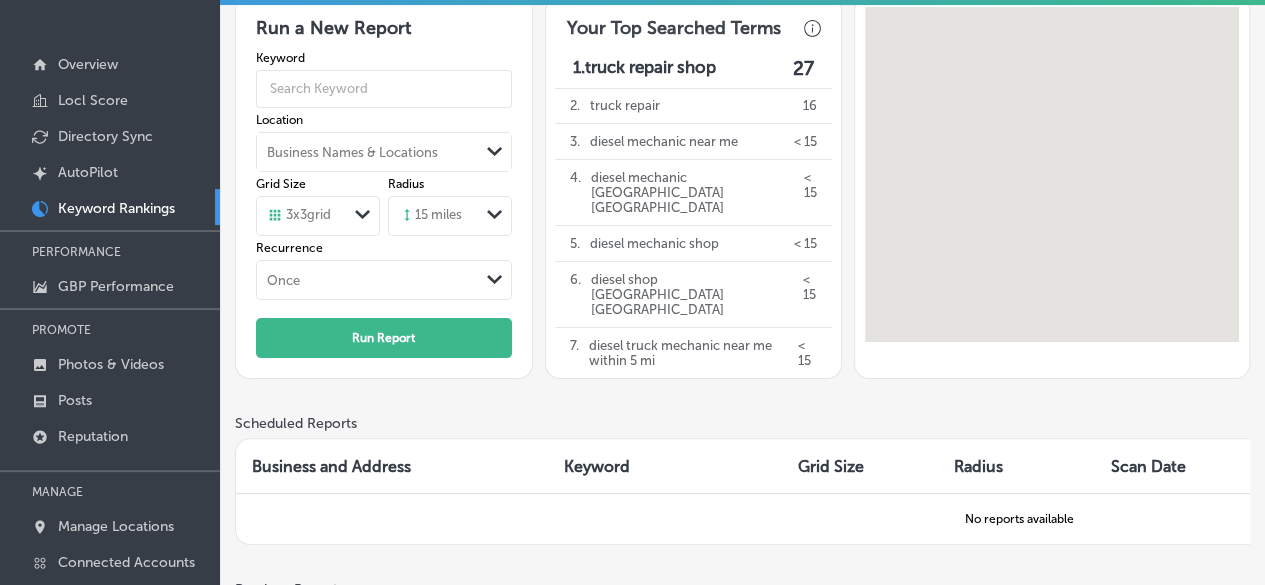 click on "Once" at bounding box center [367, 280] 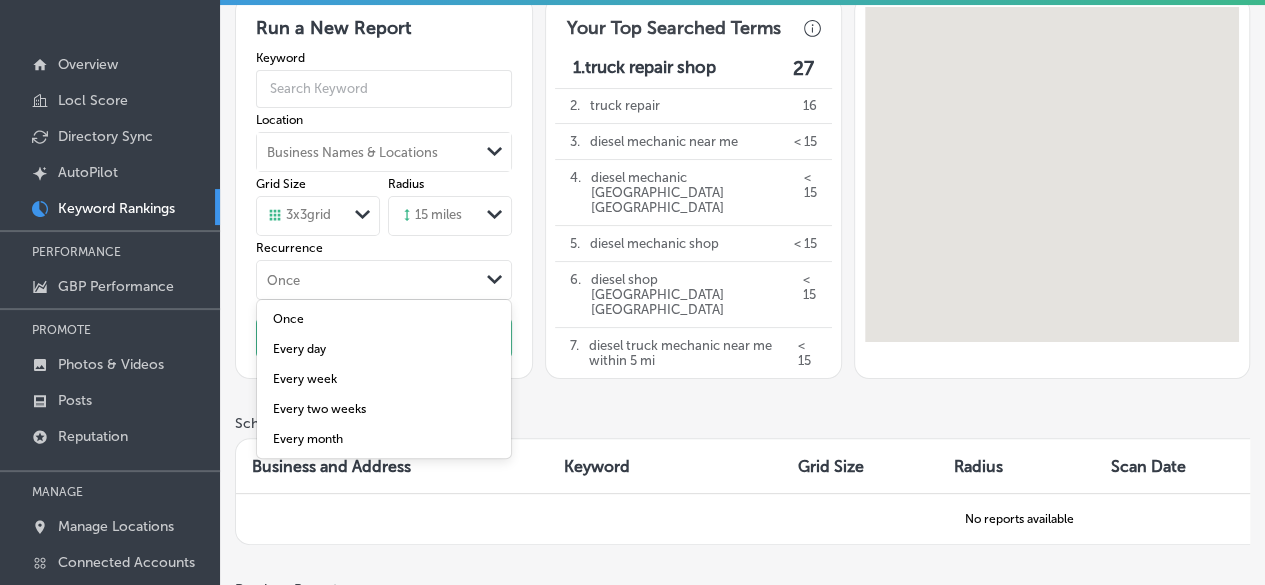 click on "Once" at bounding box center [367, 280] 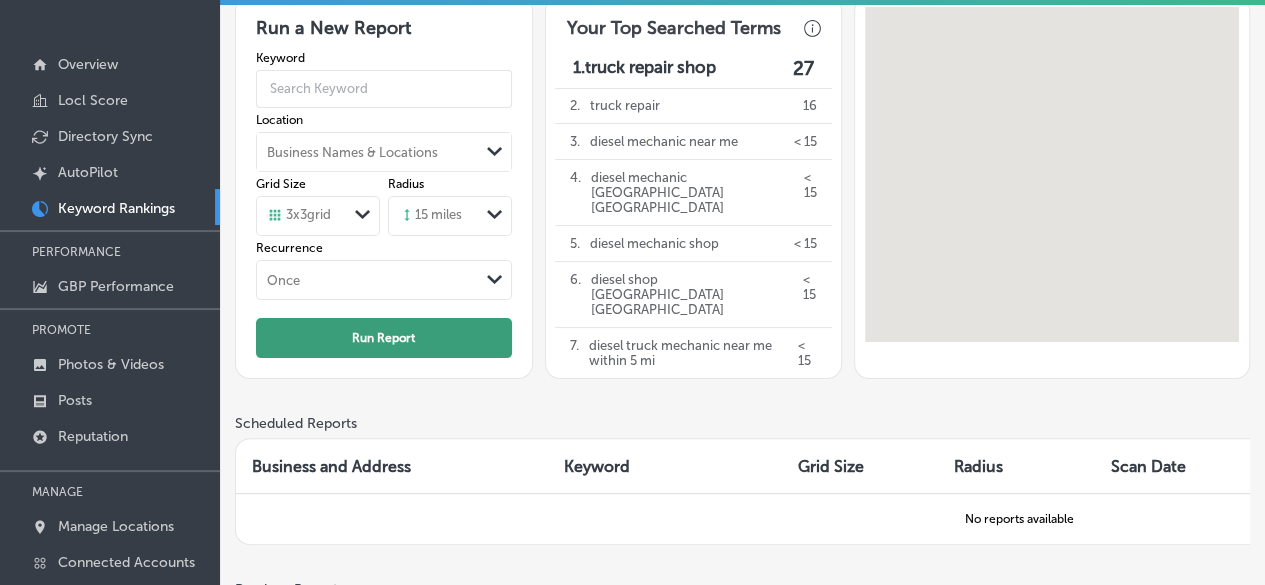 click on "Run Report" at bounding box center [383, 338] 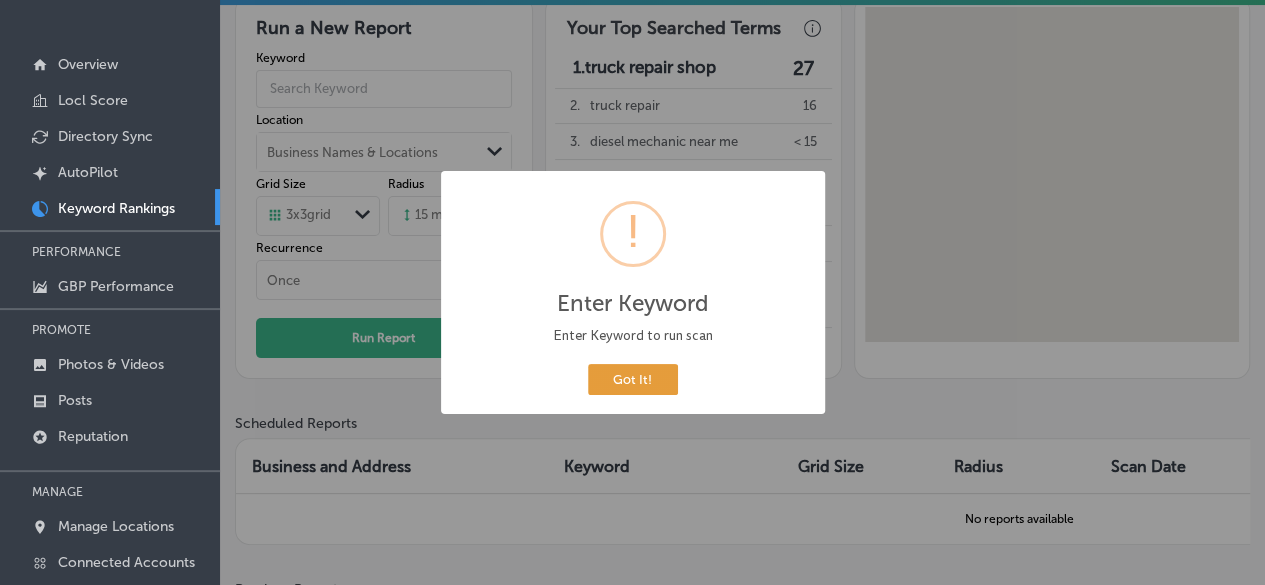 click on "Got It!" at bounding box center [633, 379] 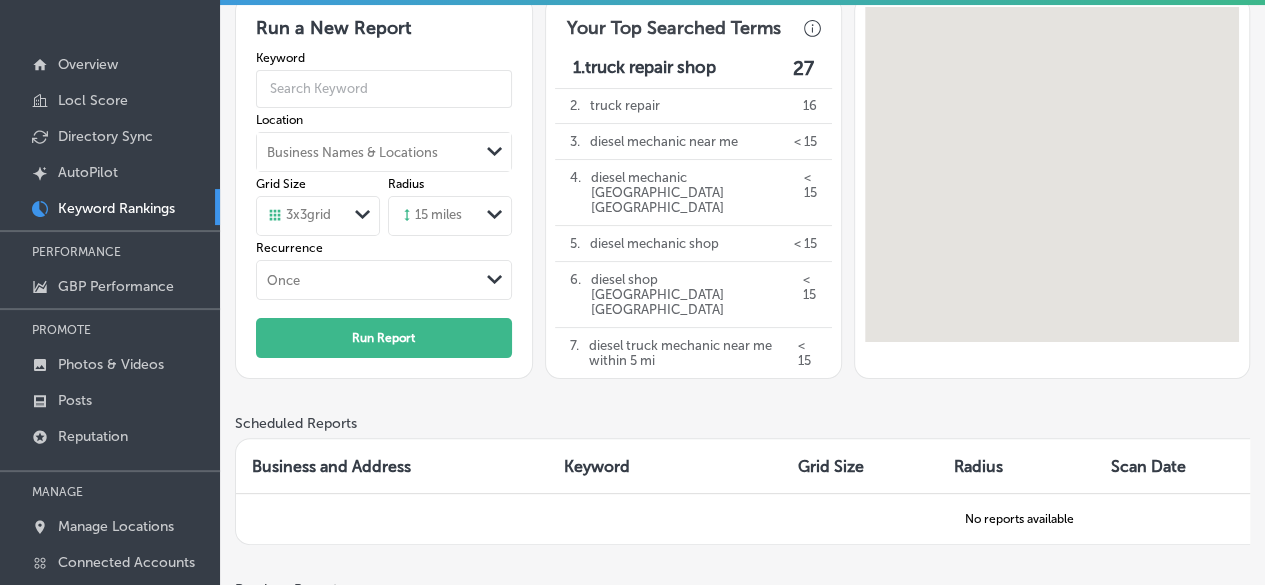 click on "1.  truck repair shop" at bounding box center [644, 68] 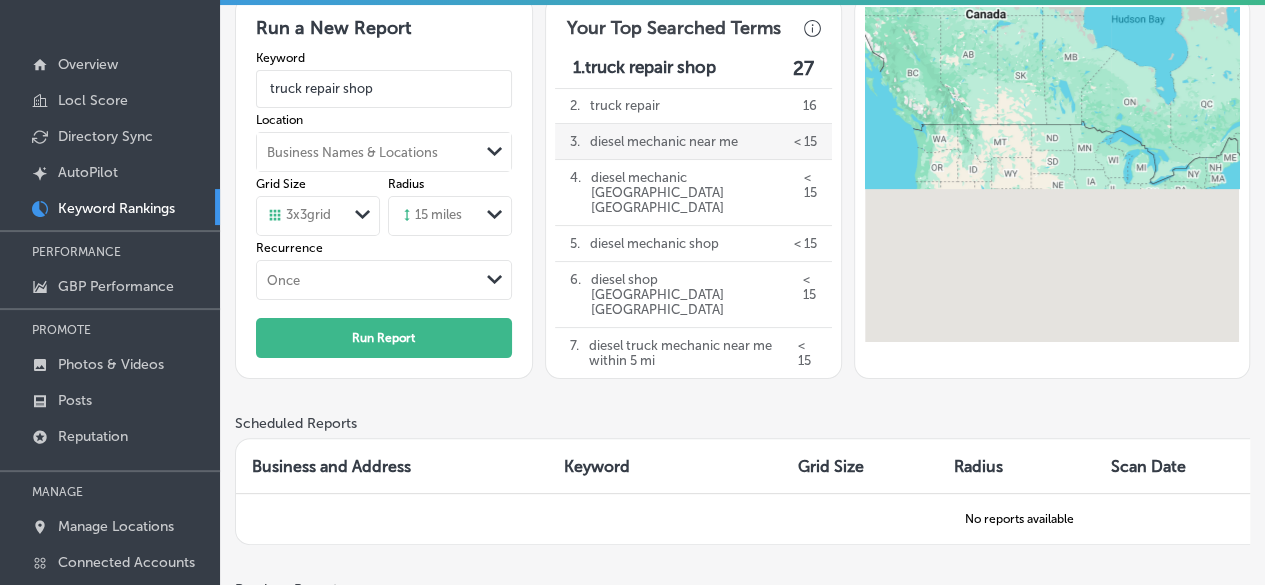 drag, startPoint x: 646, startPoint y: 112, endPoint x: 634, endPoint y: 137, distance: 27.730848 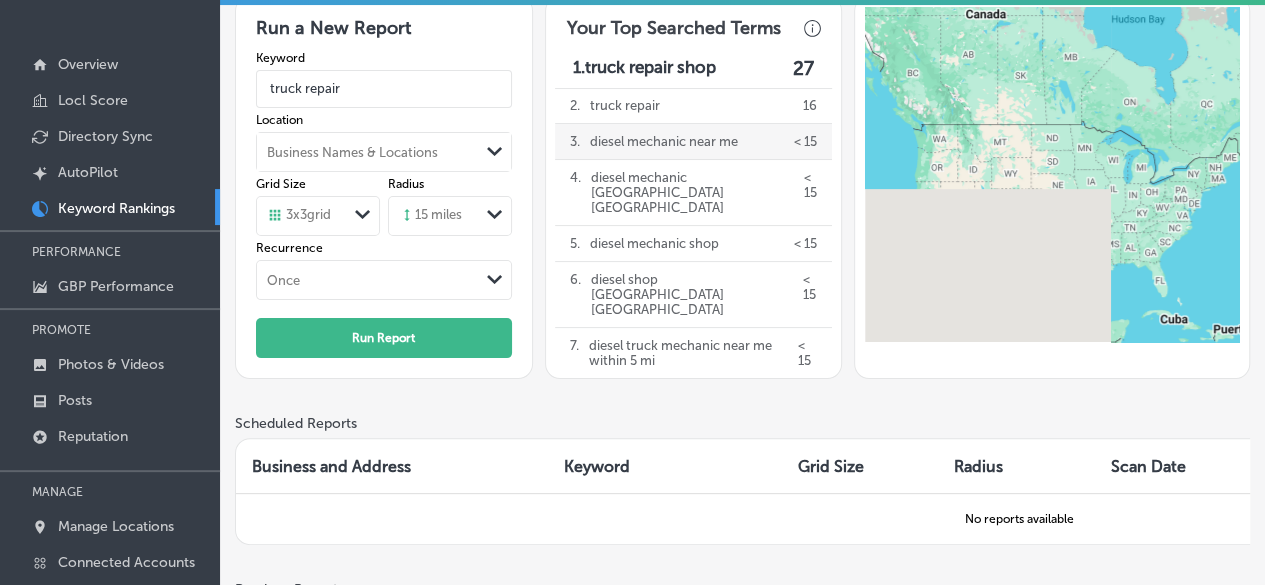 click on "diesel mechanic near me" at bounding box center (664, 141) 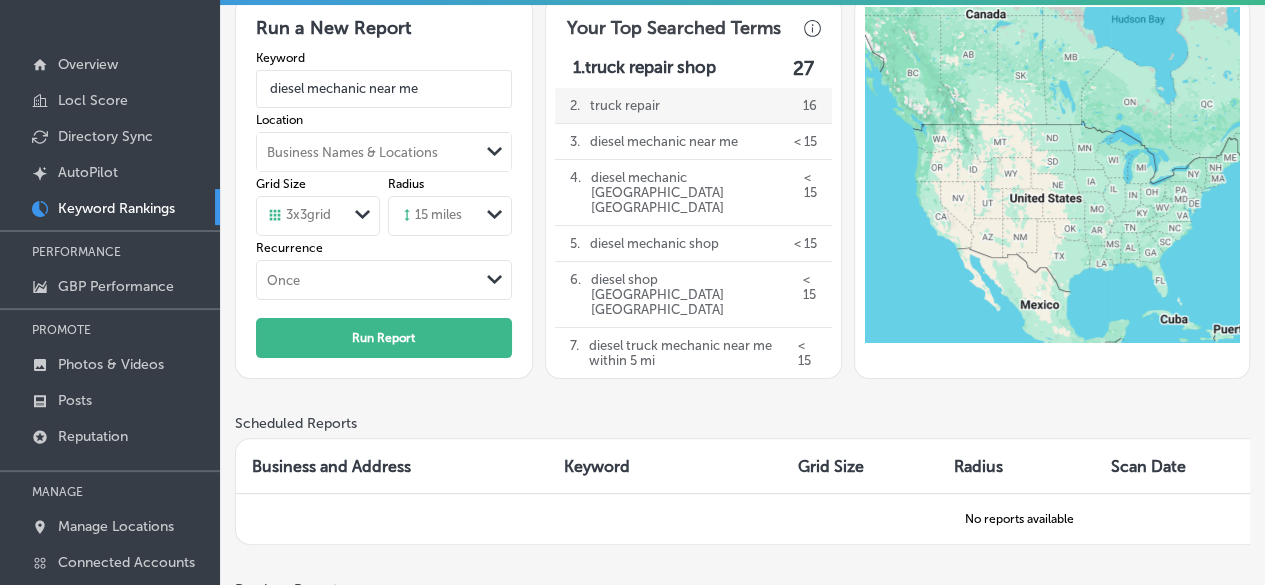 click on "truck repair" at bounding box center [625, 105] 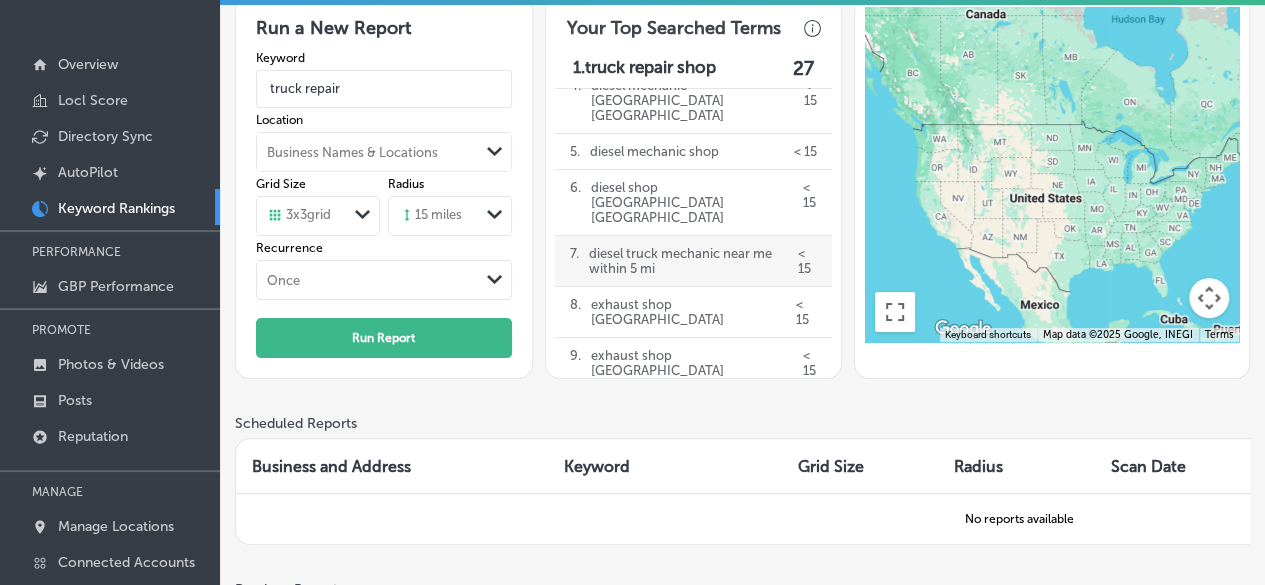 scroll, scrollTop: 0, scrollLeft: 0, axis: both 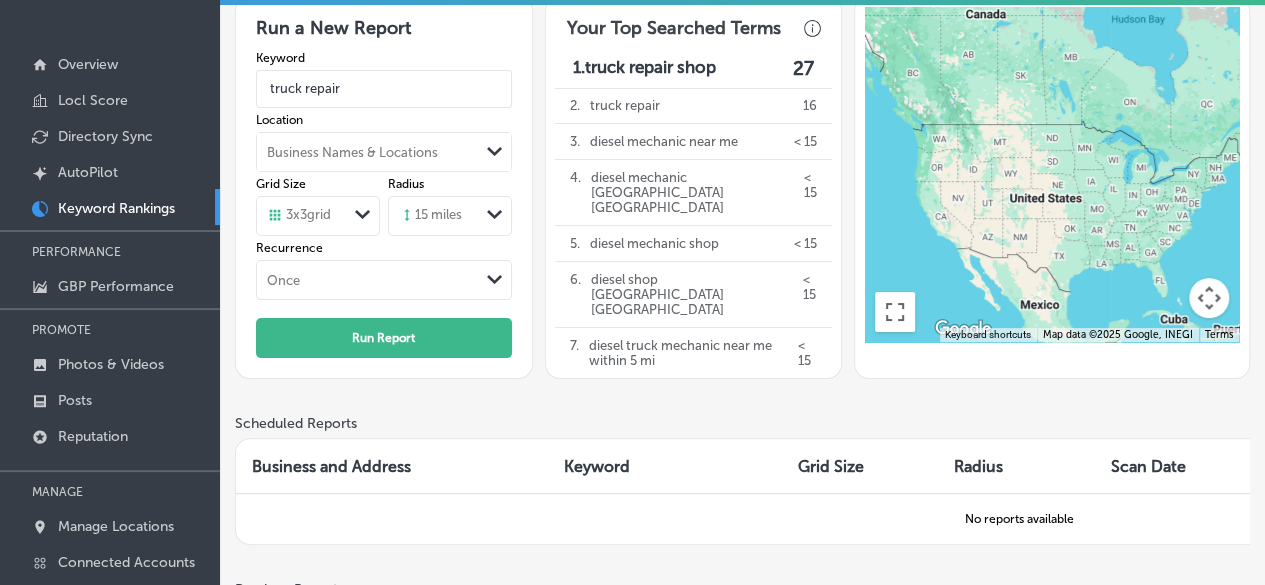 click on "1.  truck repair shop" at bounding box center [644, 68] 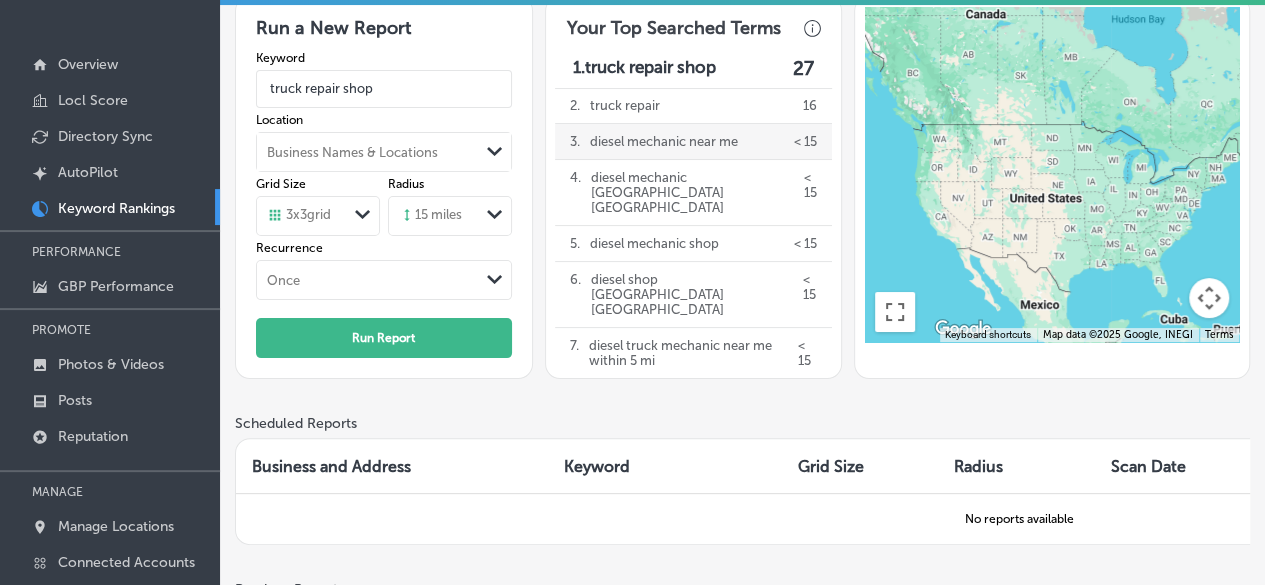 click on "diesel mechanic near me" at bounding box center [664, 141] 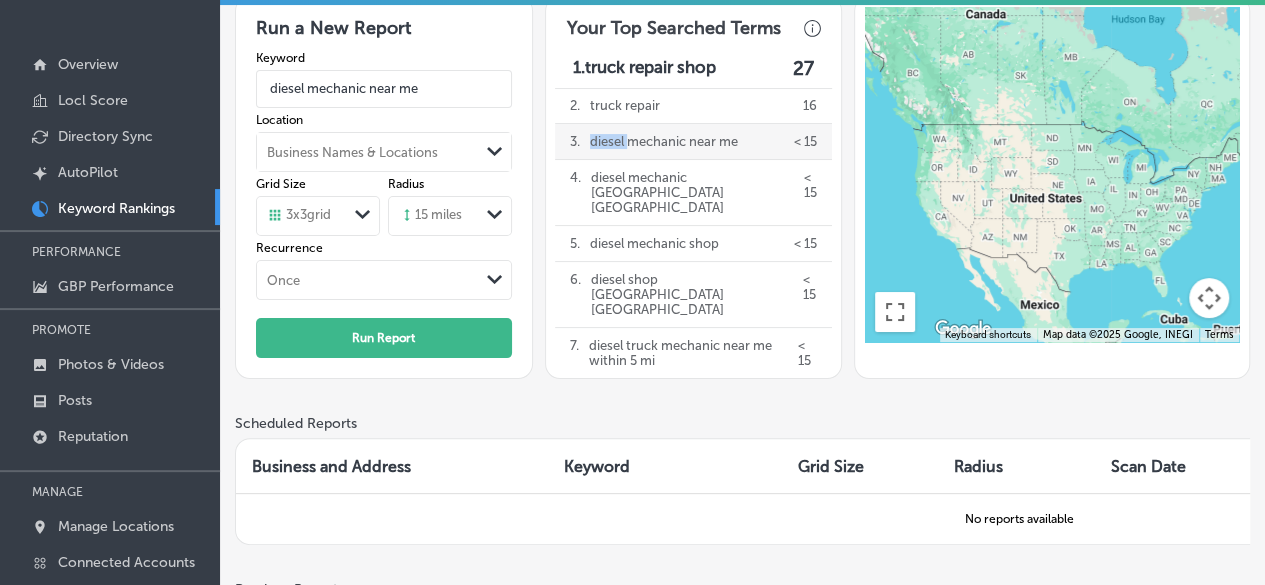 click on "diesel mechanic near me" at bounding box center (664, 141) 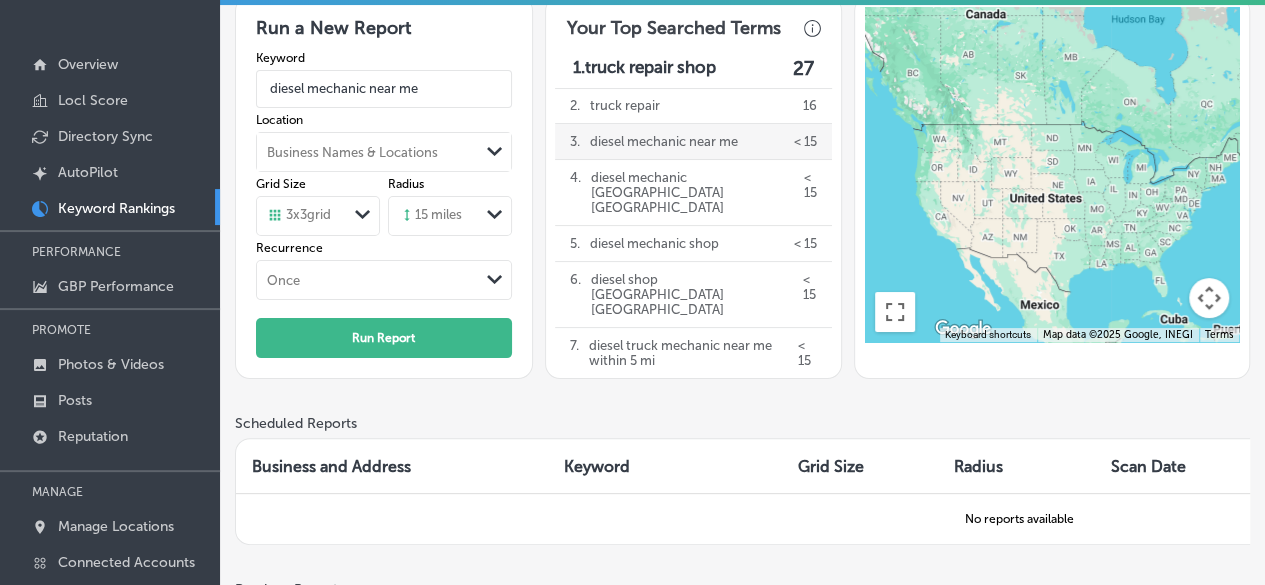 click on "diesel mechanic near me" at bounding box center (664, 141) 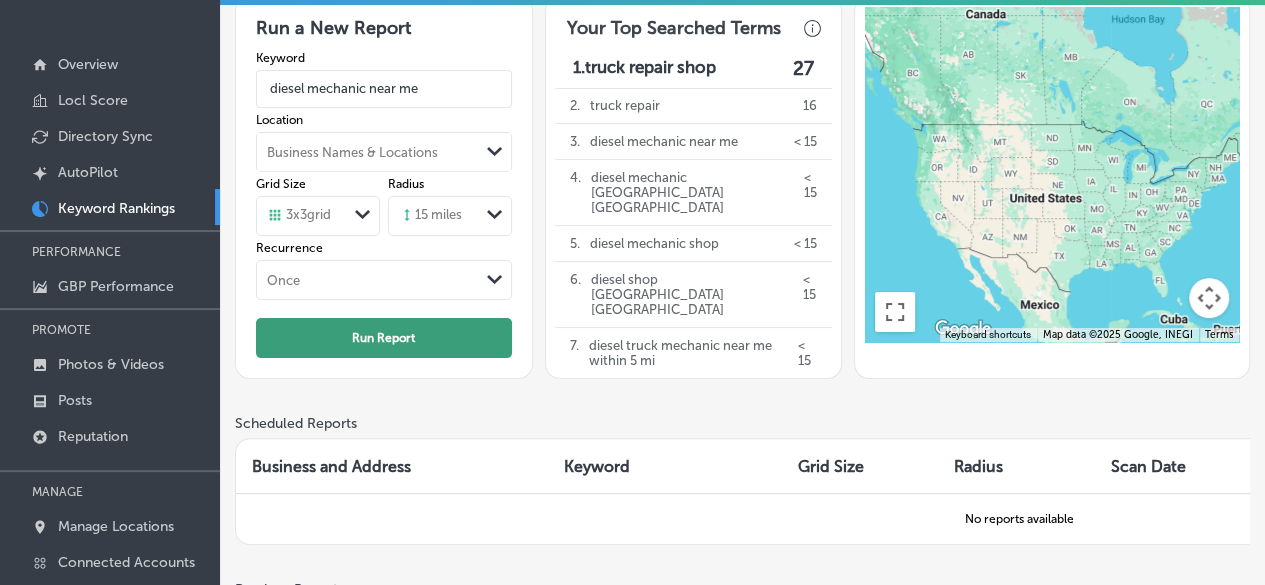 click on "Run Report" at bounding box center [383, 338] 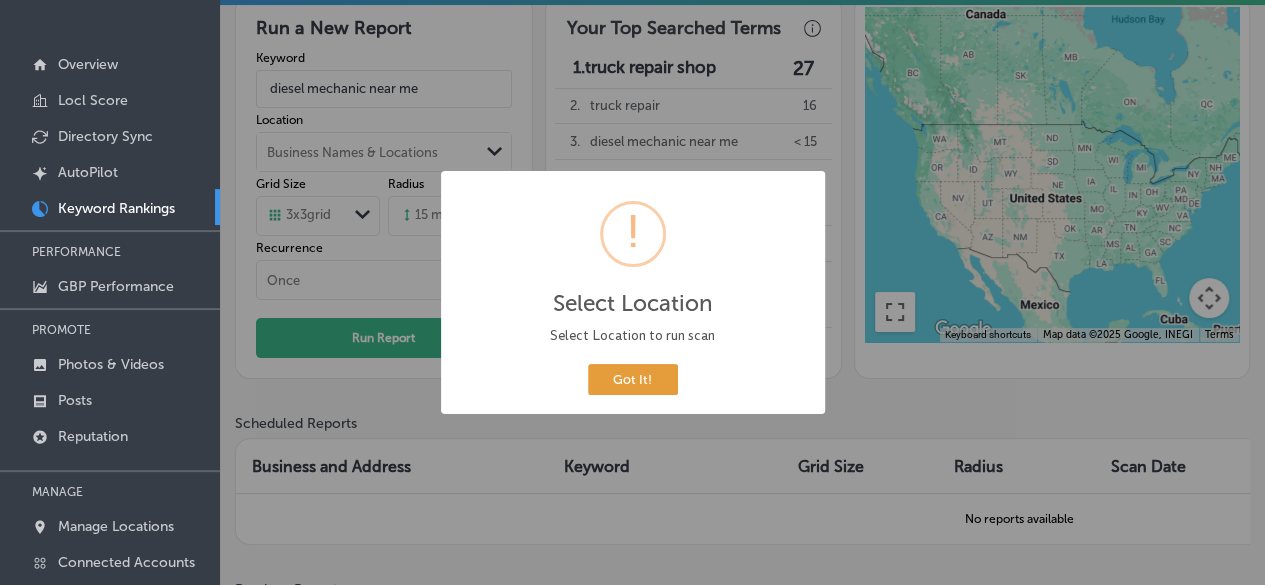 click on "Got It!" at bounding box center (633, 379) 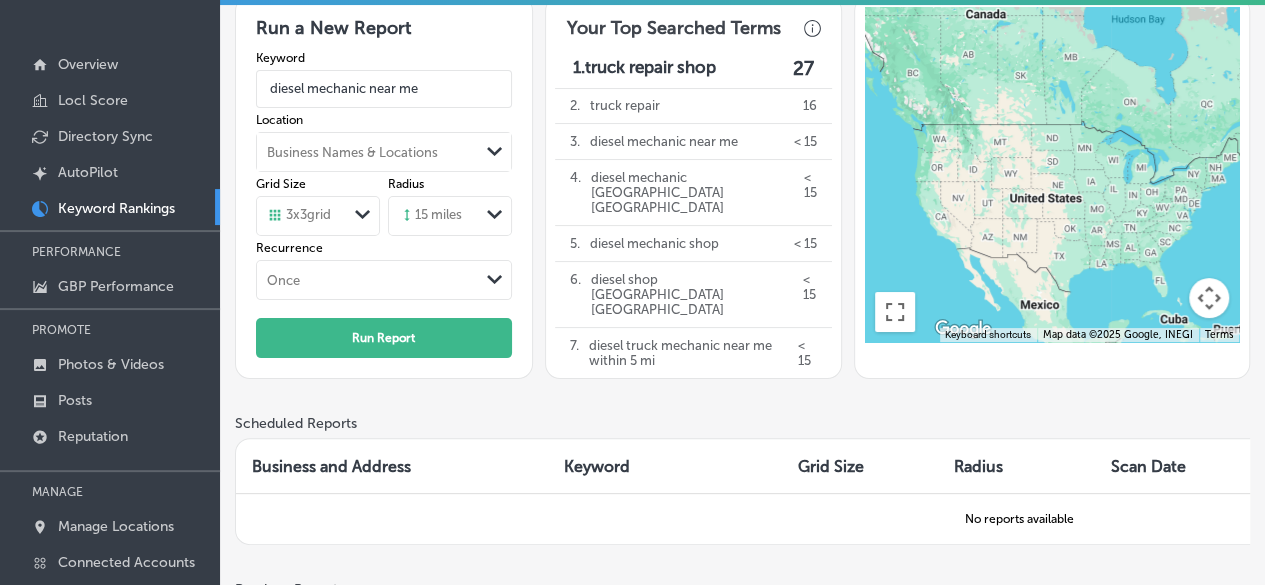 click on "Business Names & Locations" at bounding box center (352, 151) 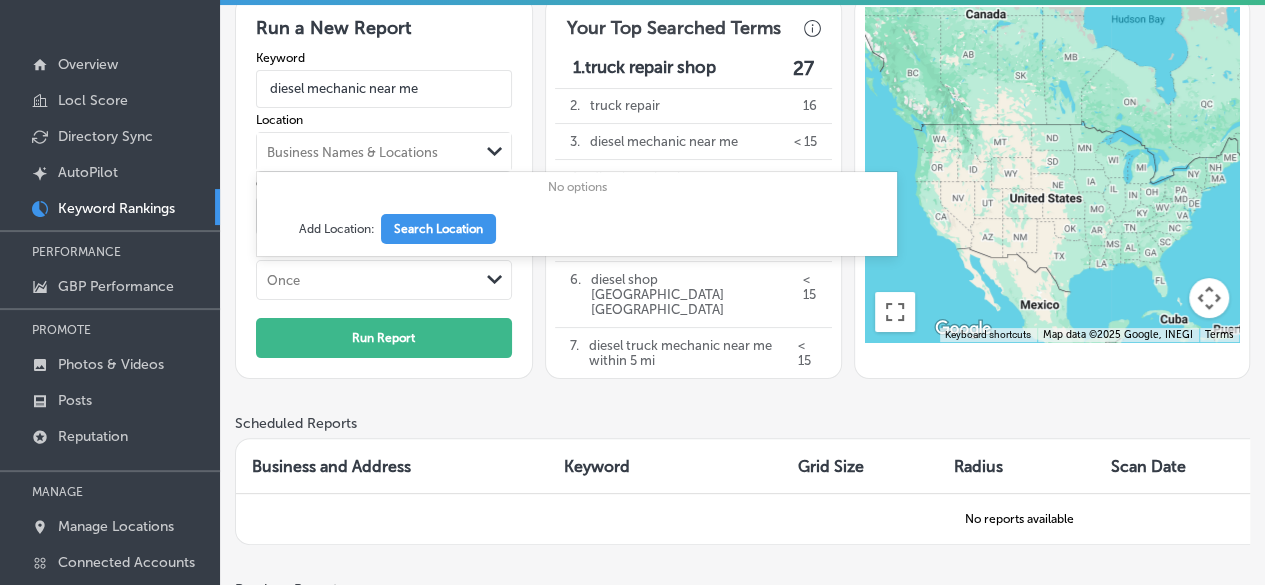 drag, startPoint x: 459, startPoint y: 177, endPoint x: 446, endPoint y: 185, distance: 15.264338 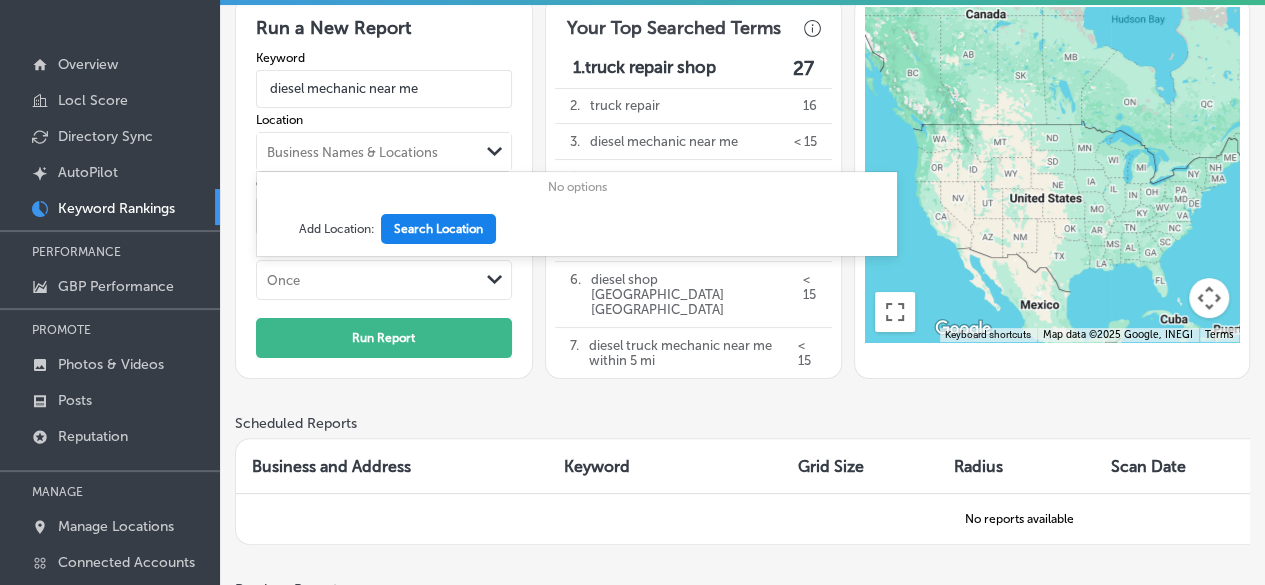 drag, startPoint x: 596, startPoint y: 186, endPoint x: 486, endPoint y: 219, distance: 114.84337 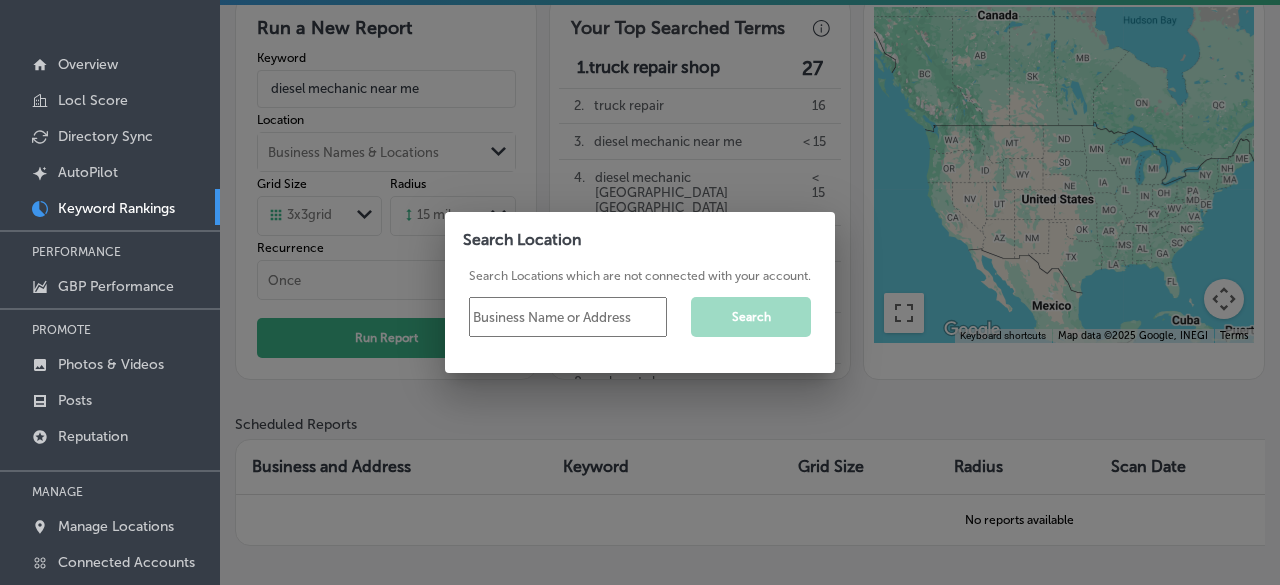 click at bounding box center [568, 317] 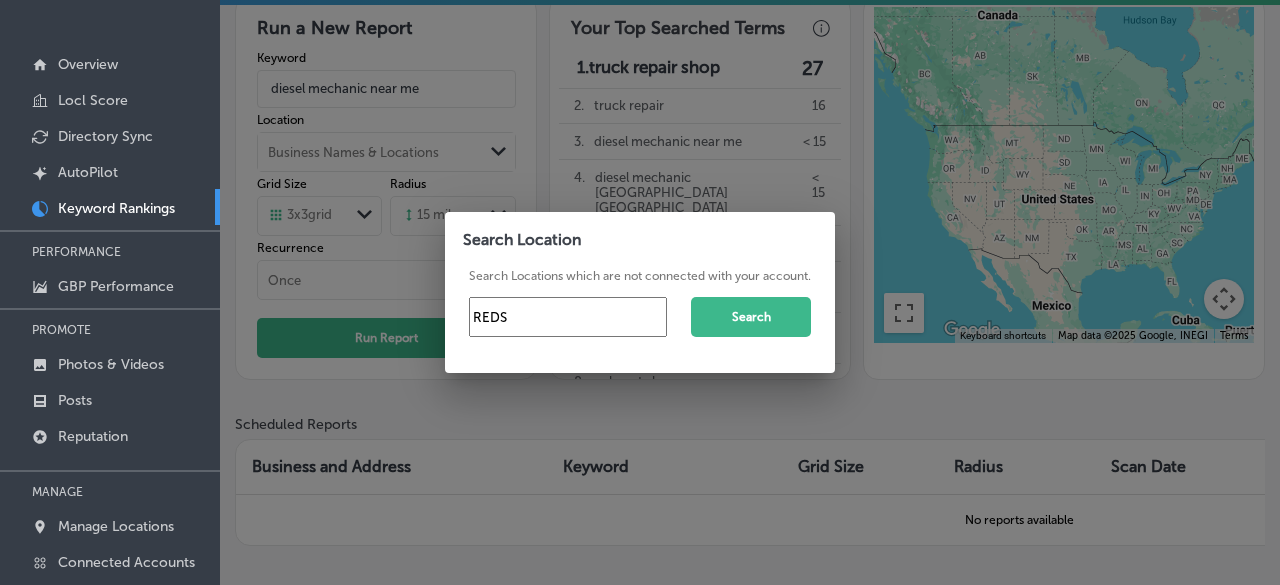 drag, startPoint x: 580, startPoint y: 325, endPoint x: 437, endPoint y: 332, distance: 143.17122 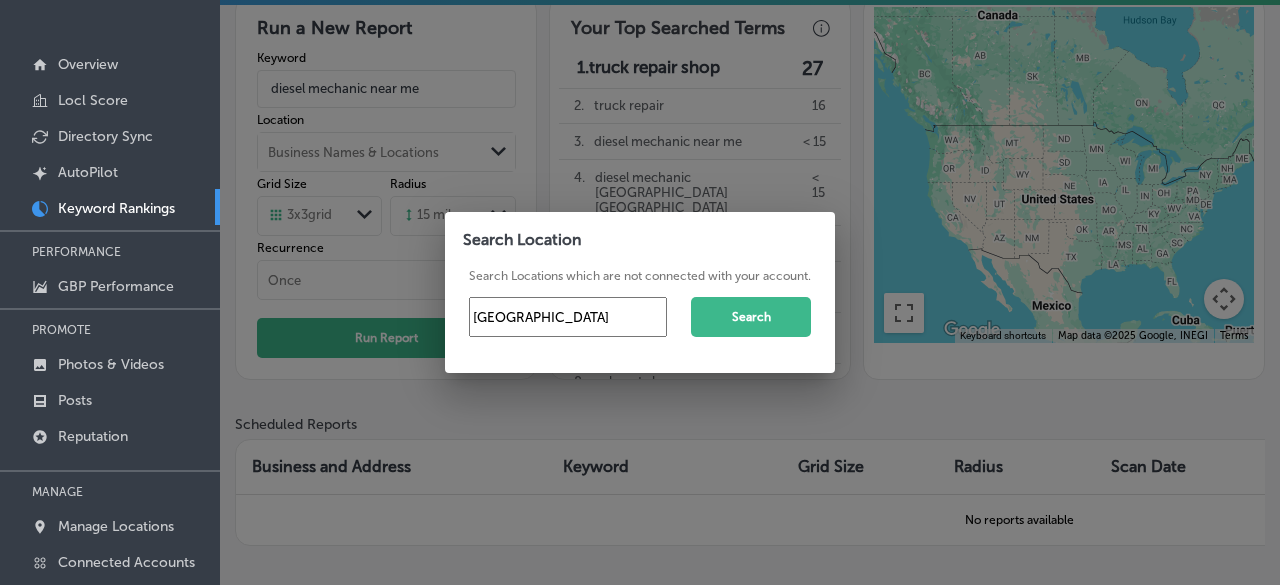 type on "[GEOGRAPHIC_DATA]" 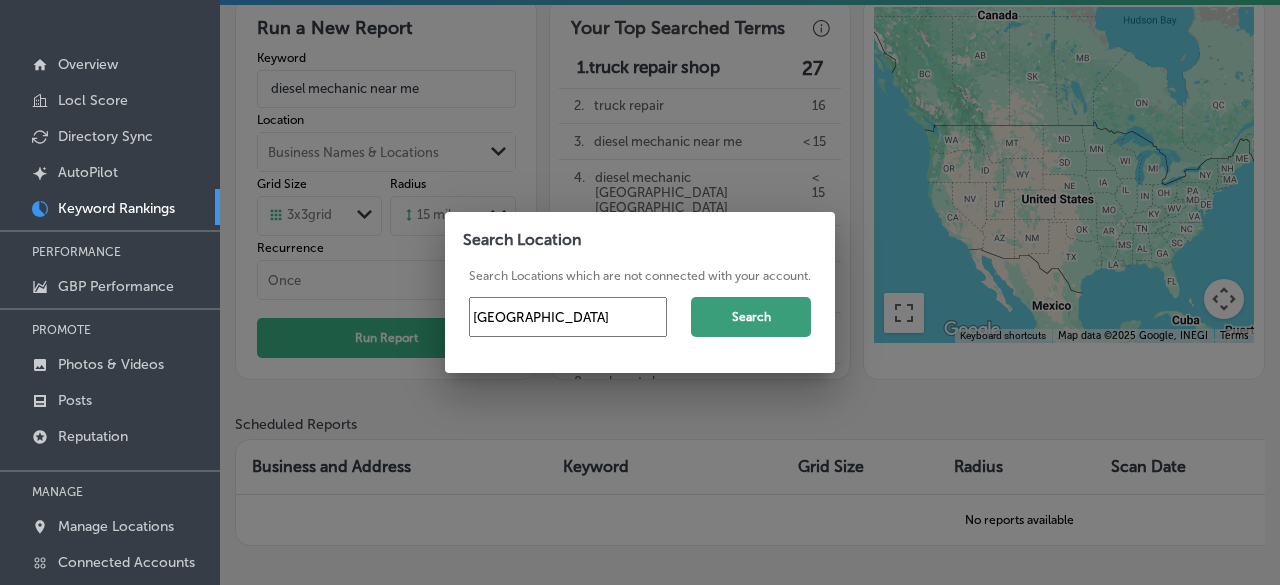 click on "Search" at bounding box center (751, 317) 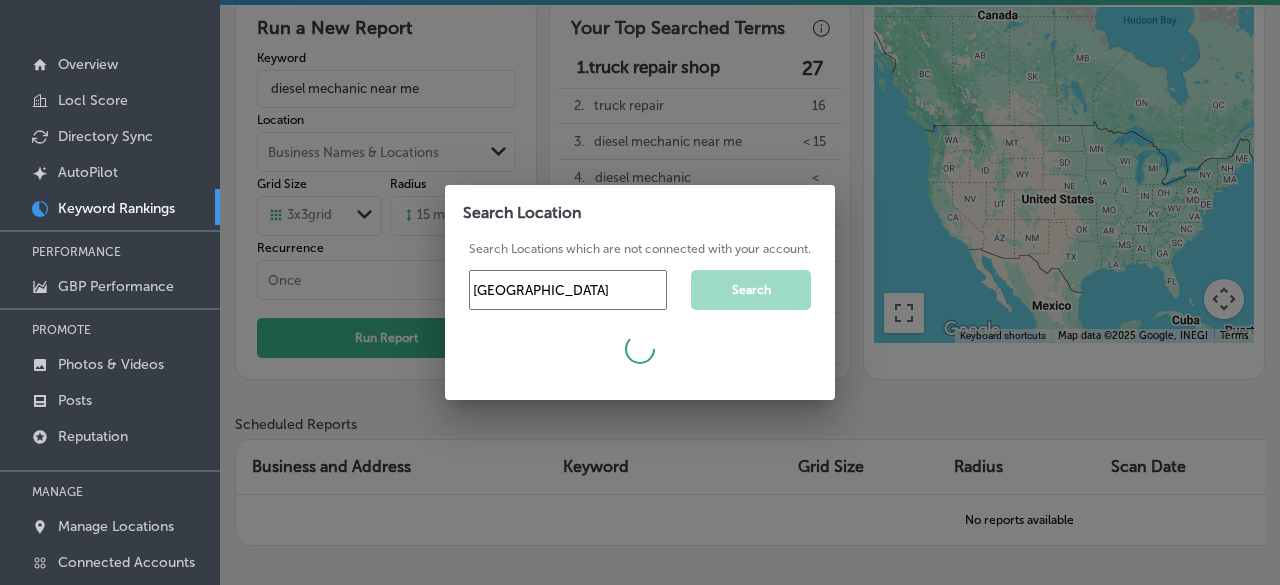 type 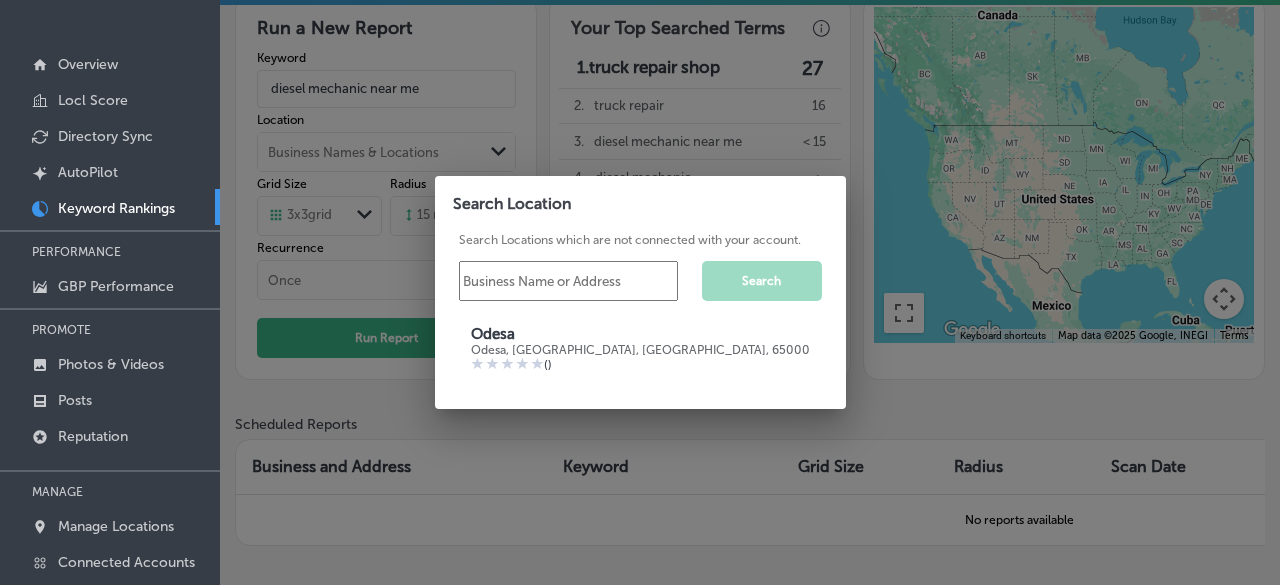 click at bounding box center [640, 292] 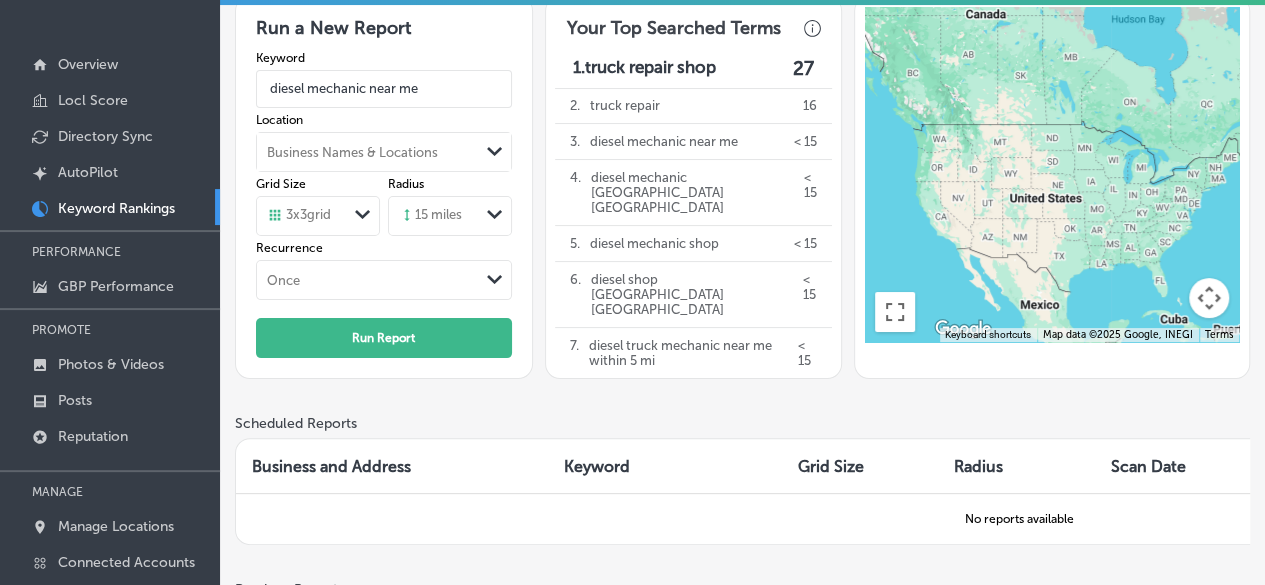 click on "3  x  3  grid" at bounding box center (299, 216) 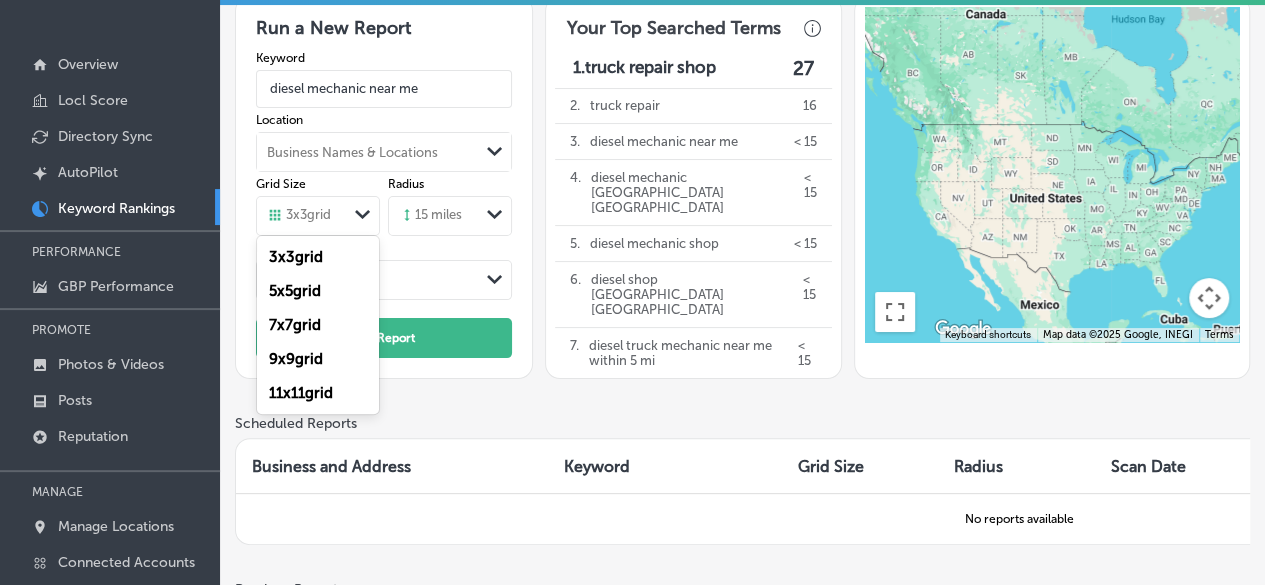 click on "11  x  11  grid" at bounding box center (318, 393) 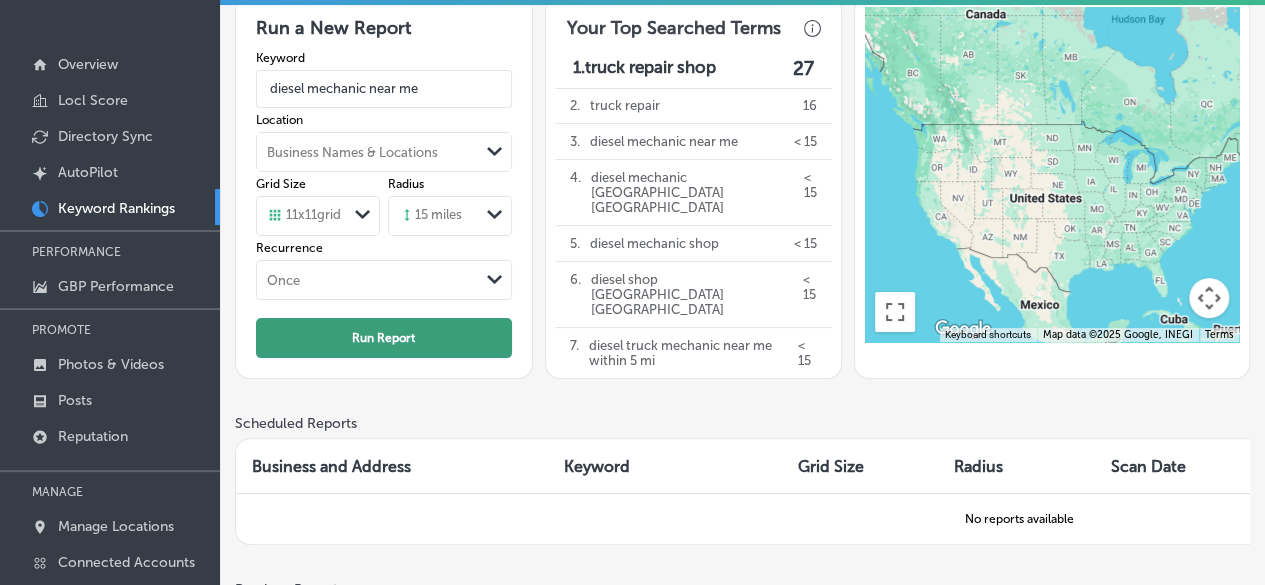 click on "Run Report" at bounding box center (383, 338) 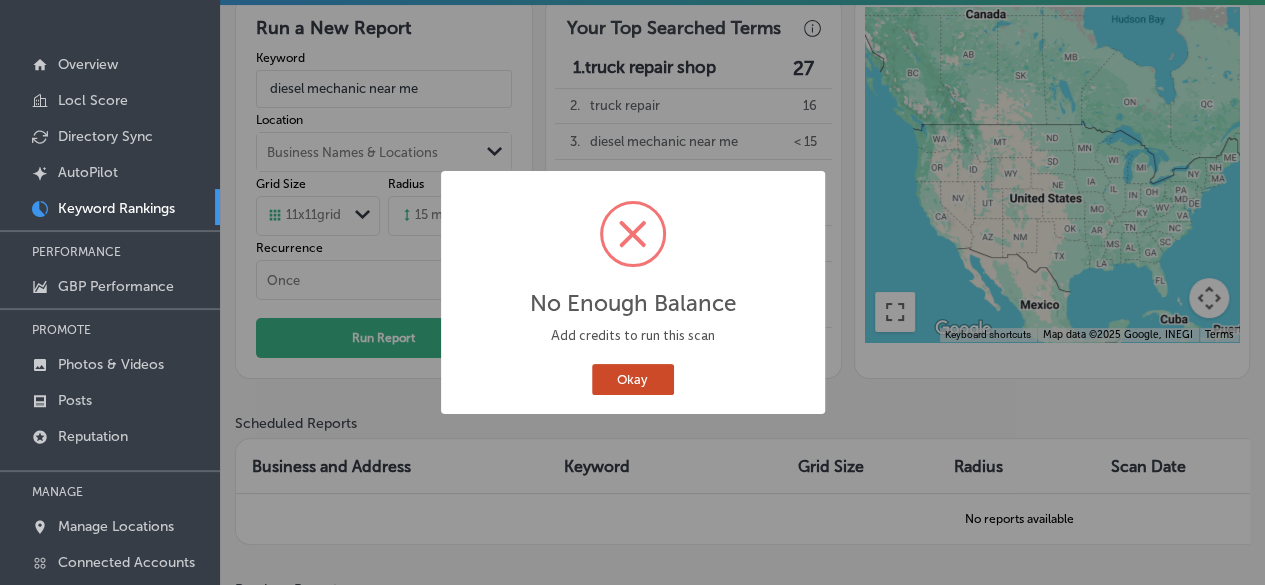 click on "Okay" at bounding box center (633, 379) 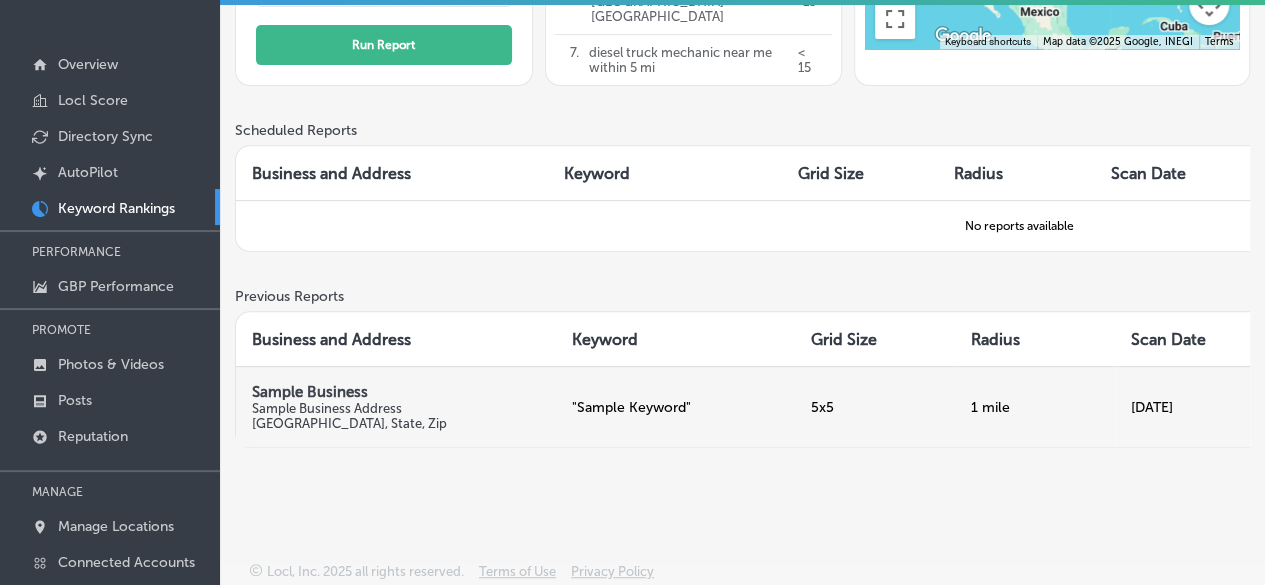 scroll, scrollTop: 325, scrollLeft: 0, axis: vertical 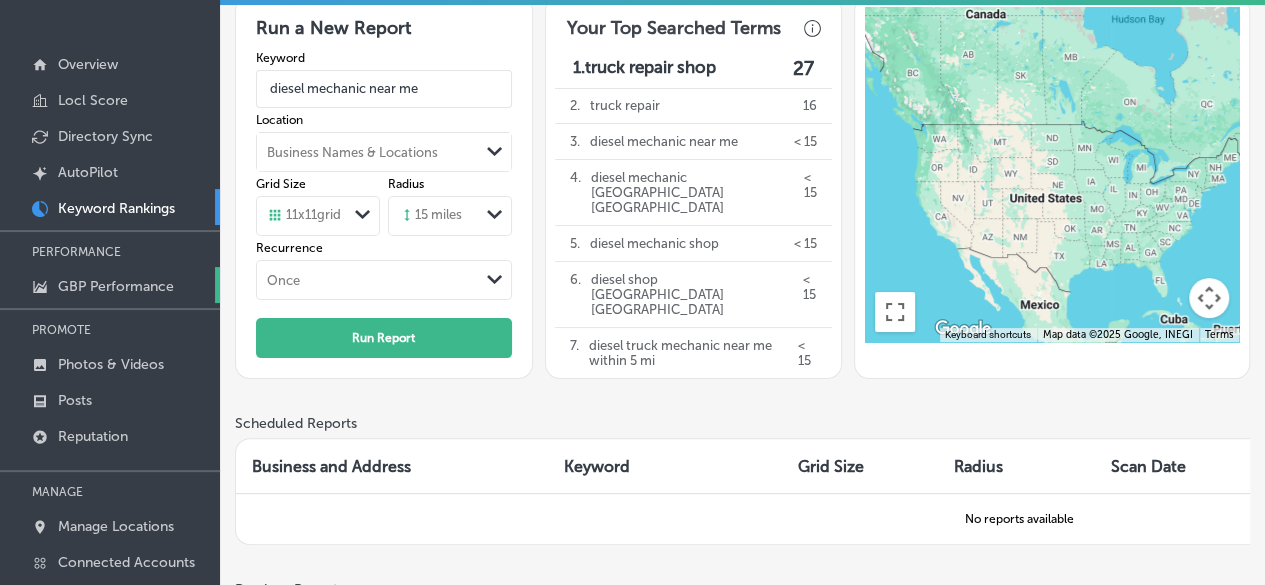 click on "GBP Performance" at bounding box center [116, 286] 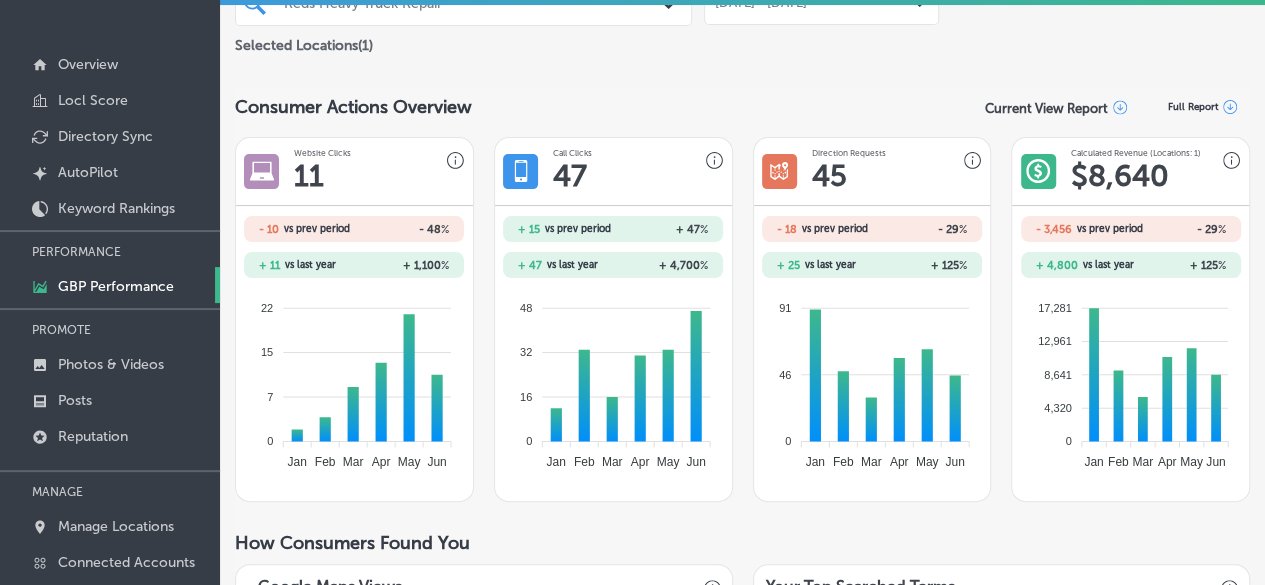 scroll, scrollTop: 0, scrollLeft: 0, axis: both 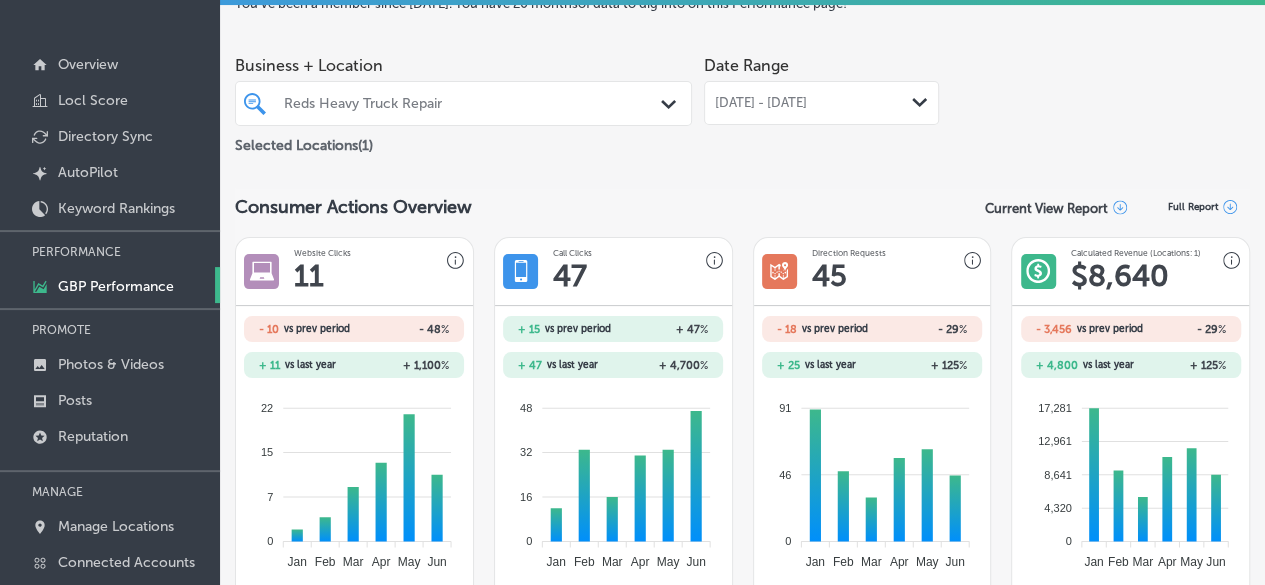 drag, startPoint x: 848, startPoint y: 115, endPoint x: 710, endPoint y: 155, distance: 143.6802 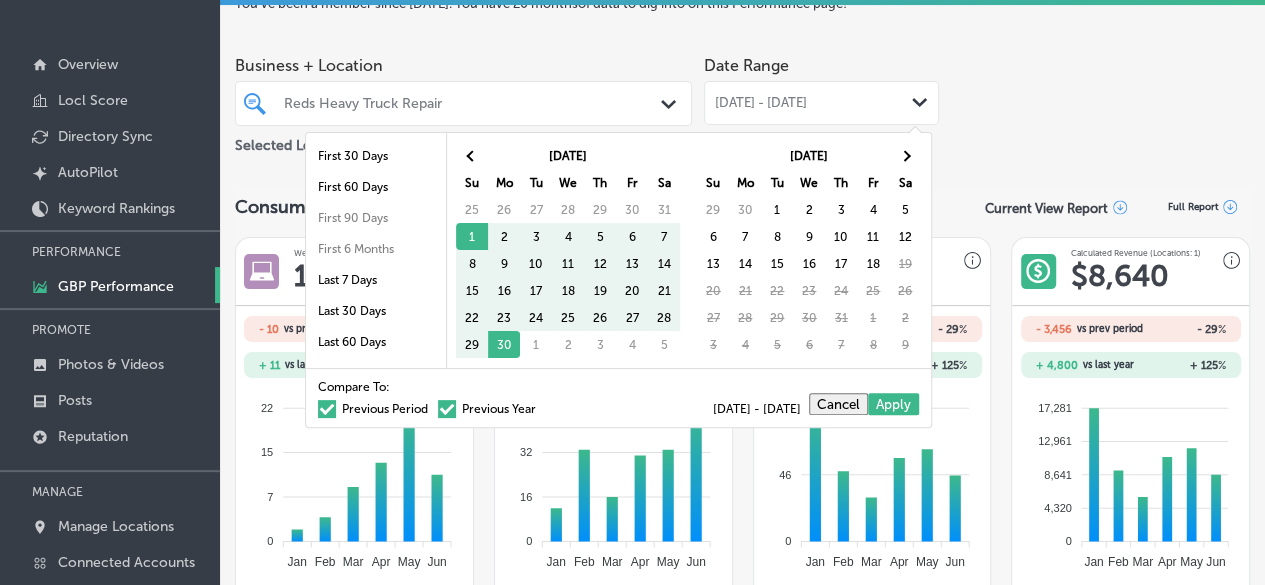 click on "Business + Location
Reds Heavy Truck Repair
Path
Created with Sketch.
Selected Locations  ( 1 ) Date Range [DATE] - [DATE]
Path
Created with Sketch." at bounding box center (742, 102) 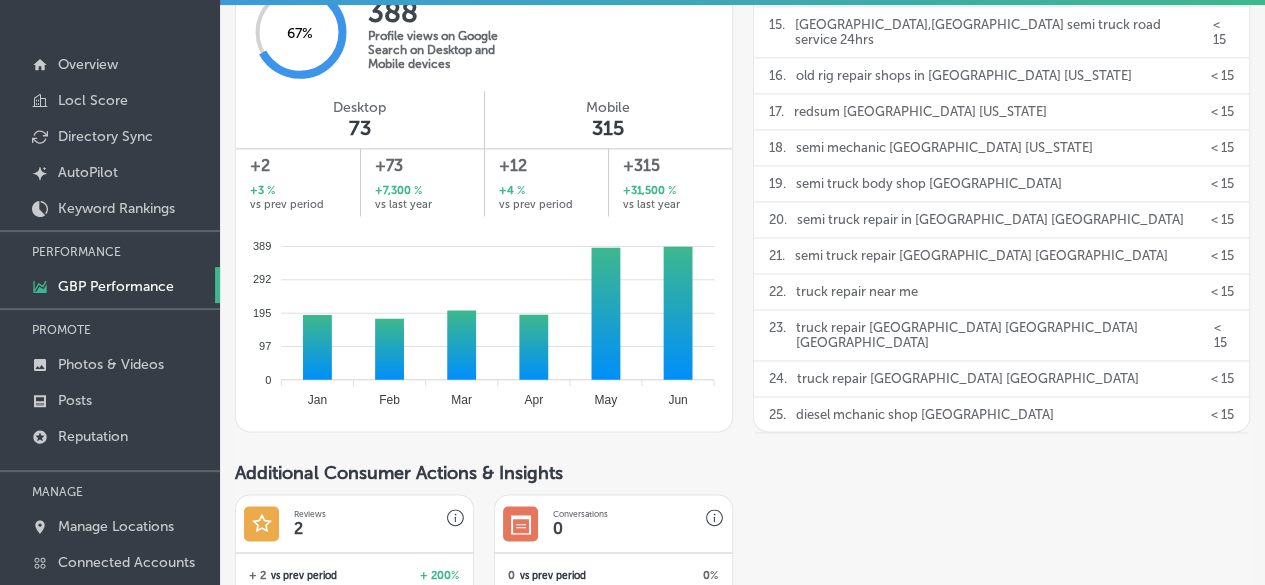 scroll, scrollTop: 1208, scrollLeft: 0, axis: vertical 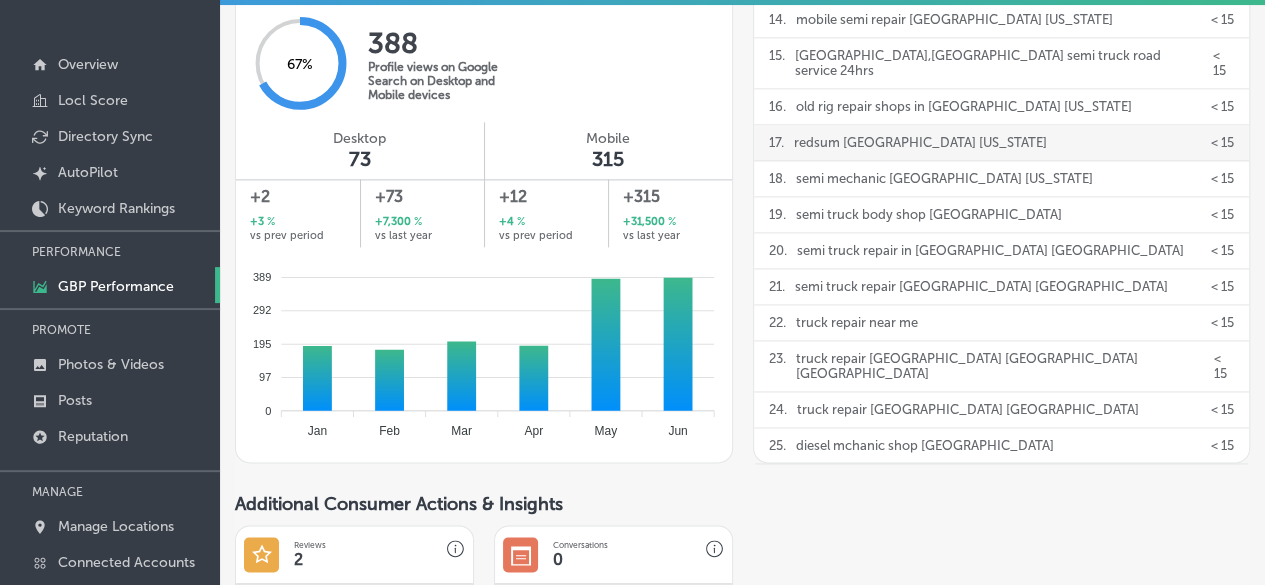 click on "redsum [GEOGRAPHIC_DATA] [US_STATE]" at bounding box center (920, 142) 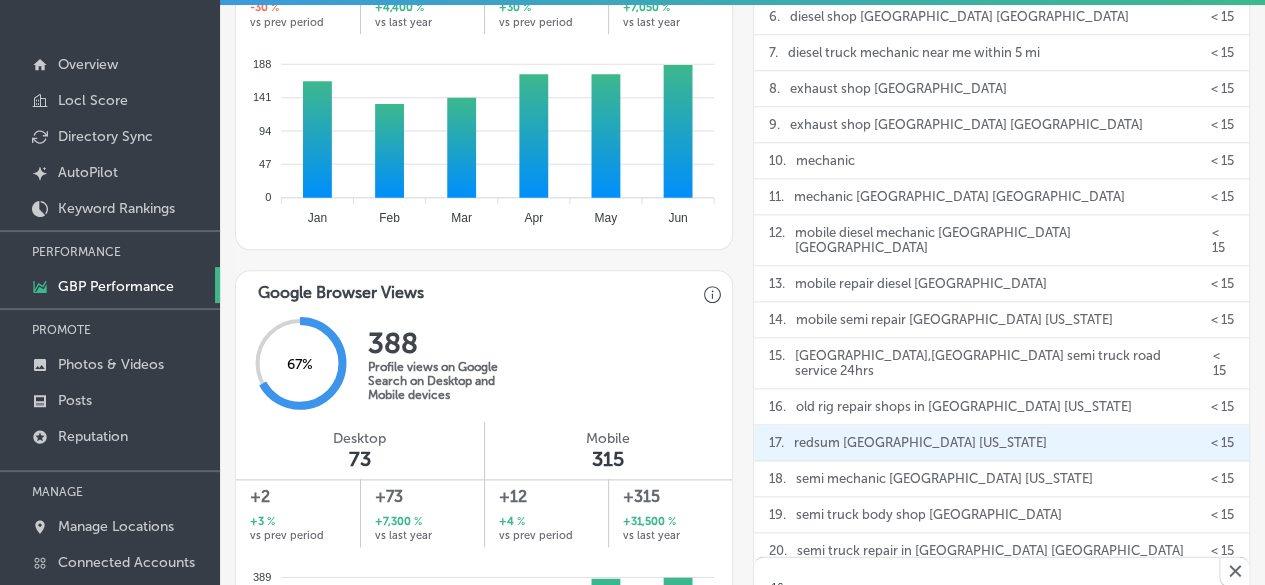 scroll, scrollTop: 608, scrollLeft: 0, axis: vertical 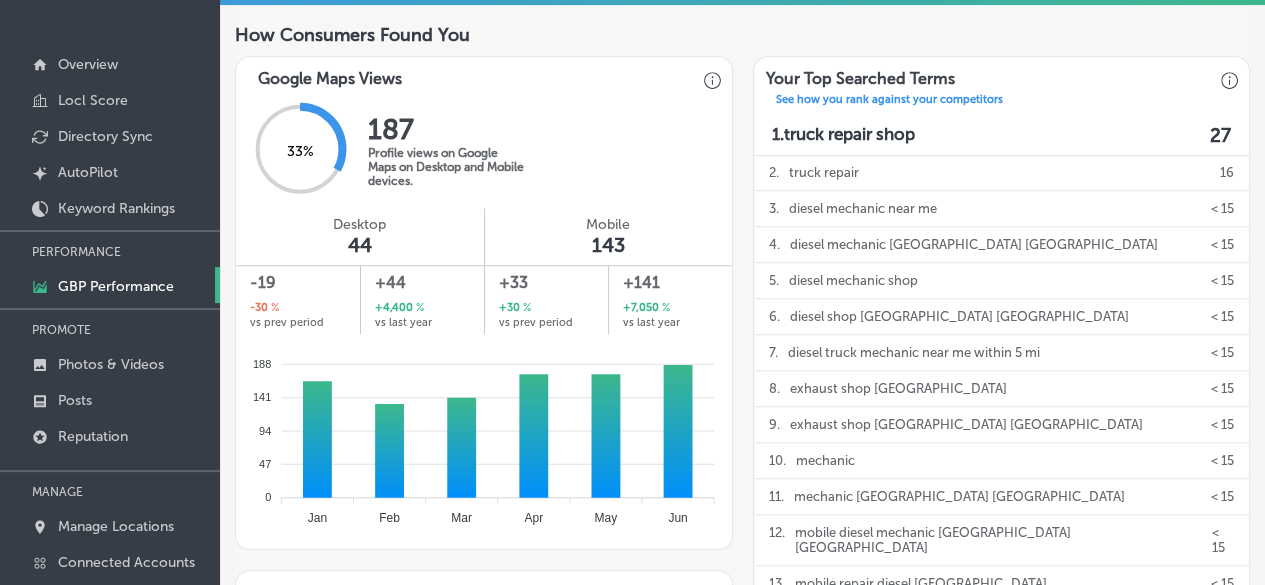 click on "1.  truck repair shop" at bounding box center (843, 135) 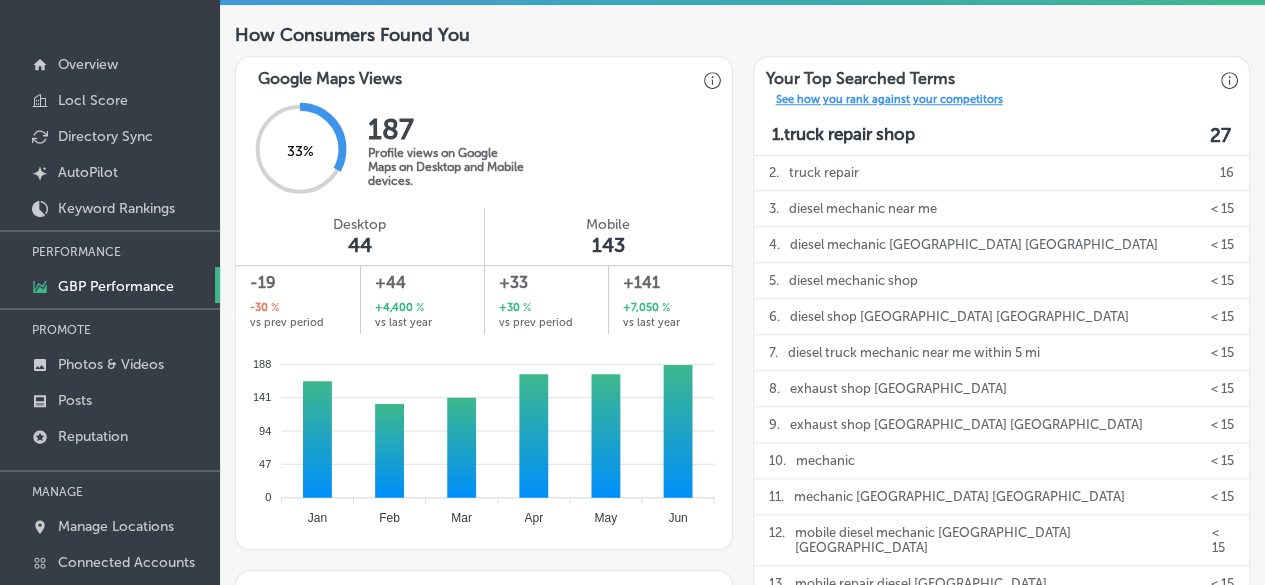 click on "See how you rank against your competitors" at bounding box center (889, 102) 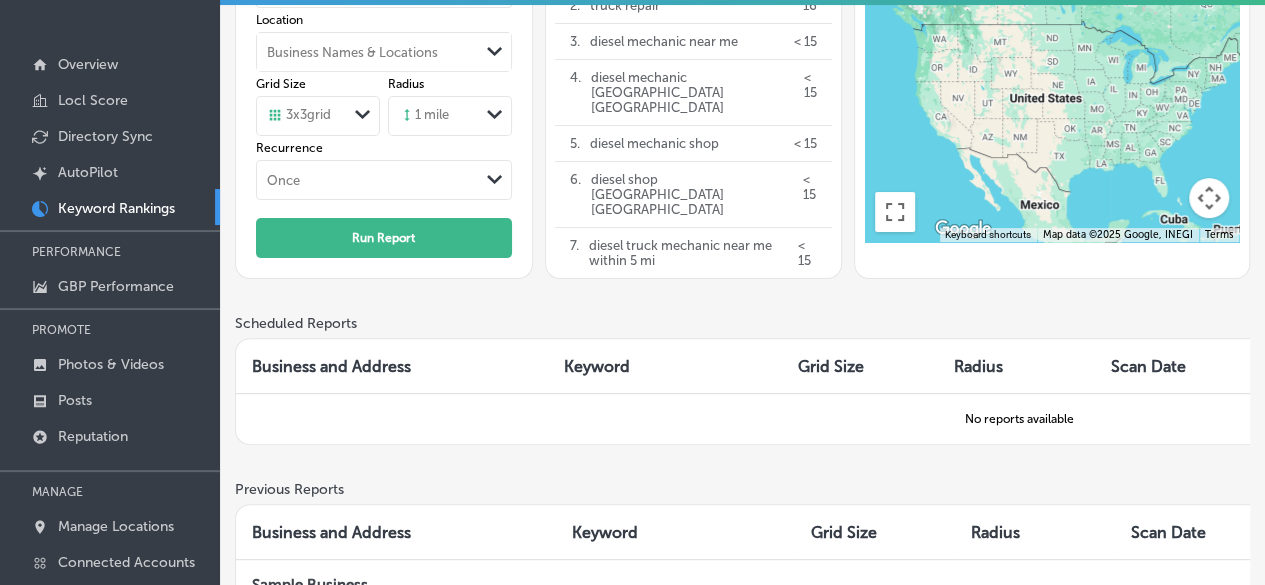 scroll, scrollTop: 0, scrollLeft: 0, axis: both 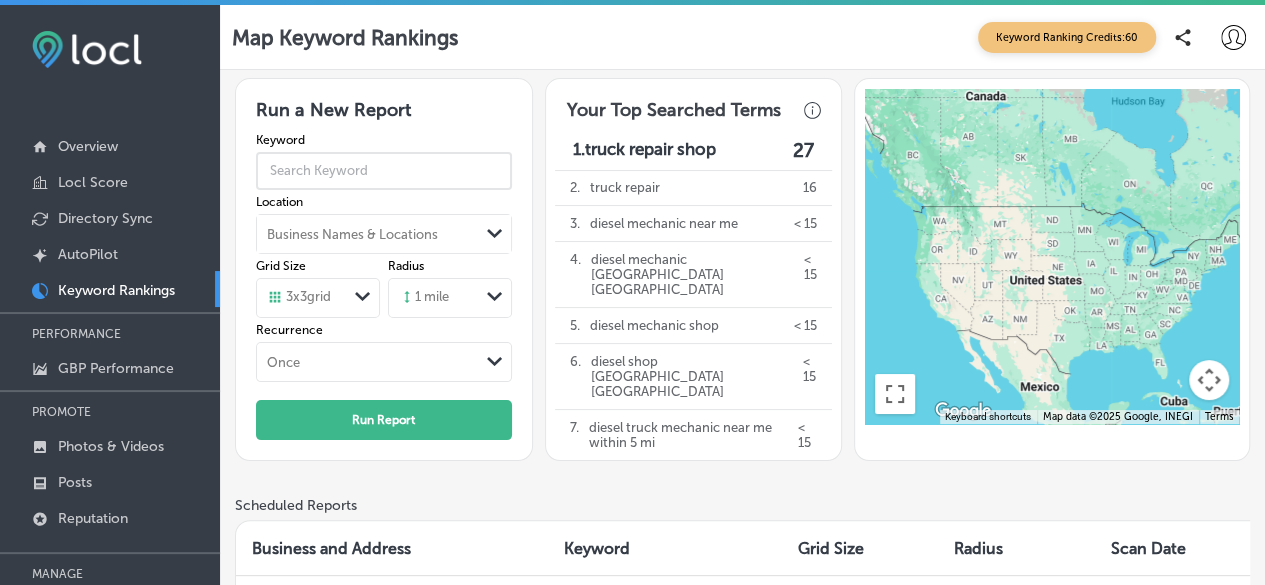 click at bounding box center (383, 170) 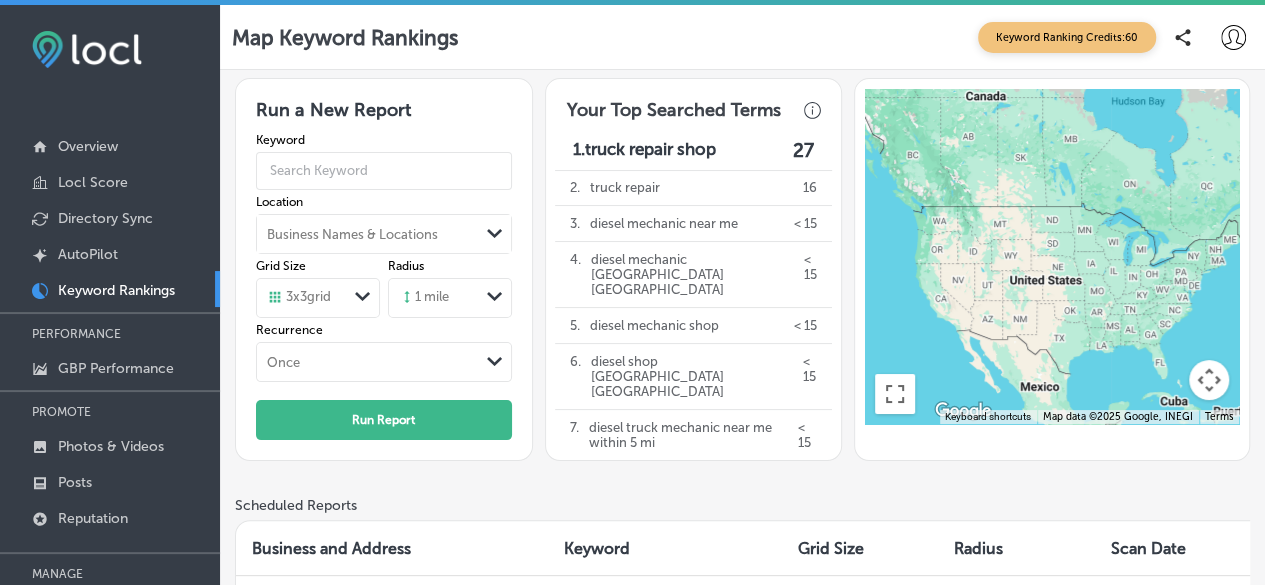 click on "1.  truck repair shop 27" at bounding box center (693, 151) 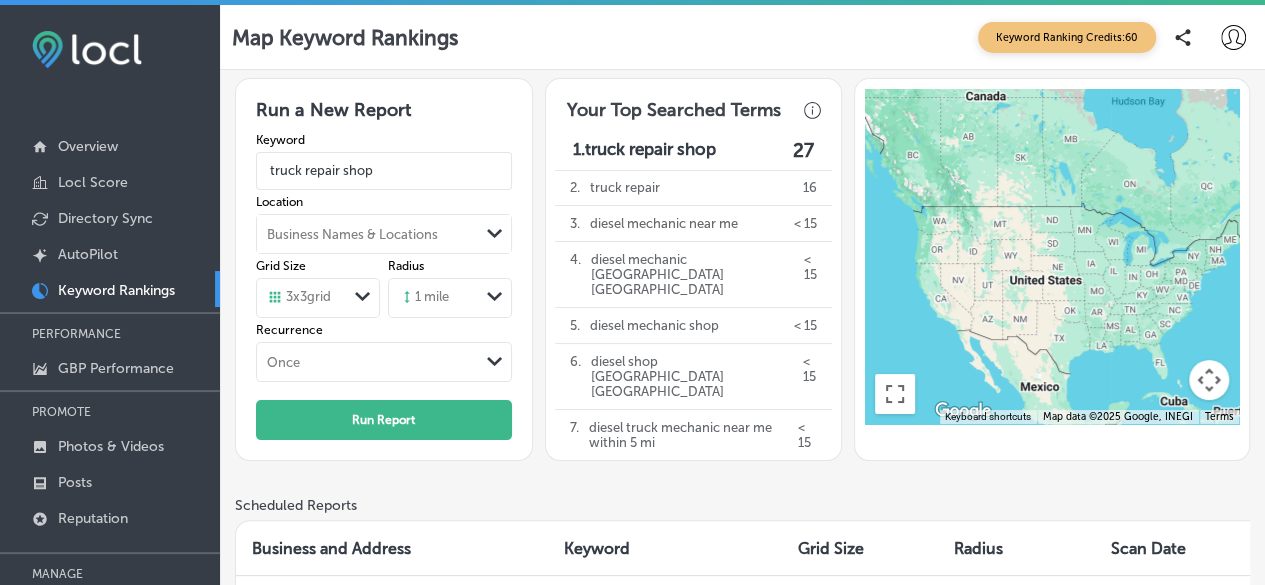 click on "Business Names & Locations" at bounding box center (352, 233) 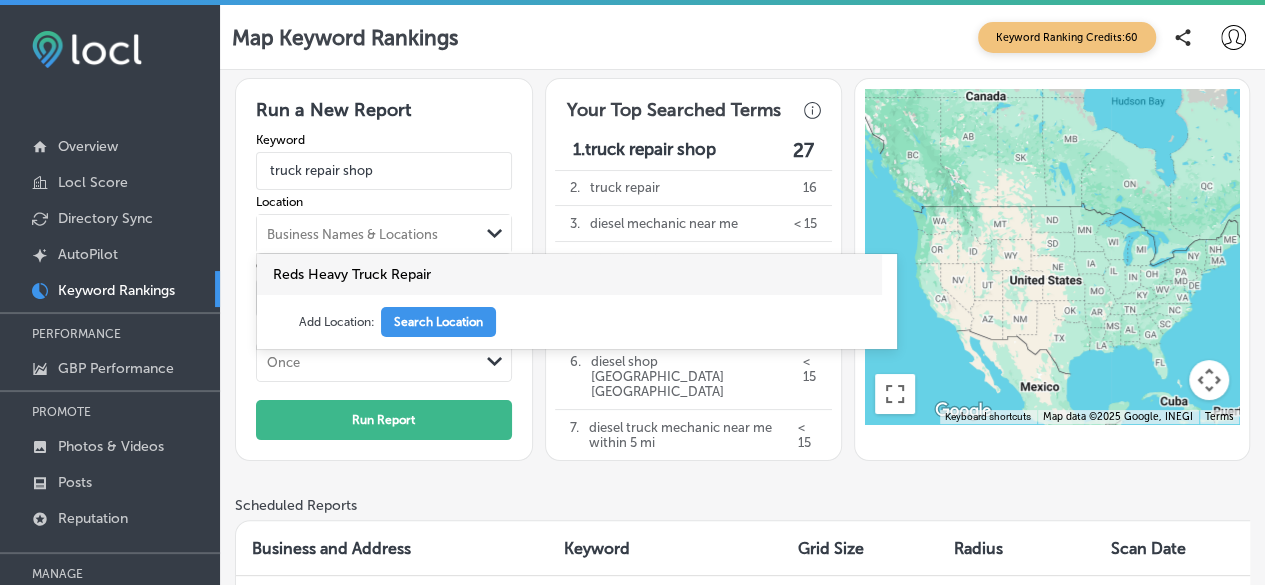 click on "Add Location:  Search Location" at bounding box center (520, 322) 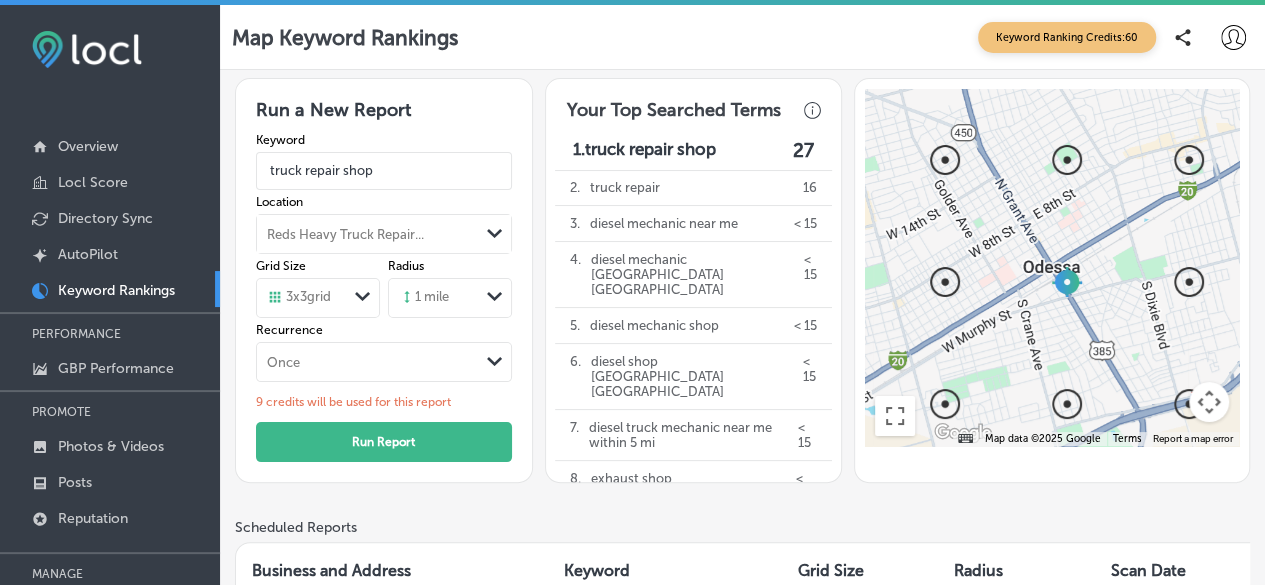click on "1   mile
Path
Created with Sketch." at bounding box center [450, 298] 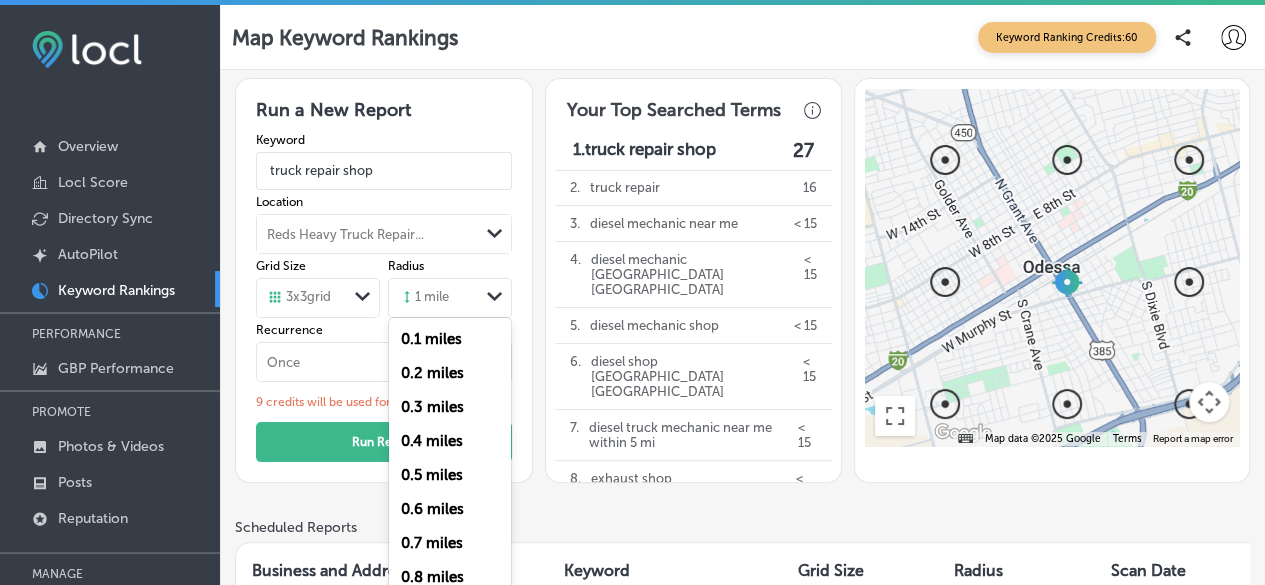 scroll, scrollTop: 40, scrollLeft: 0, axis: vertical 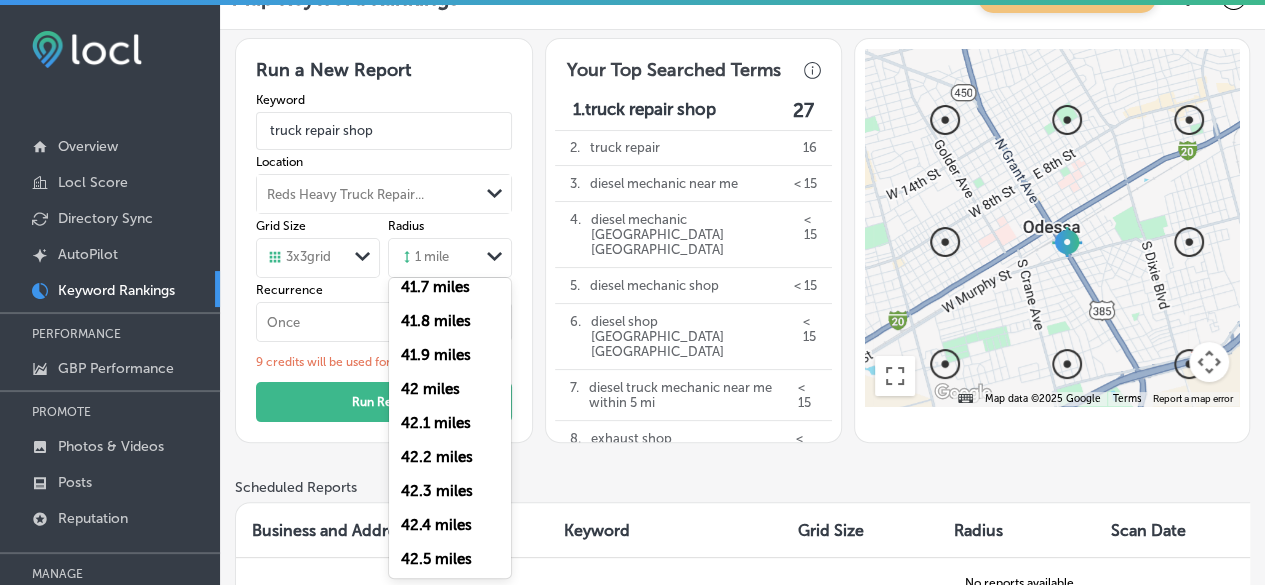 click on "42   miles" at bounding box center (430, 389) 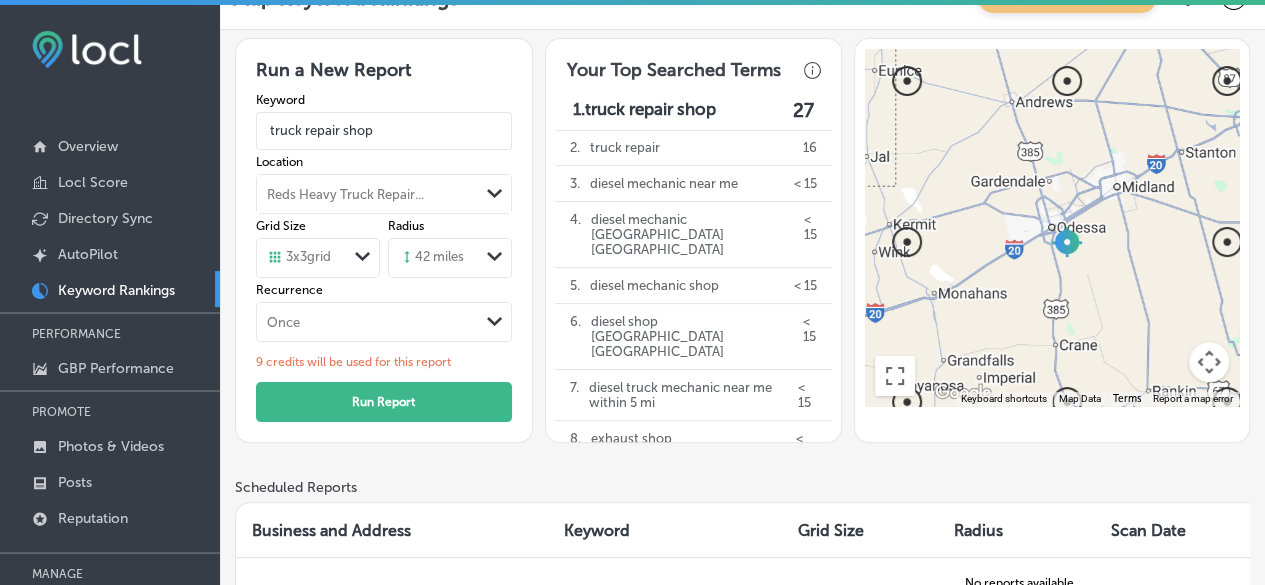 click on "Once" at bounding box center [367, 322] 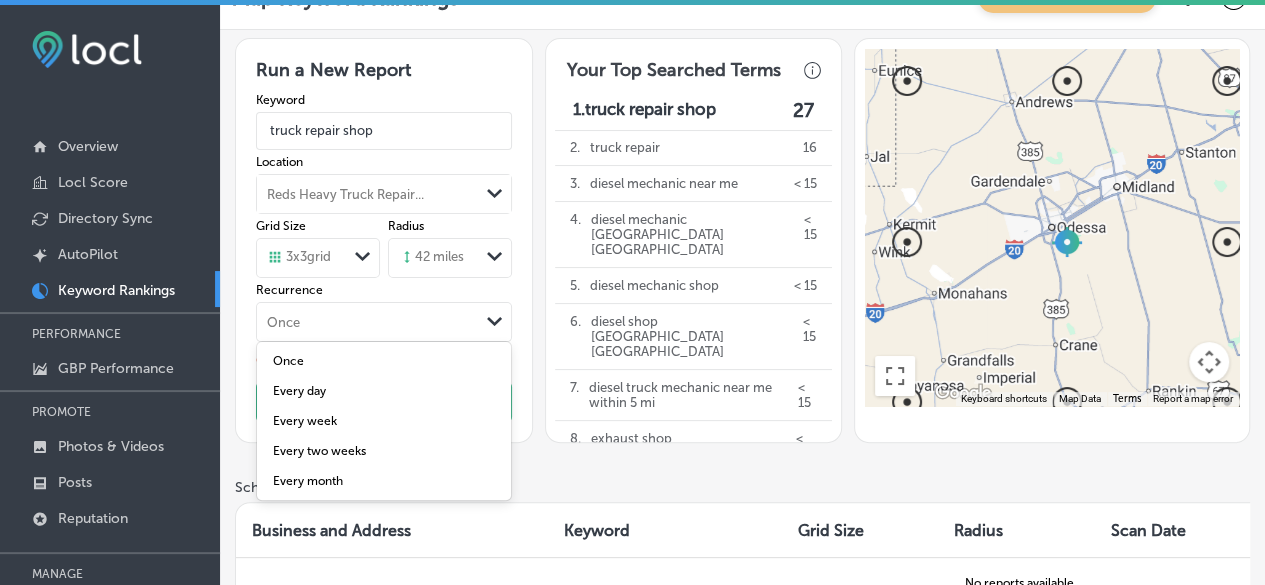 click on "Once" at bounding box center (367, 322) 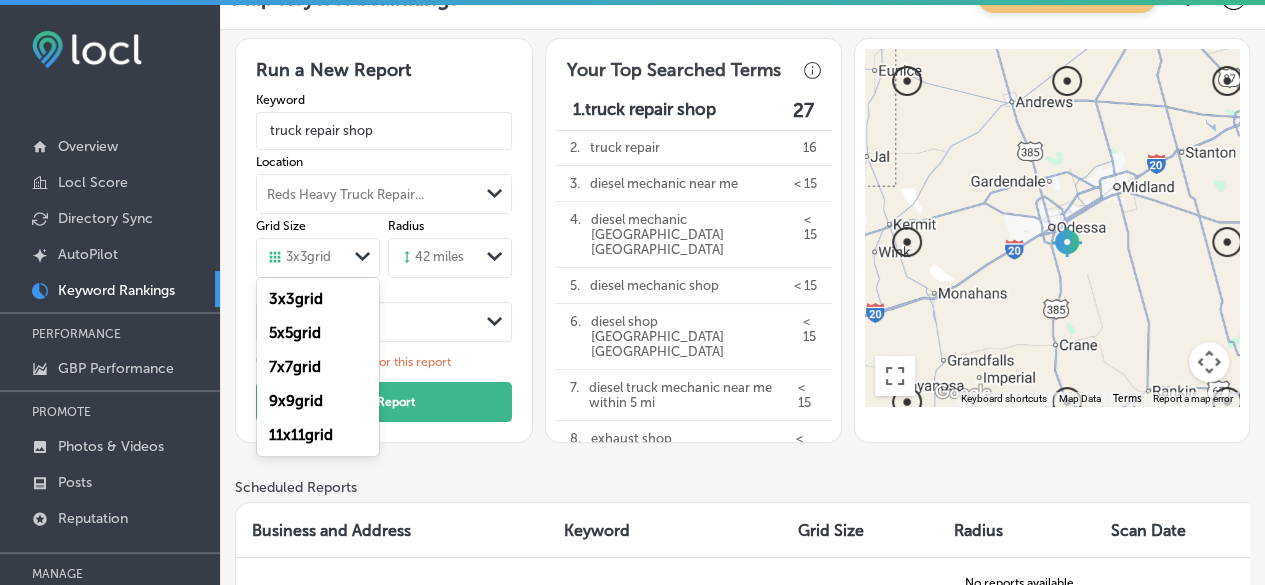 click on "3  x  3  grid" at bounding box center [299, 258] 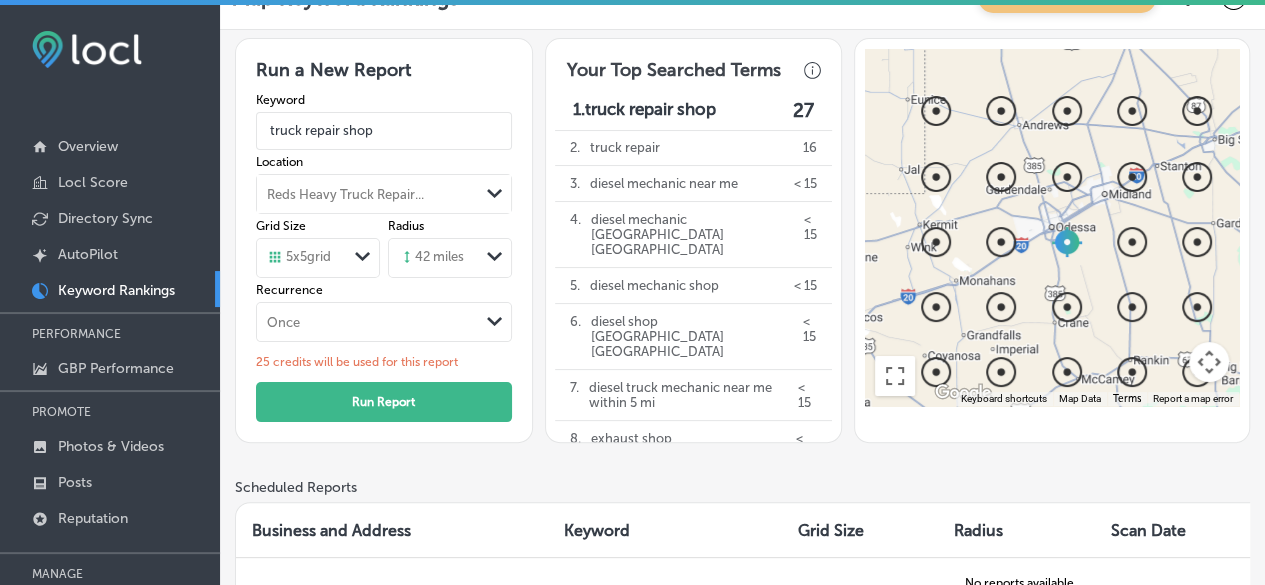 click on "Path
Created with Sketch." at bounding box center (363, 258) 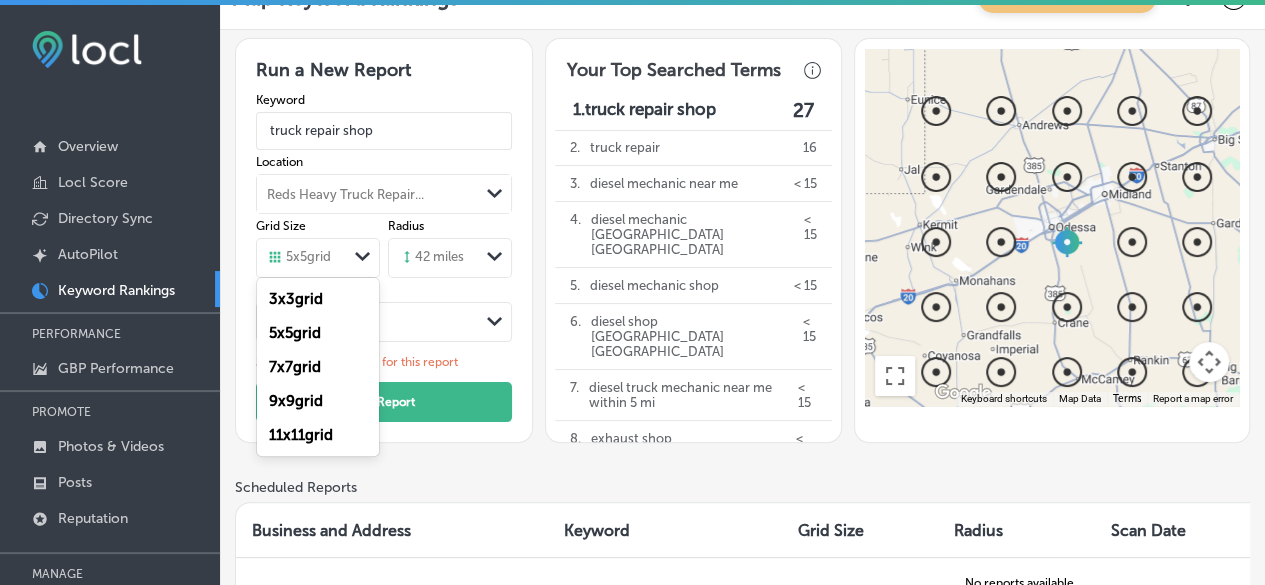 click on "11  x  11  grid" at bounding box center [301, 435] 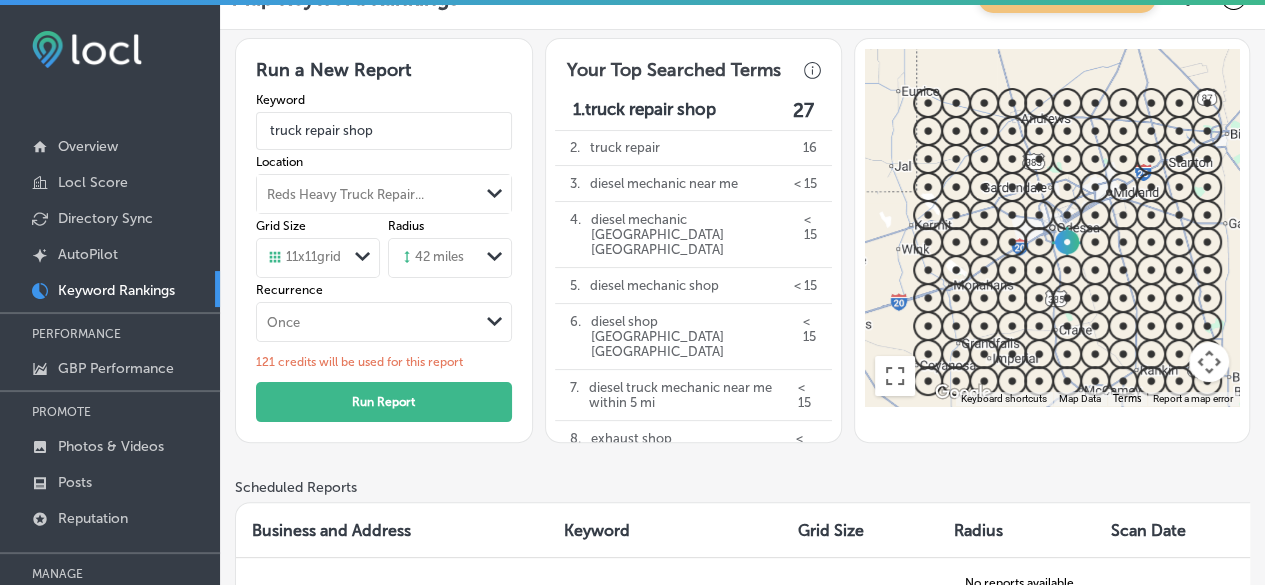 click on "Path
Created with Sketch." at bounding box center (363, 257) 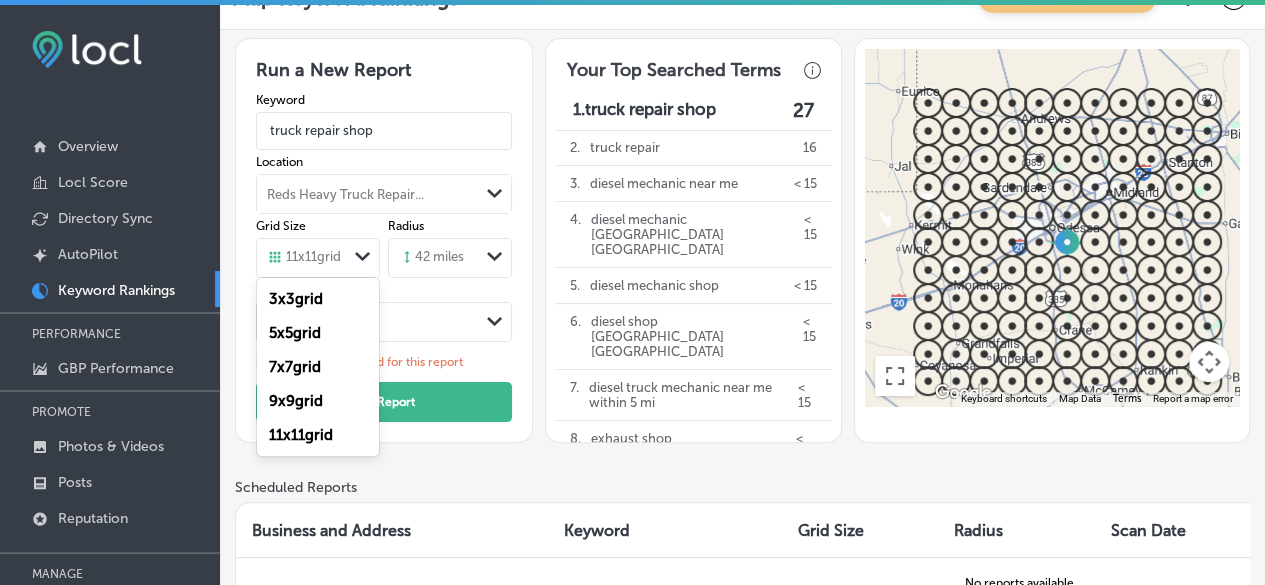 click on "3  x  3  grid" at bounding box center [296, 299] 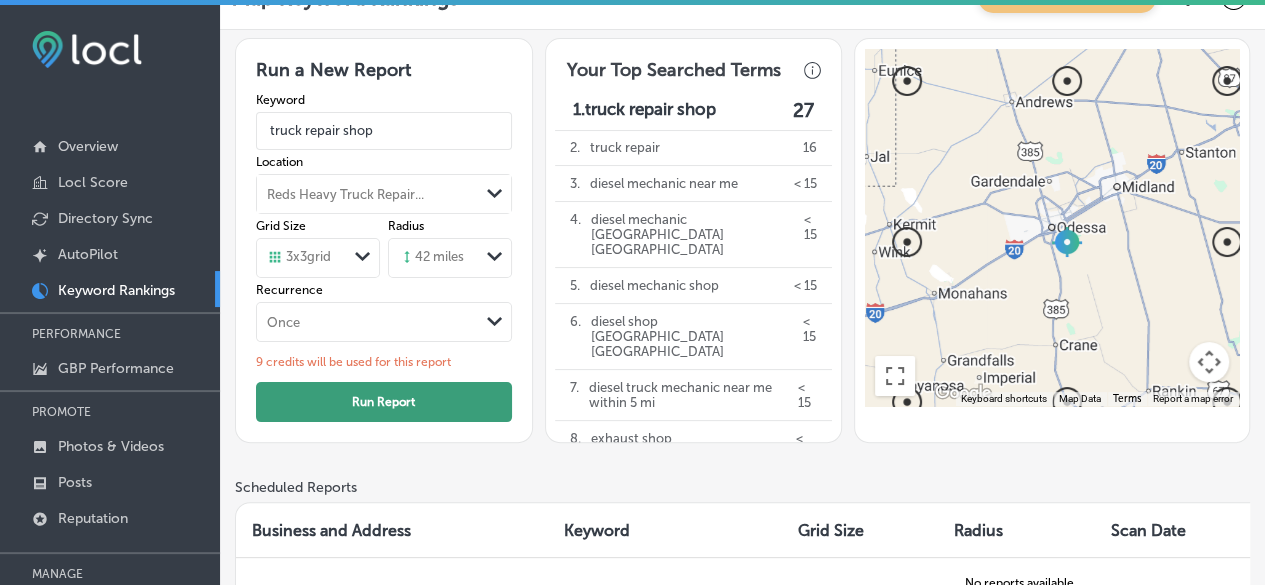 click on "Run Report" at bounding box center [383, 402] 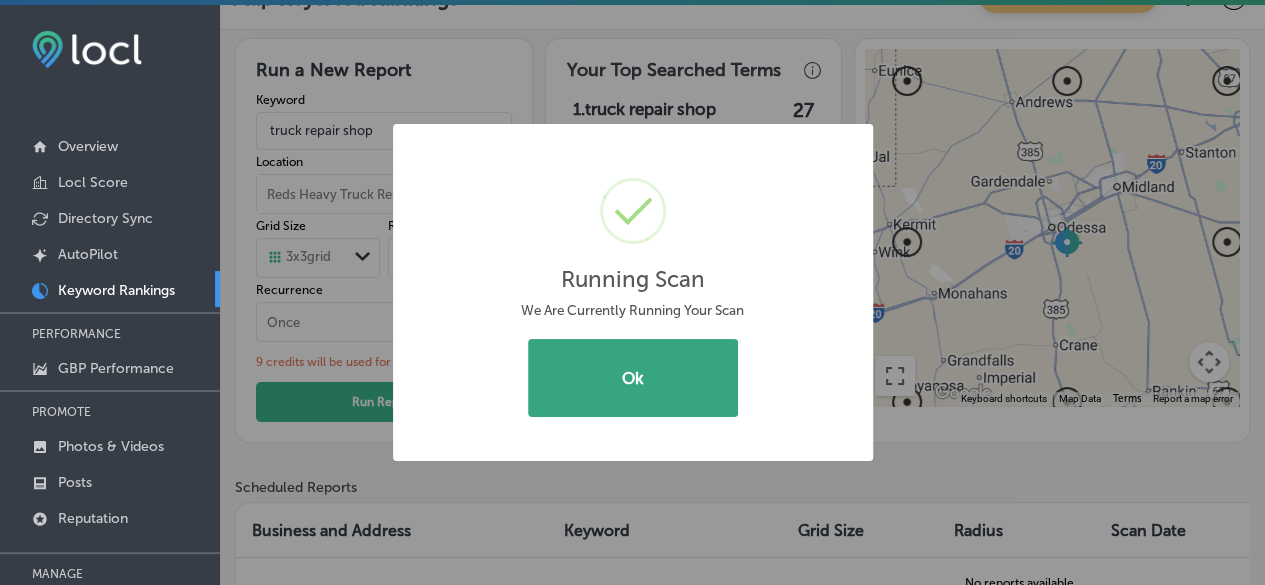 click on "Ok" at bounding box center (633, 378) 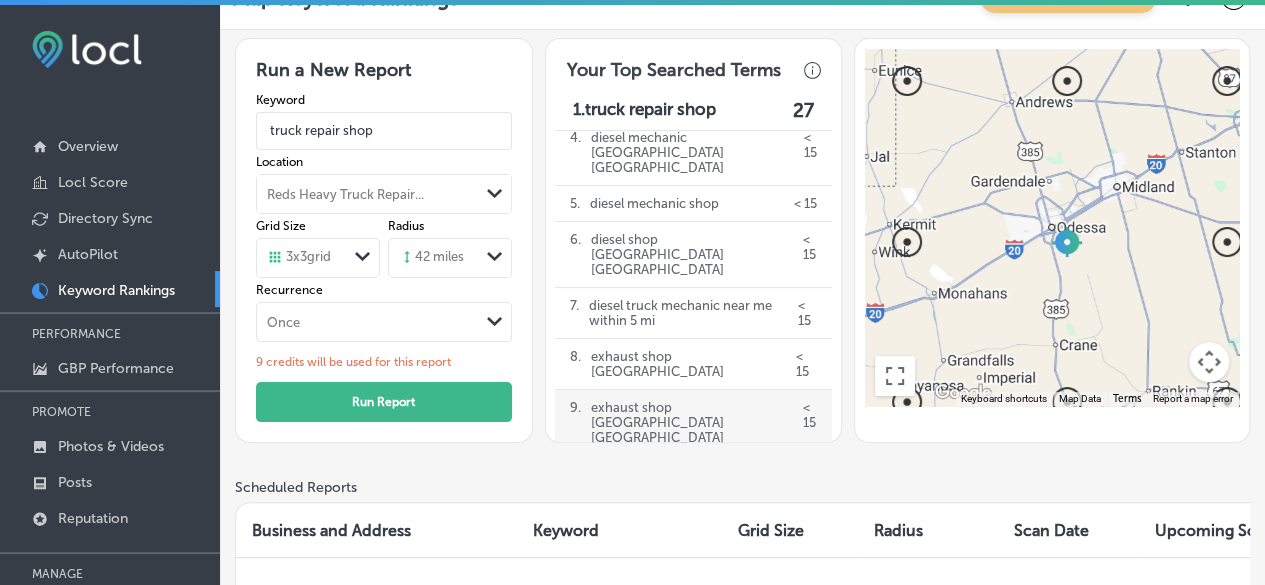 scroll, scrollTop: 300, scrollLeft: 0, axis: vertical 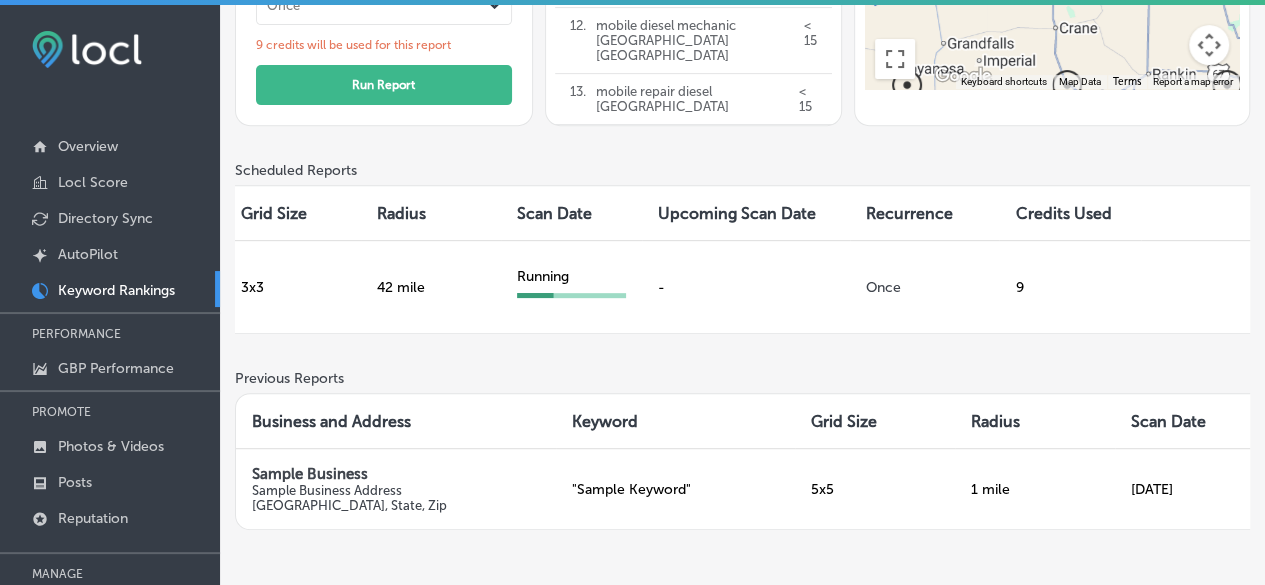 drag, startPoint x: 645, startPoint y: 310, endPoint x: 793, endPoint y: 327, distance: 148.97314 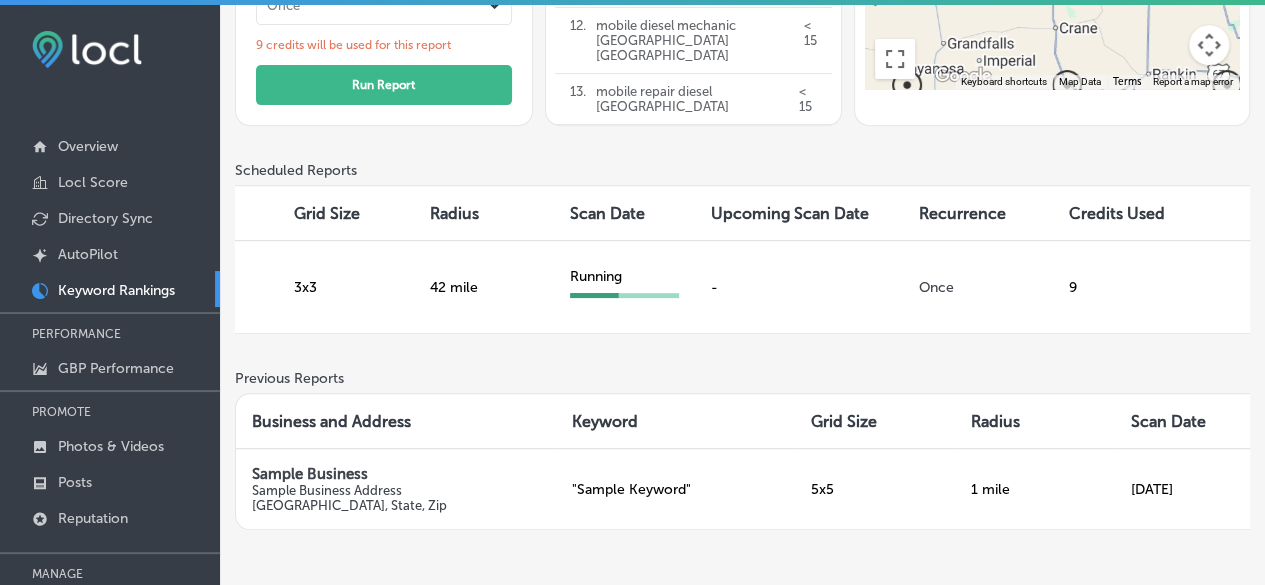 scroll, scrollTop: 0, scrollLeft: 0, axis: both 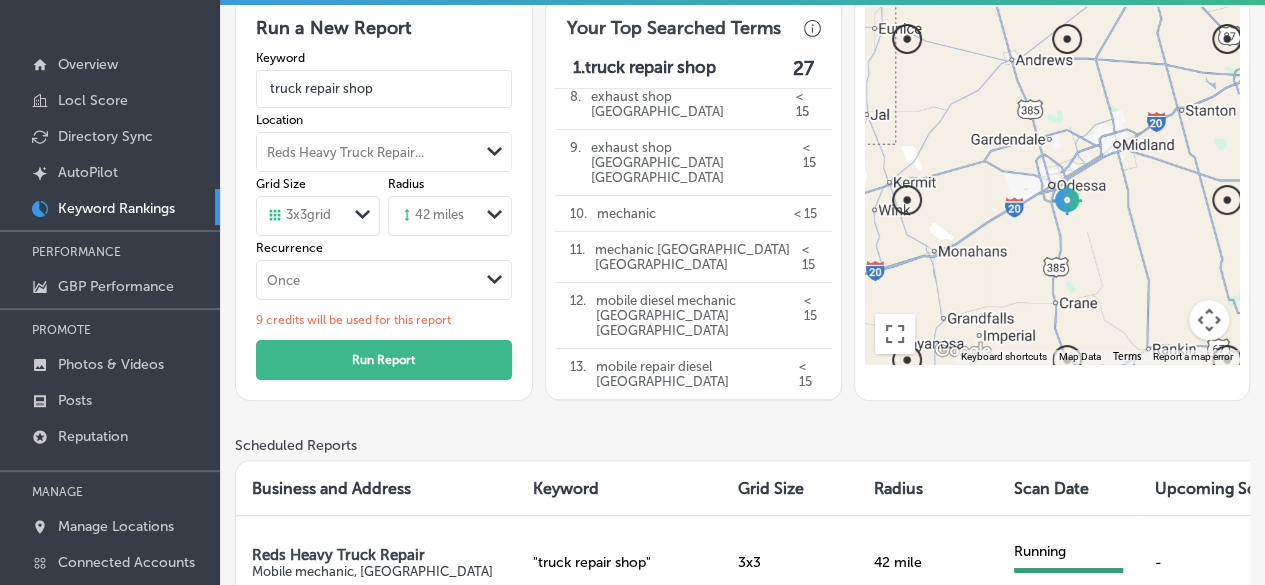 drag, startPoint x: 369, startPoint y: 317, endPoint x: 846, endPoint y: 381, distance: 481.27435 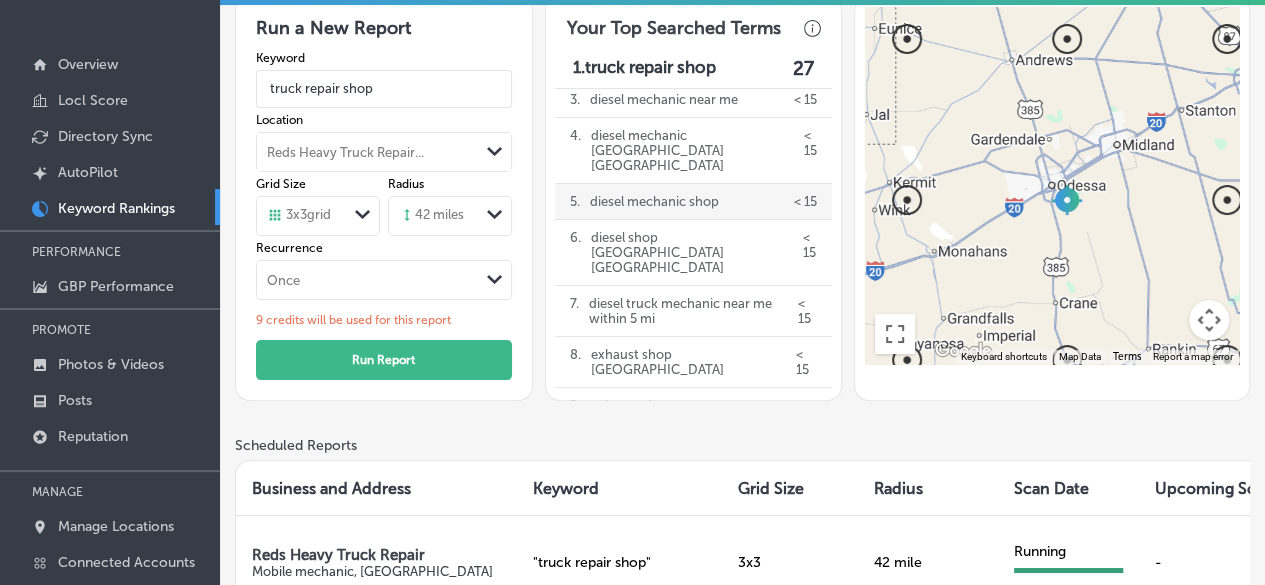 scroll, scrollTop: 0, scrollLeft: 0, axis: both 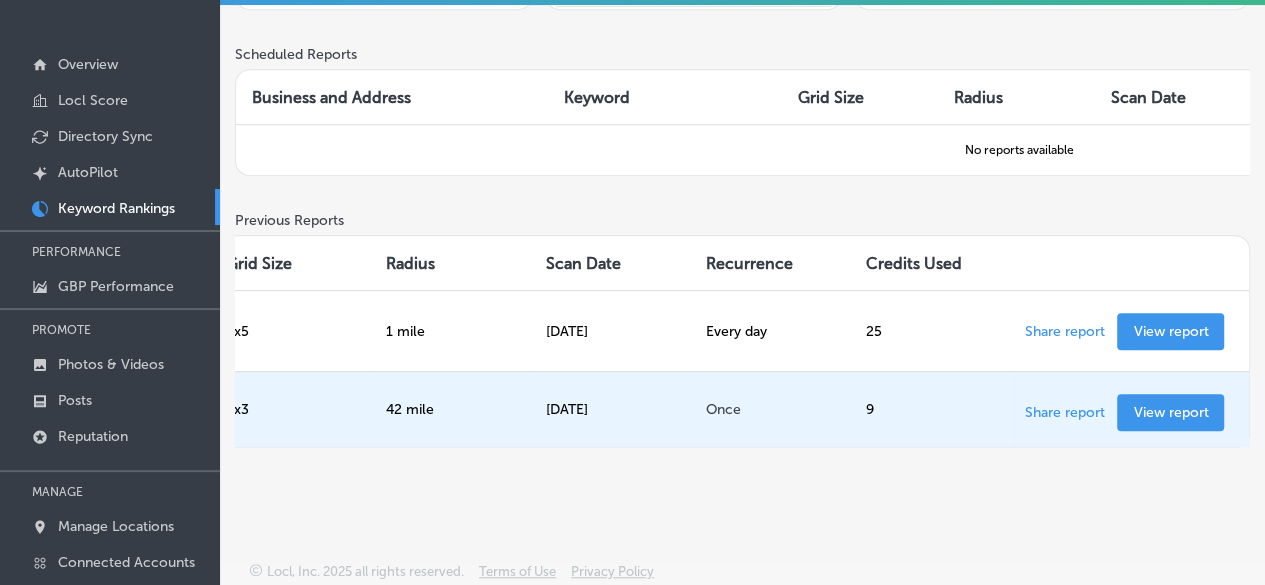 click on "View report" at bounding box center [1170, 412] 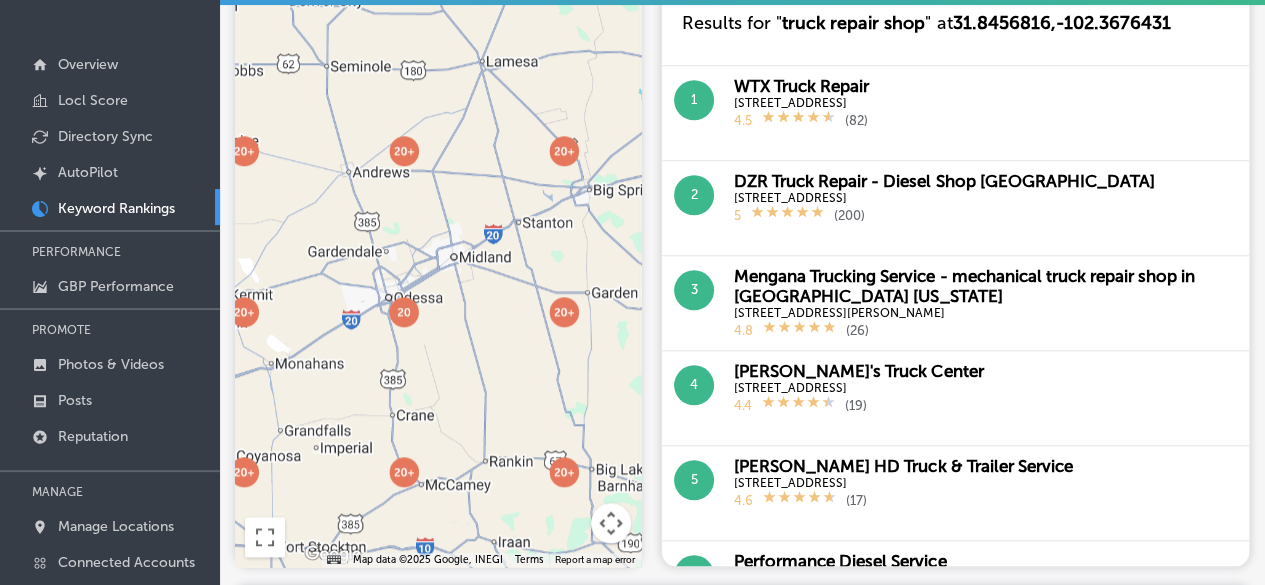 scroll, scrollTop: 900, scrollLeft: 0, axis: vertical 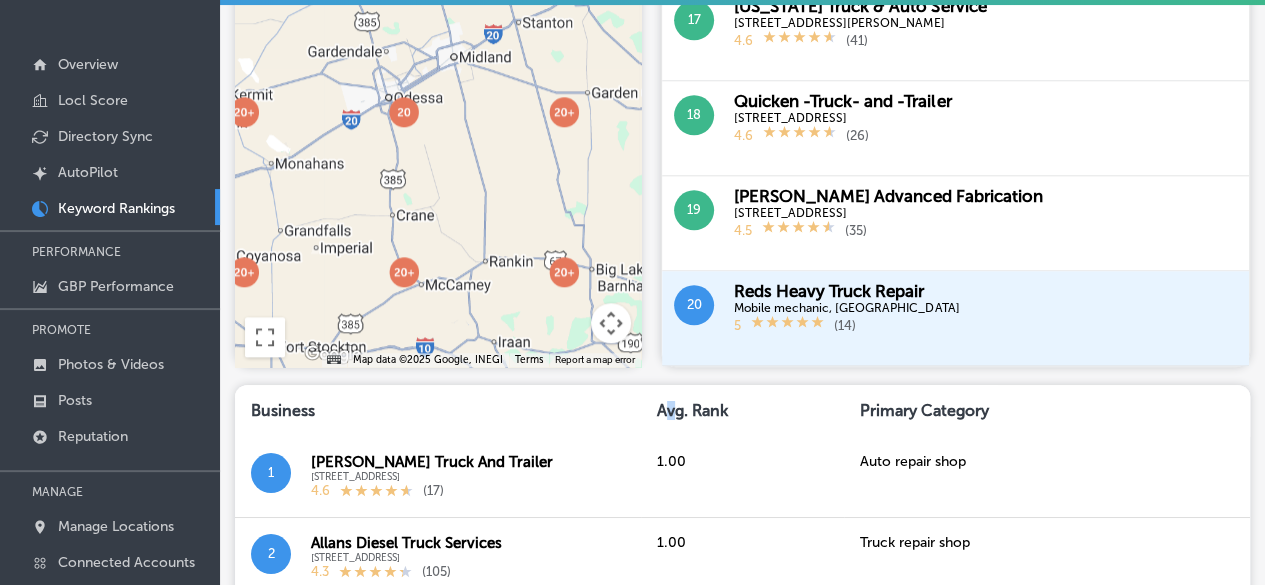 drag, startPoint x: 902, startPoint y: 295, endPoint x: 666, endPoint y: 375, distance: 249.19069 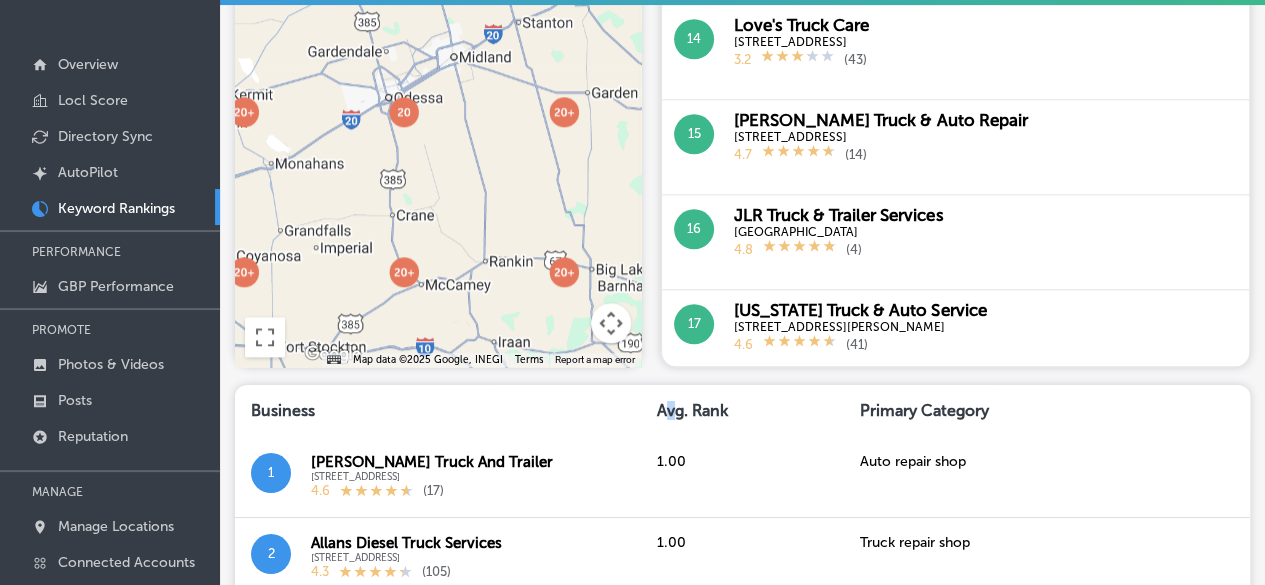 scroll, scrollTop: 1400, scrollLeft: 0, axis: vertical 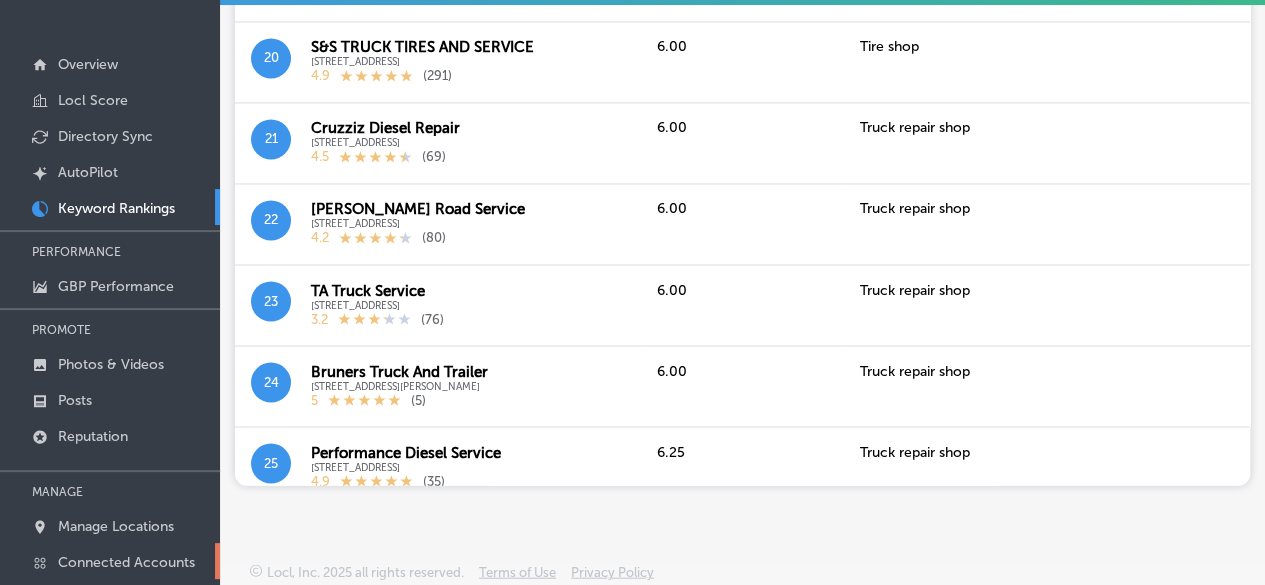 click on "Connected Accounts" at bounding box center (126, 562) 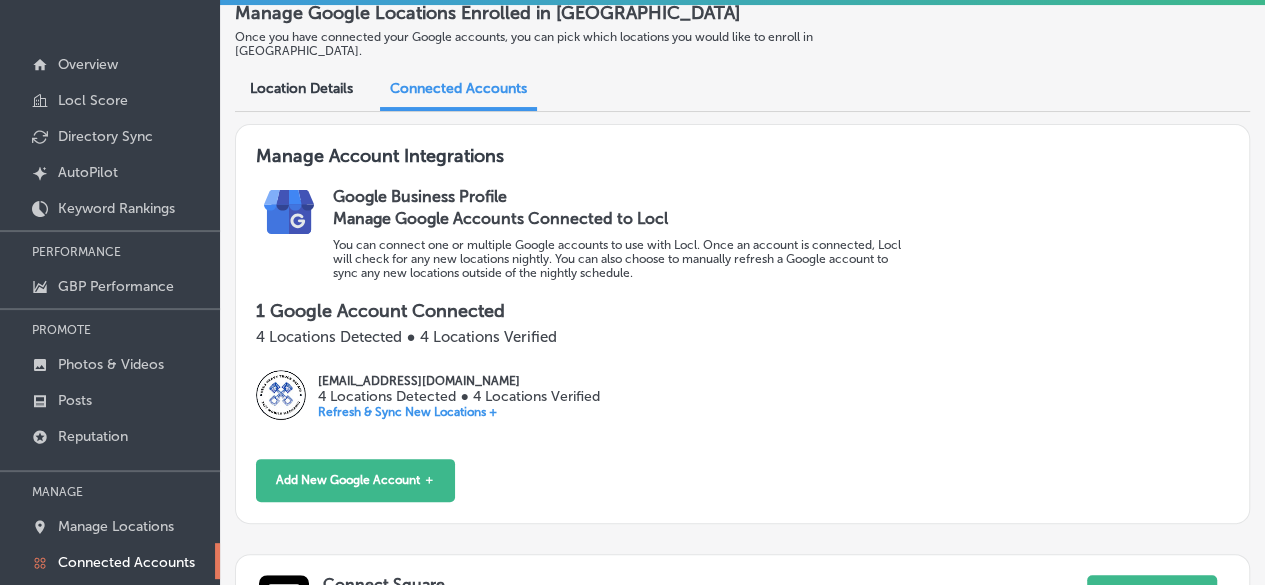 click on "Refresh & Sync New Locations +" at bounding box center [458, 412] 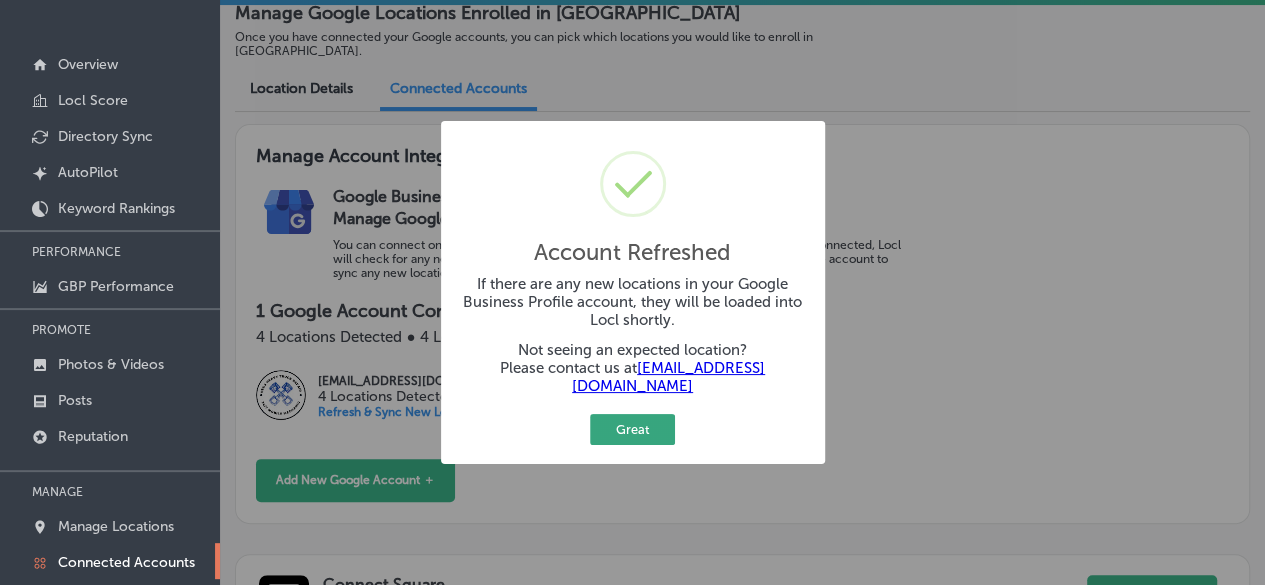 click on "Great" at bounding box center (632, 429) 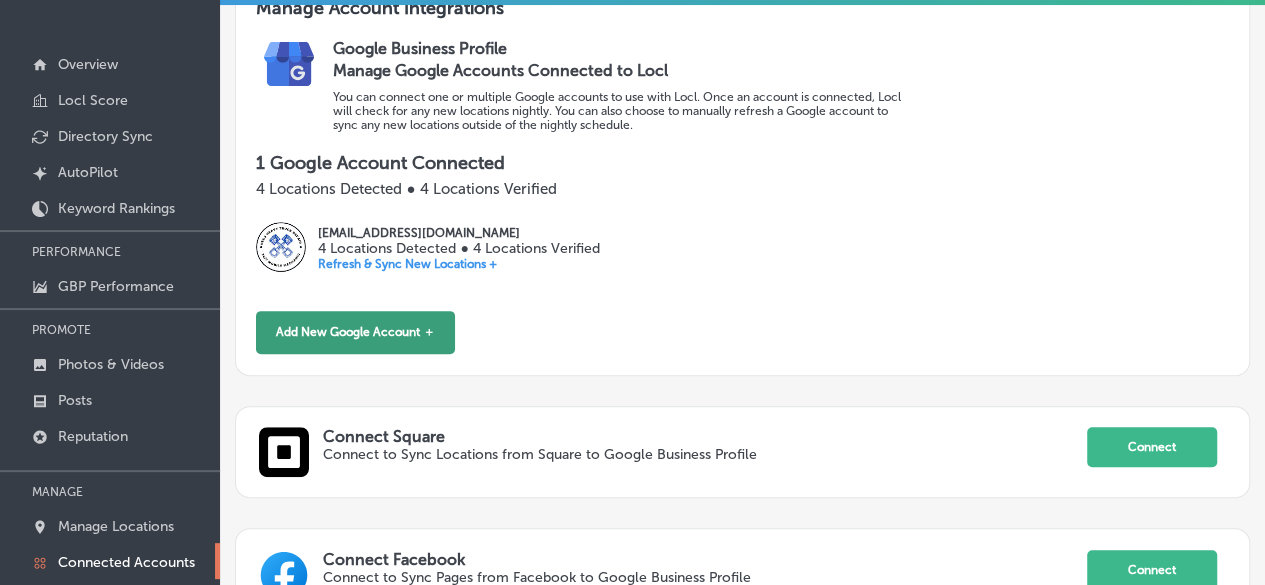 scroll, scrollTop: 400, scrollLeft: 0, axis: vertical 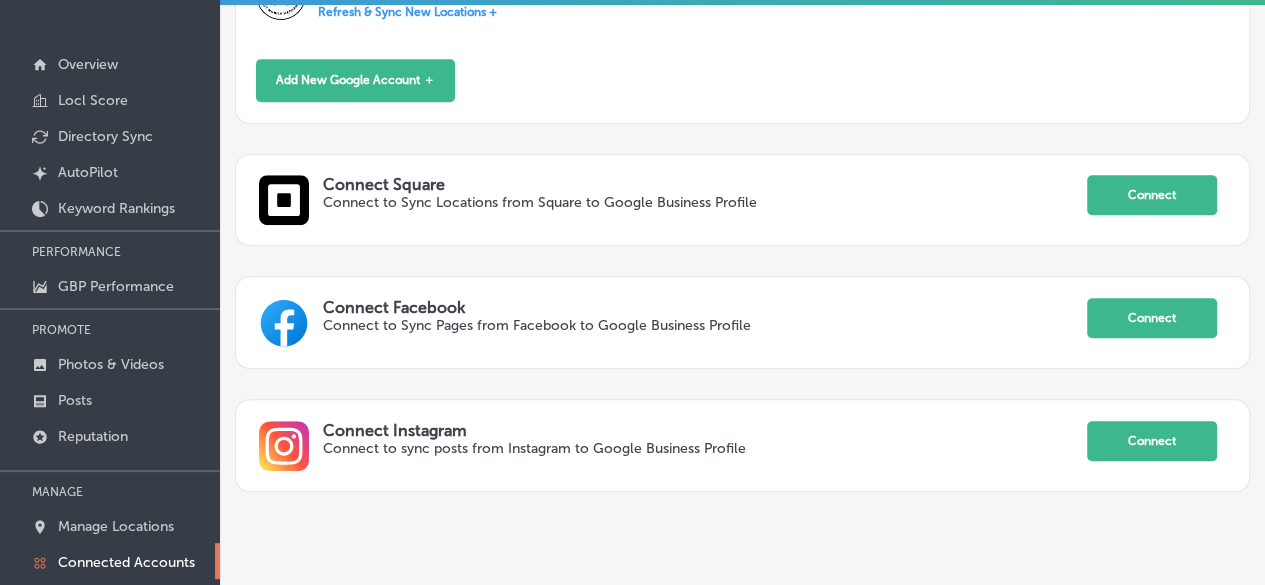 drag, startPoint x: 1233, startPoint y: 228, endPoint x: 1192, endPoint y: 218, distance: 42.201897 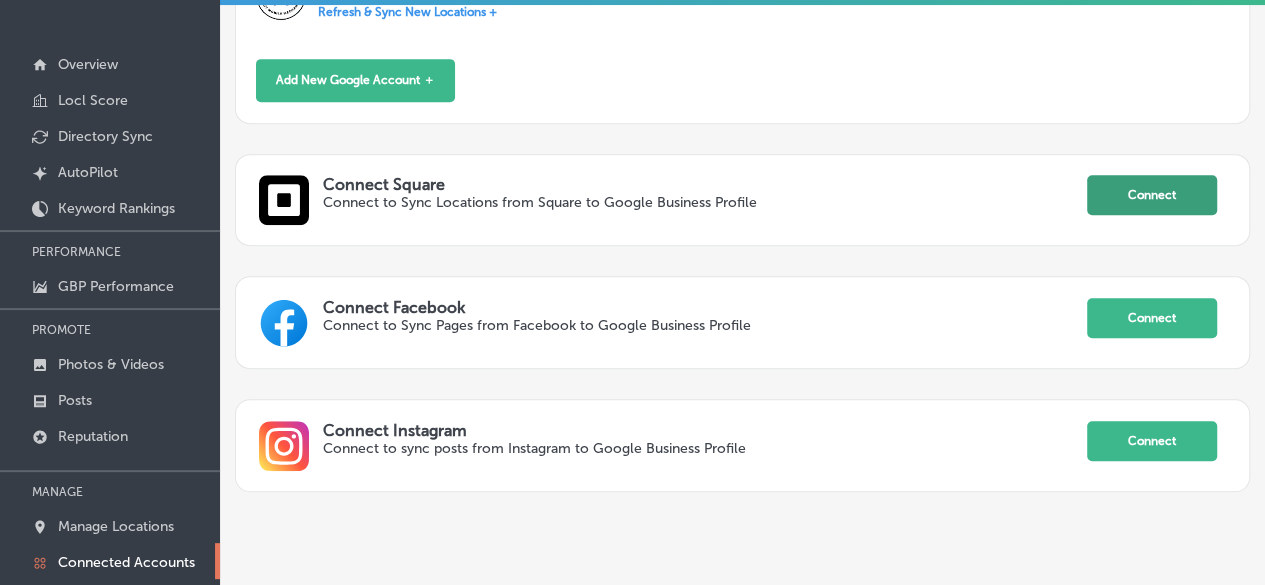 click on "Connect" at bounding box center (1152, 195) 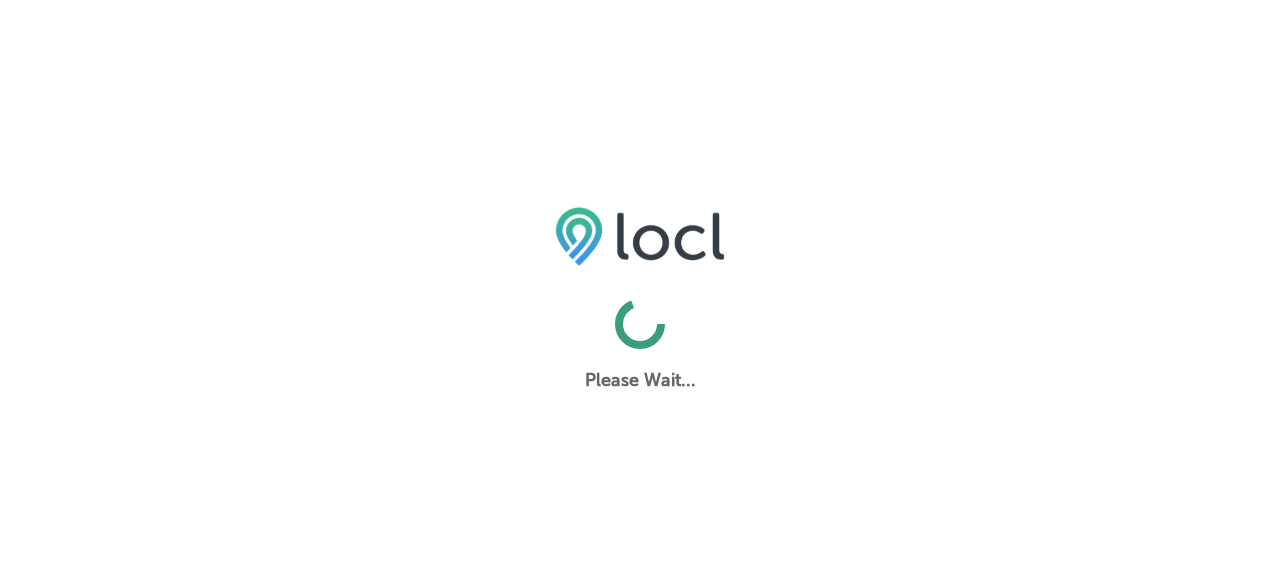 scroll, scrollTop: 0, scrollLeft: 0, axis: both 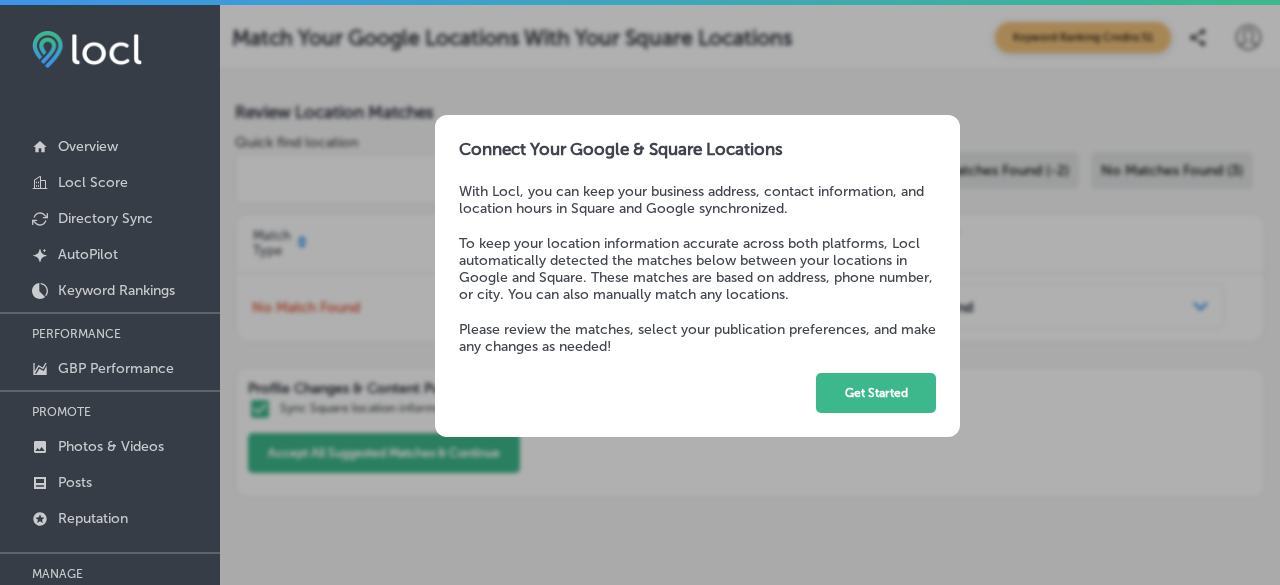 click on "Get Started" at bounding box center [876, 393] 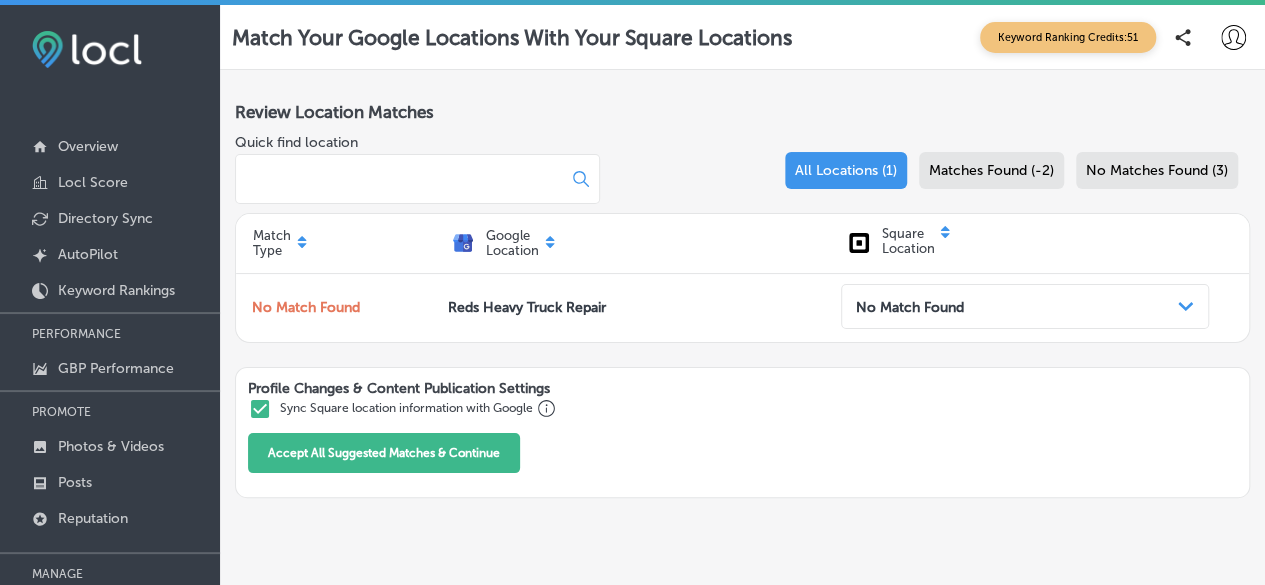 click on "Matches Found (-2)" at bounding box center [991, 170] 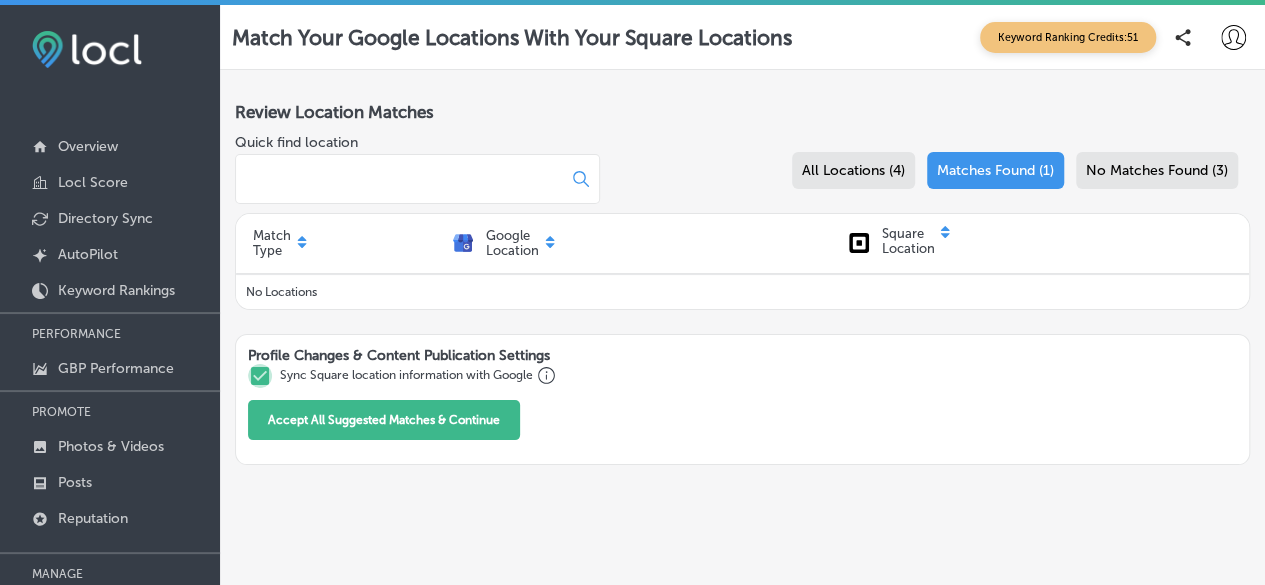 click at bounding box center [260, 376] 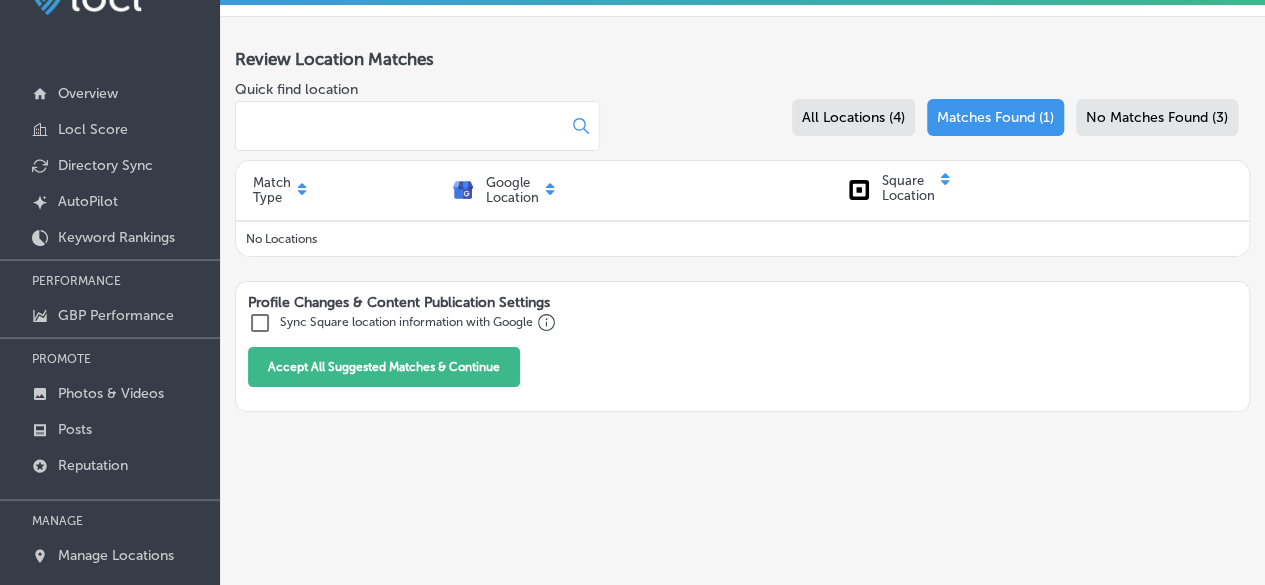 scroll, scrollTop: 82, scrollLeft: 0, axis: vertical 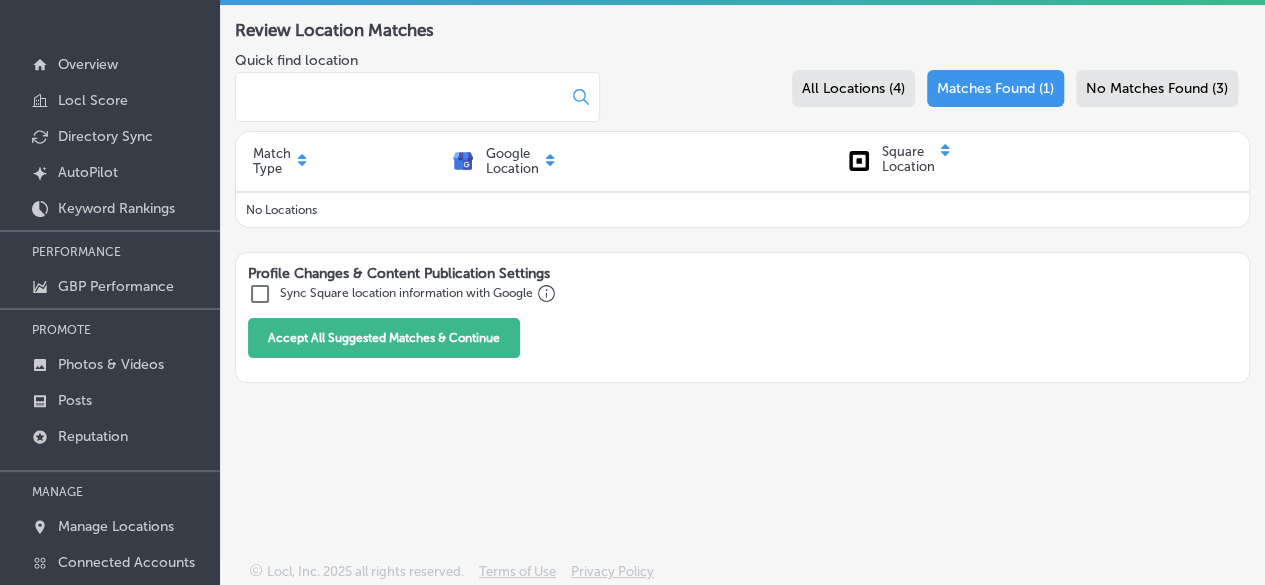 click on "Profile Changes & Content Publication Settings Sync Square location information with Google
Accept All Suggested Matches & Continue" at bounding box center (742, 317) 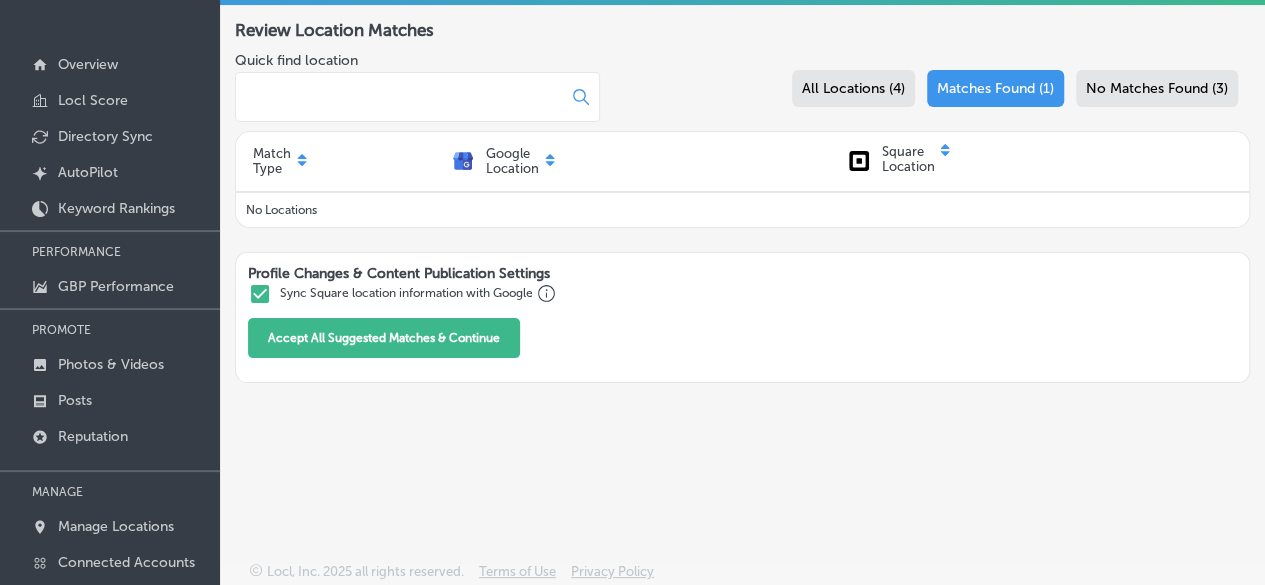drag, startPoint x: 262, startPoint y: 291, endPoint x: 232, endPoint y: 235, distance: 63.529522 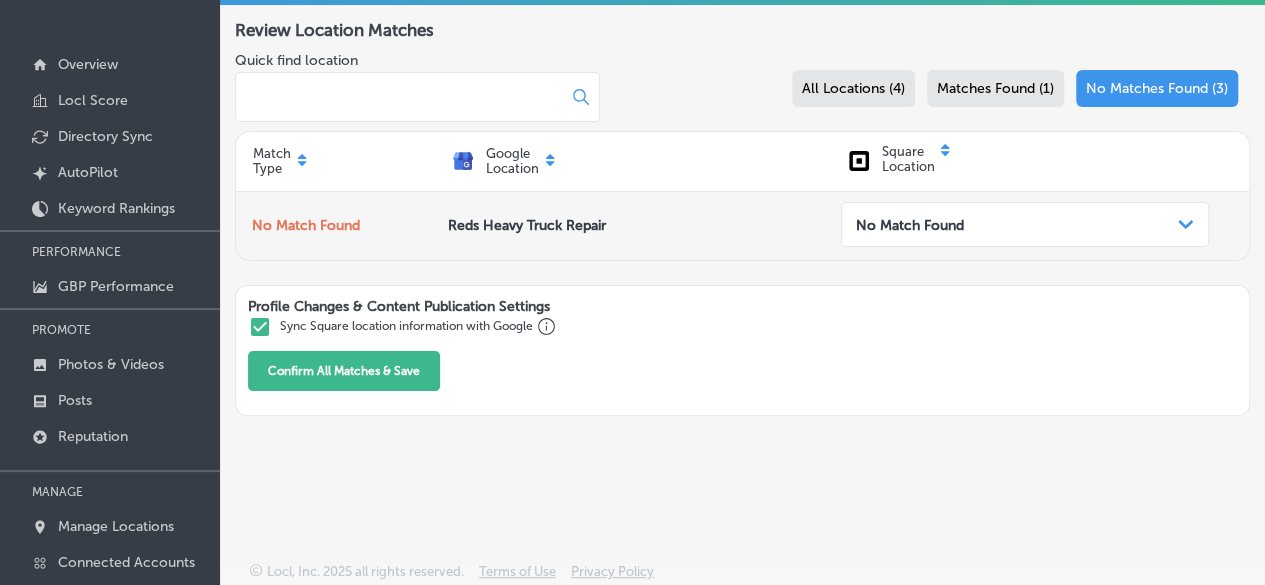 drag, startPoint x: 319, startPoint y: 219, endPoint x: 415, endPoint y: 211, distance: 96.332756 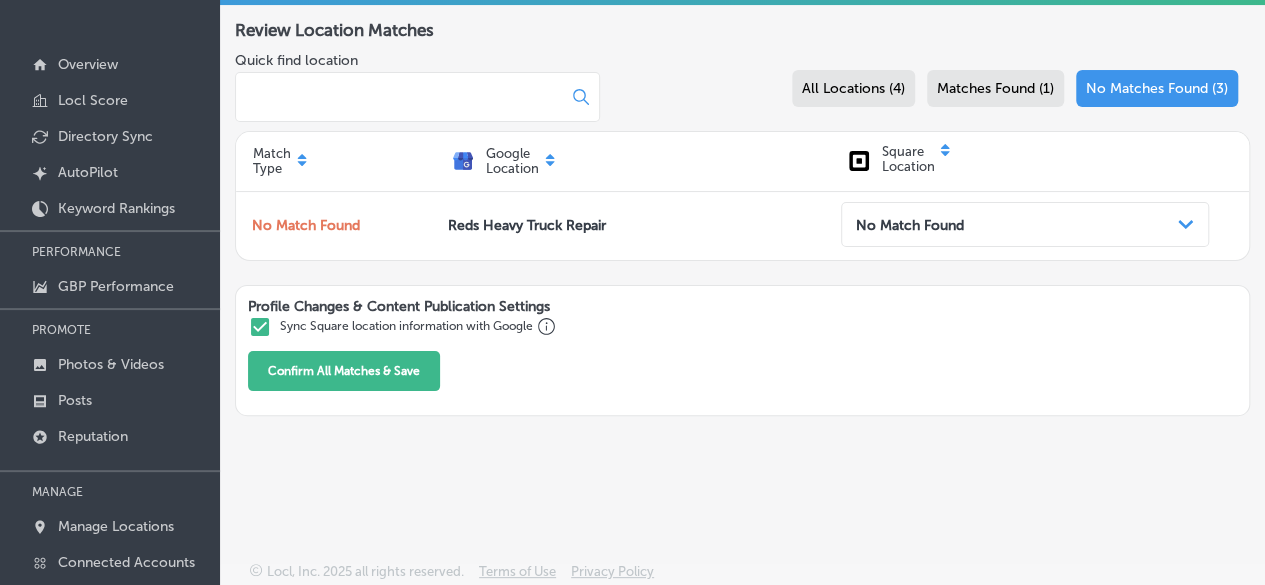 drag, startPoint x: 415, startPoint y: 211, endPoint x: 902, endPoint y: 281, distance: 492.0051 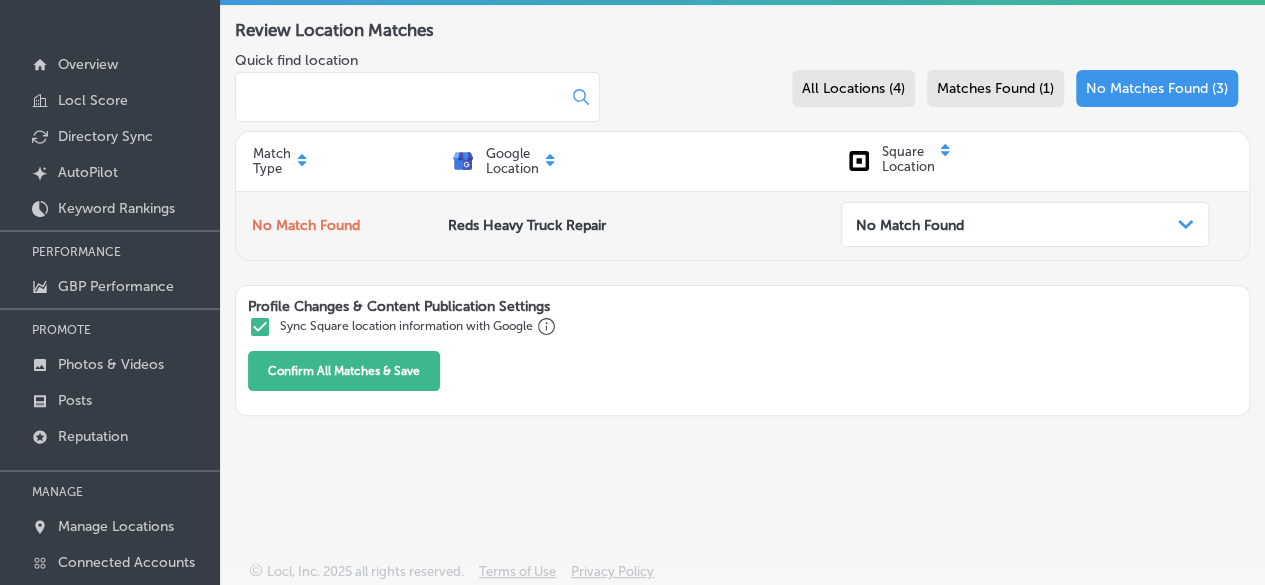 click on "Reds Heavy Truck Repair" at bounding box center [644, 225] 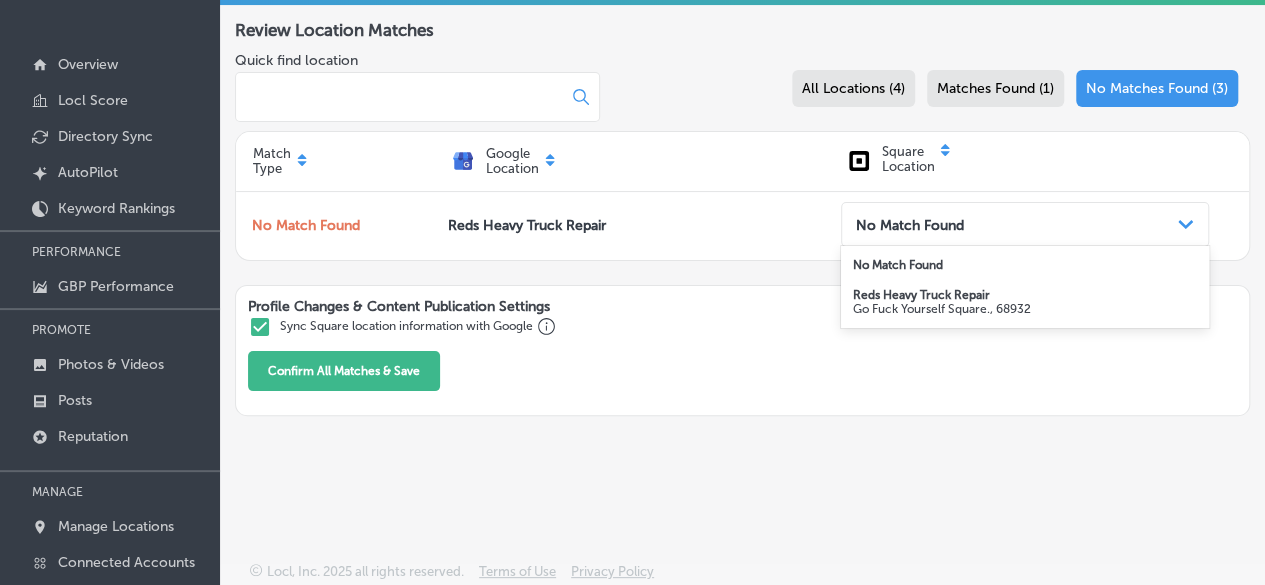 click on "Review Location Matches Quick find location
All Locations (4) Matches Found (1) No Matches Found (3) Match Type
Google Location
Square Location
No Match Found Reds Heavy Truck Repair      option Reds Heavy Truck Repair - Go Fuck Yourself Square., 68932 focused, 2 of 2. 2 results available. Use Up and Down to choose options, press Enter to select the currently focused option, press Escape to exit the menu, press Tab to select the option and exit the menu. No Match Found
Path
Created with Sketch.
Profile Changes & Content Publication Settings" at bounding box center (742, 218) 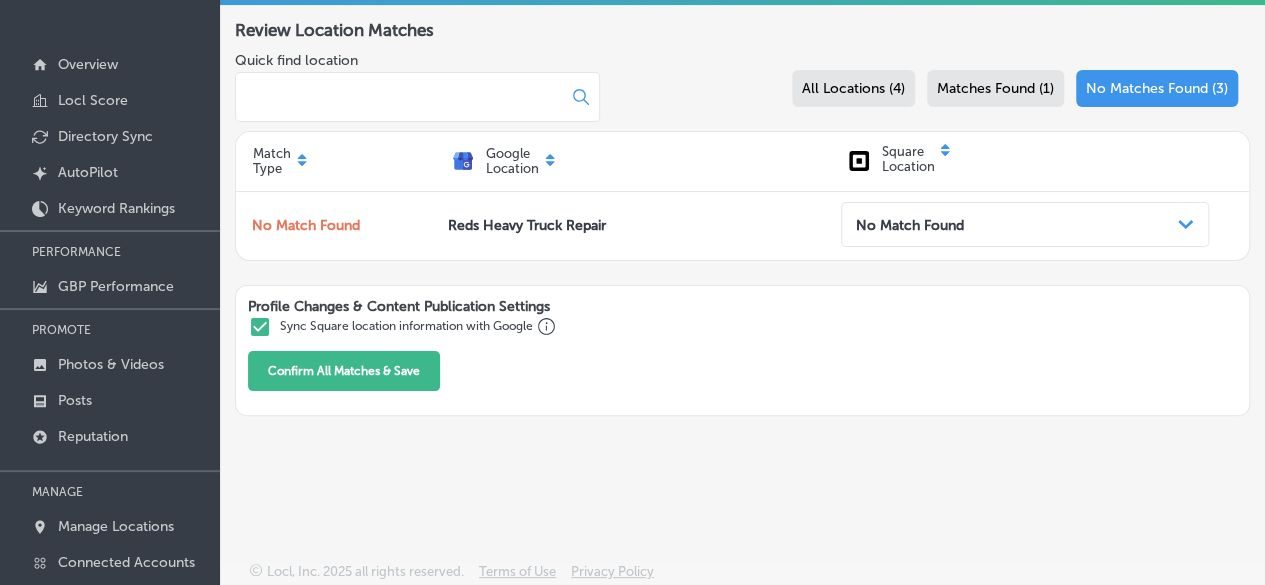 click on "Matches Found (1)" at bounding box center [995, 88] 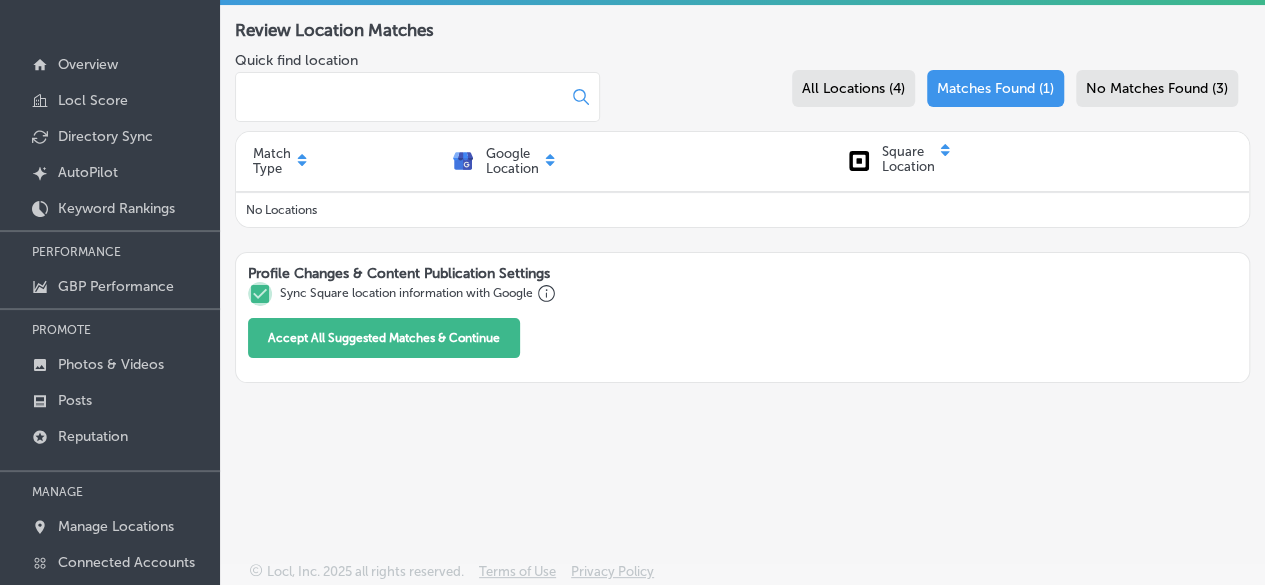 click at bounding box center [260, 294] 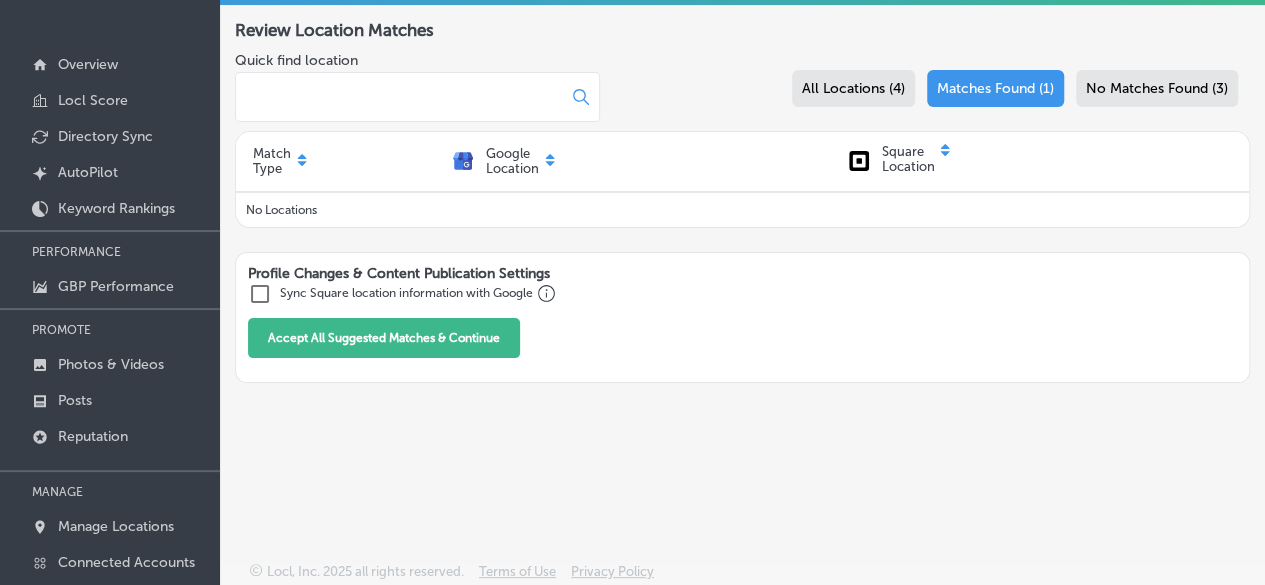 click on "Quick find location
All Locations (4) Matches Found (1) No Matches Found (3)" at bounding box center [742, 91] 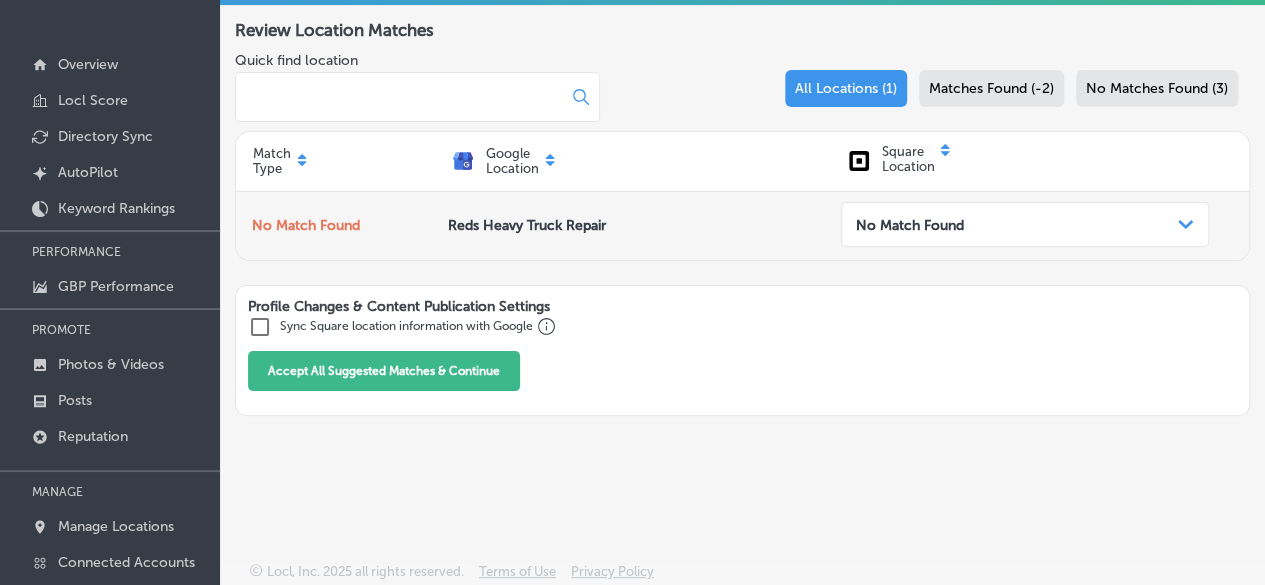 drag, startPoint x: 654, startPoint y: 218, endPoint x: 348, endPoint y: 213, distance: 306.04083 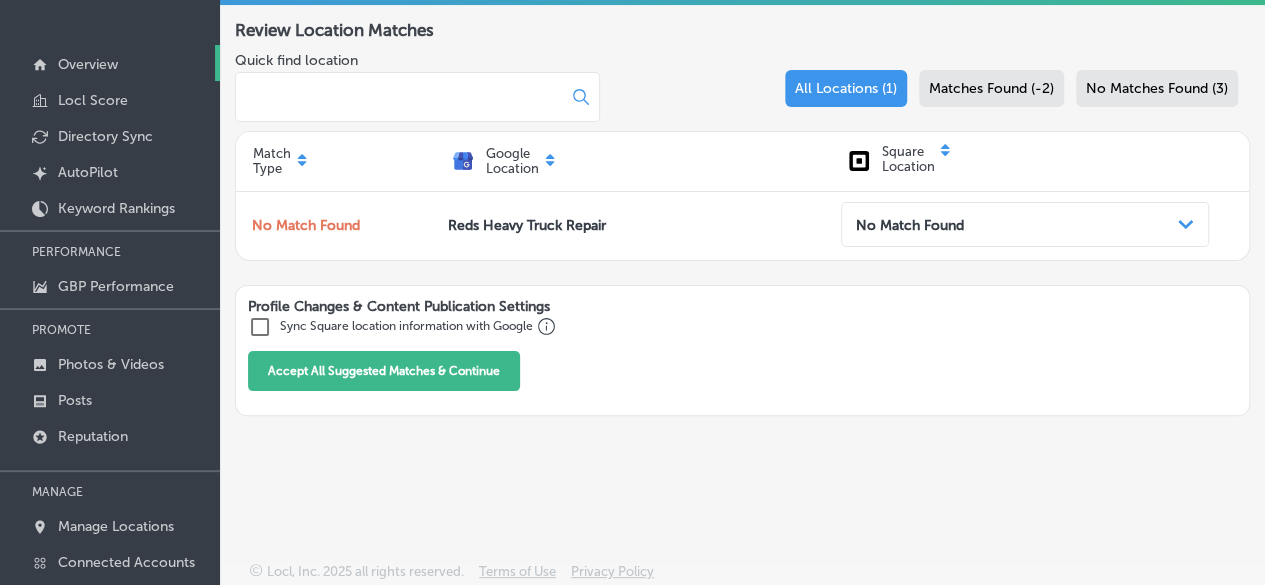 click on "Overview" at bounding box center [88, 64] 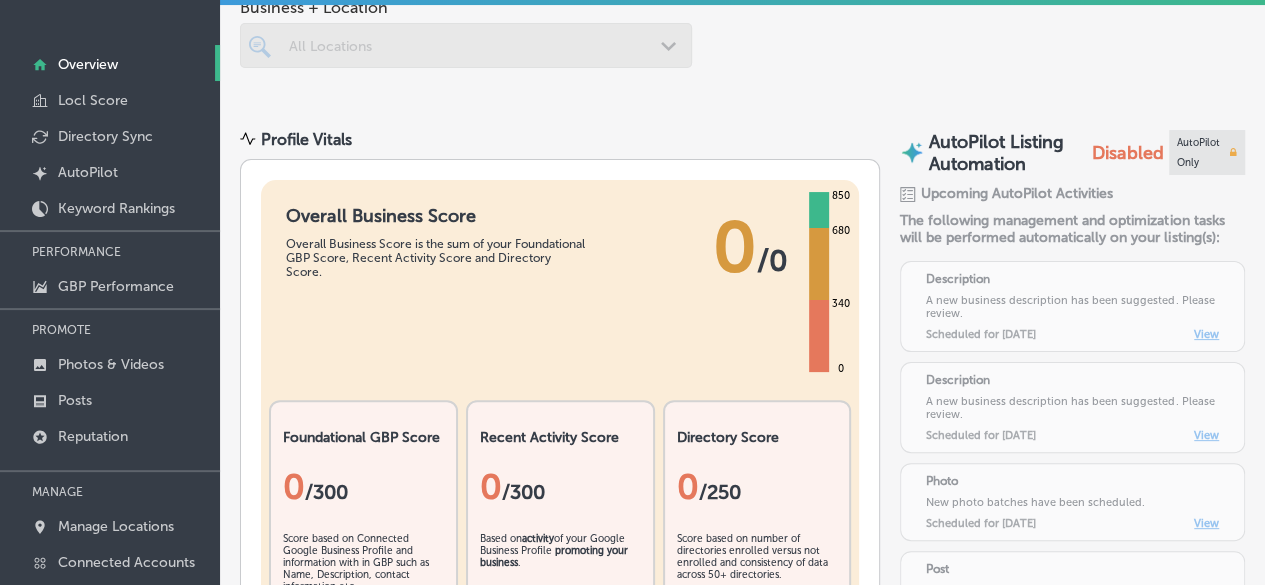 click at bounding box center (1207, 152) 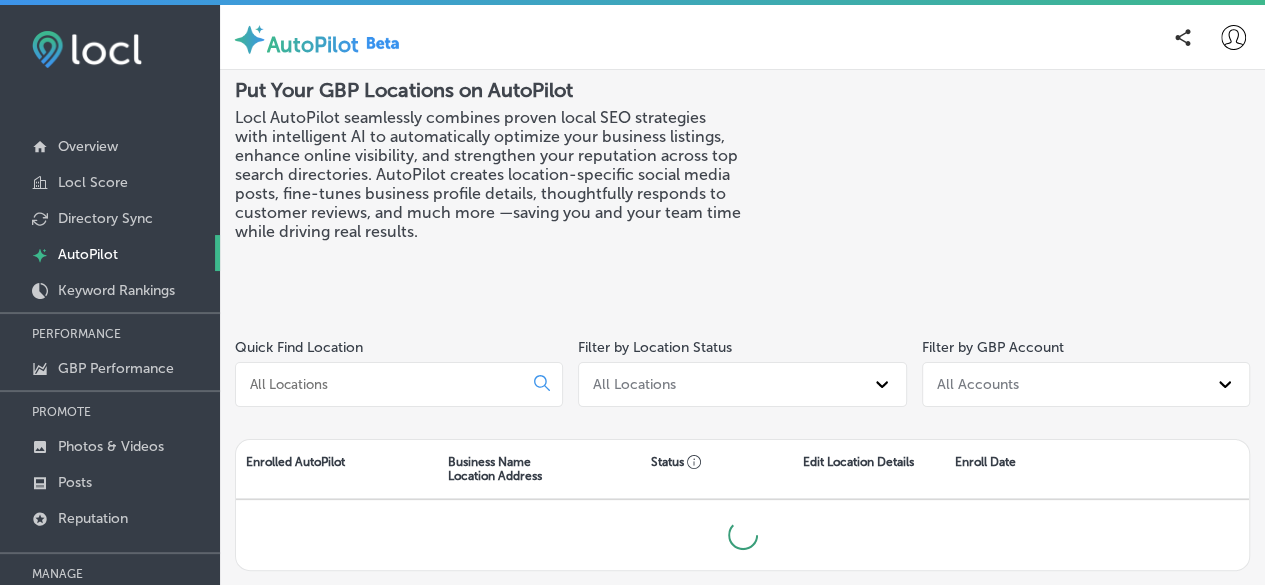 scroll, scrollTop: 0, scrollLeft: 0, axis: both 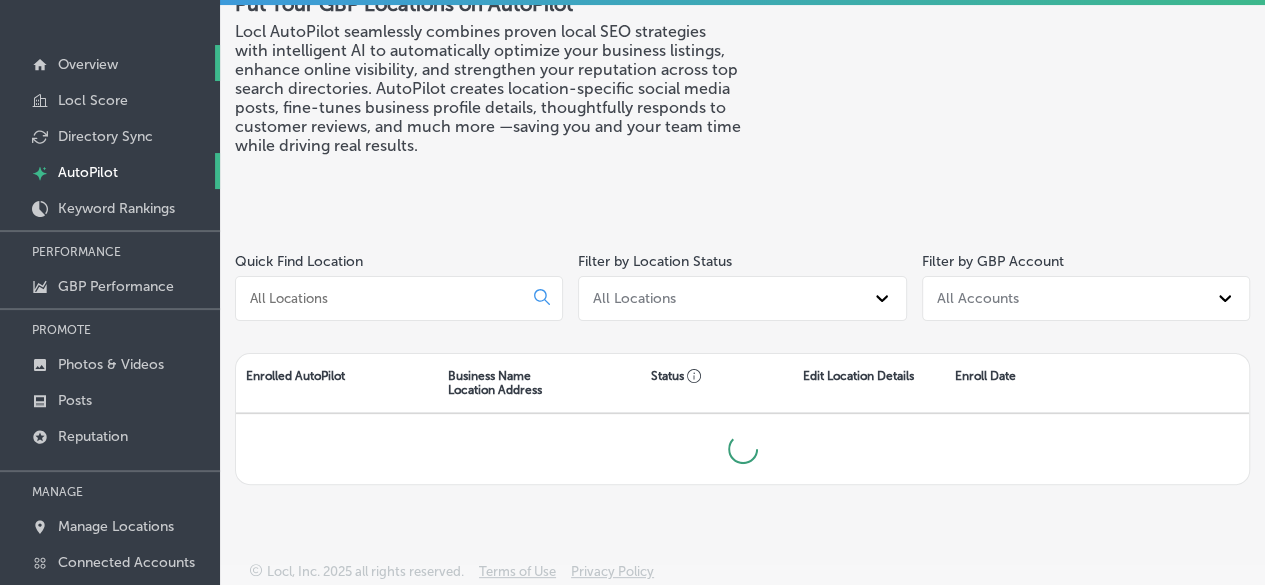click on "Overview" at bounding box center (110, 63) 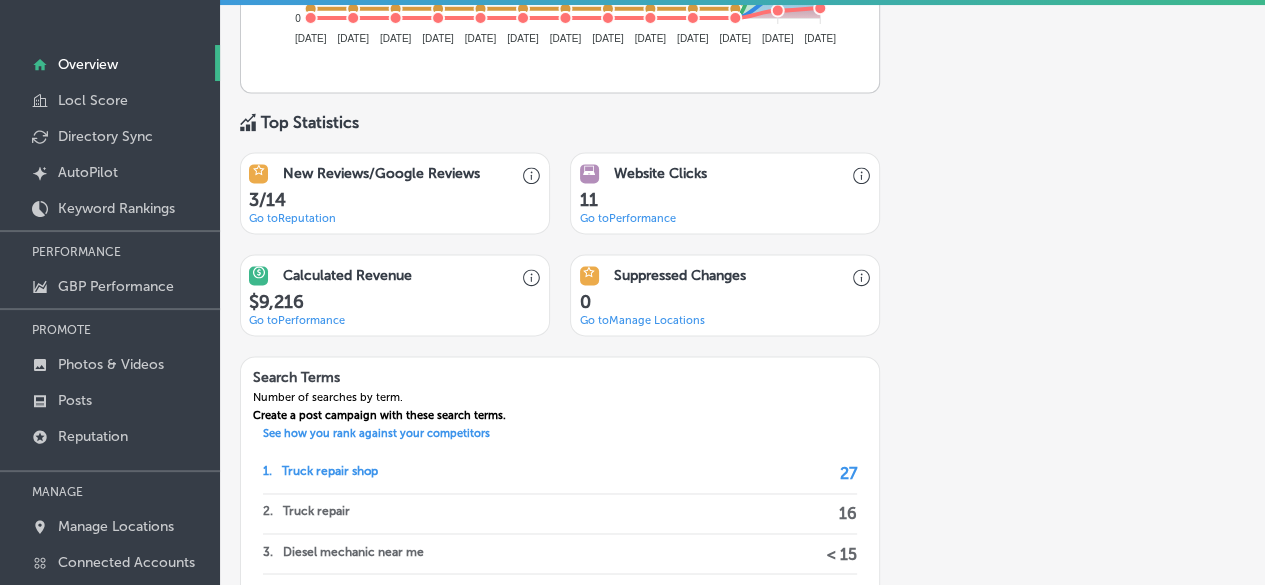 scroll, scrollTop: 1331, scrollLeft: 0, axis: vertical 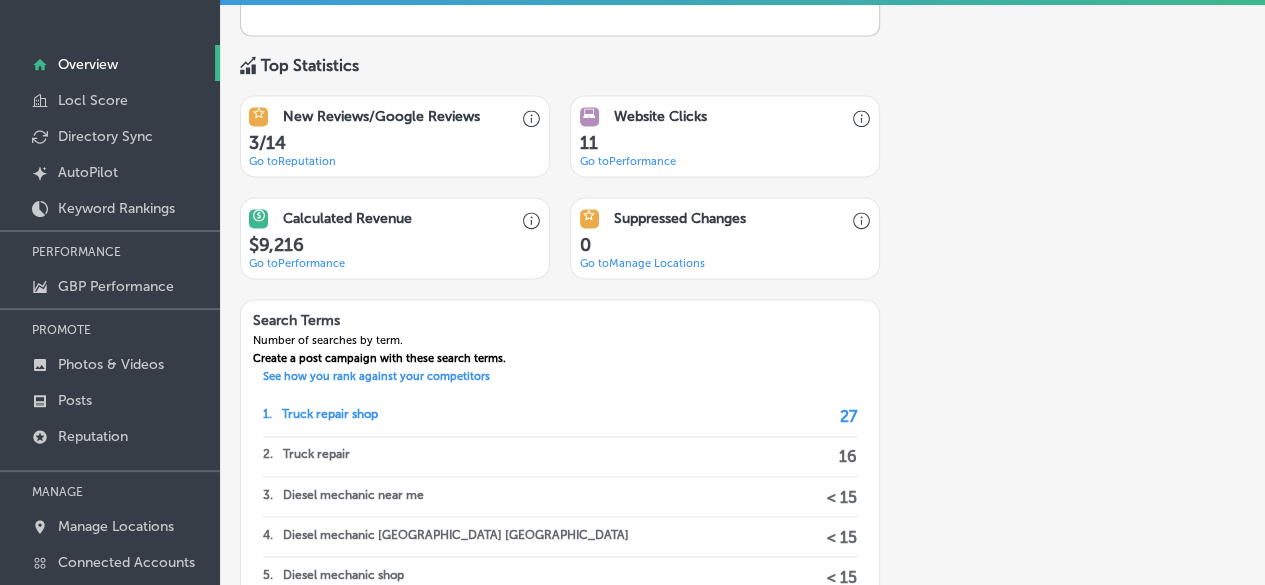 drag, startPoint x: 650, startPoint y: 131, endPoint x: 637, endPoint y: 145, distance: 19.104973 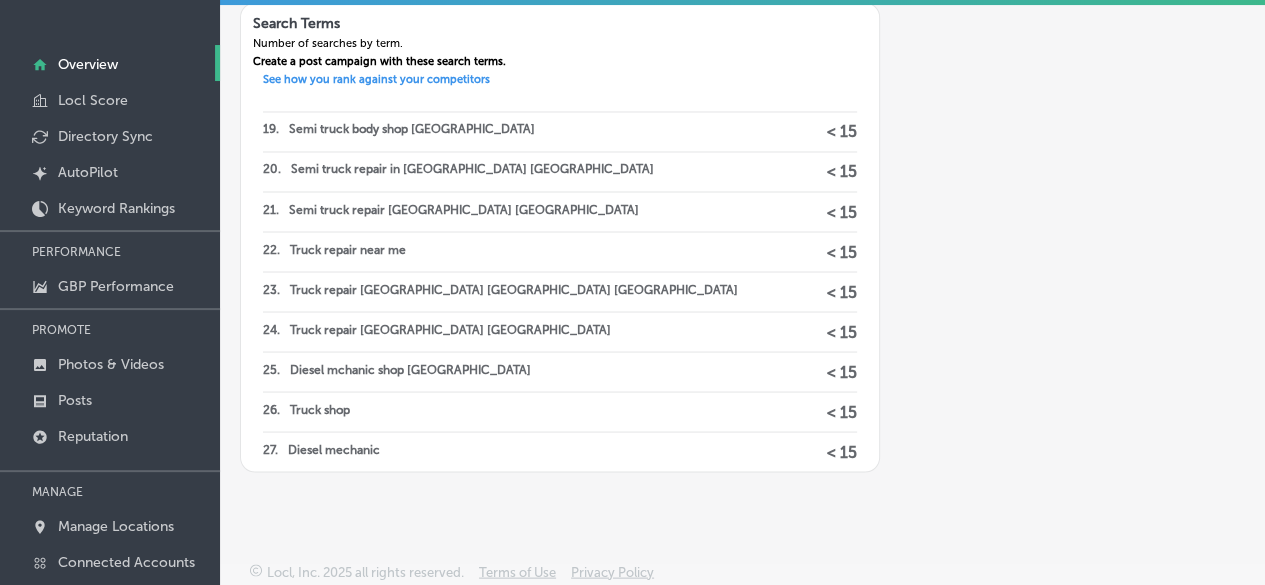 scroll, scrollTop: 0, scrollLeft: 0, axis: both 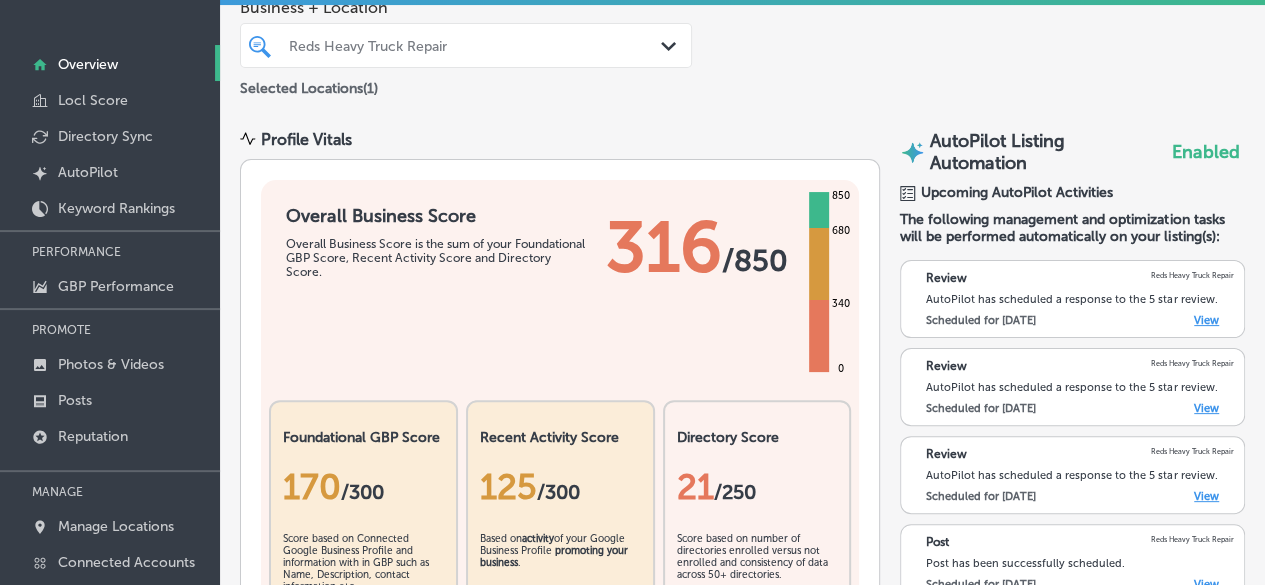 click on "316" at bounding box center (664, 247) 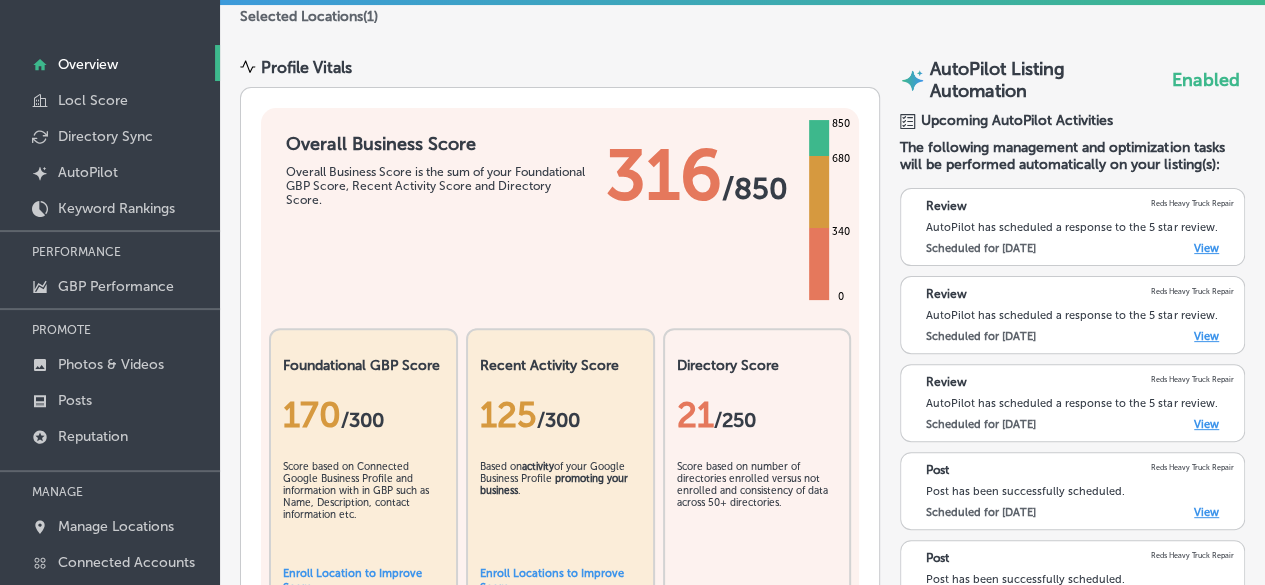 scroll, scrollTop: 0, scrollLeft: 0, axis: both 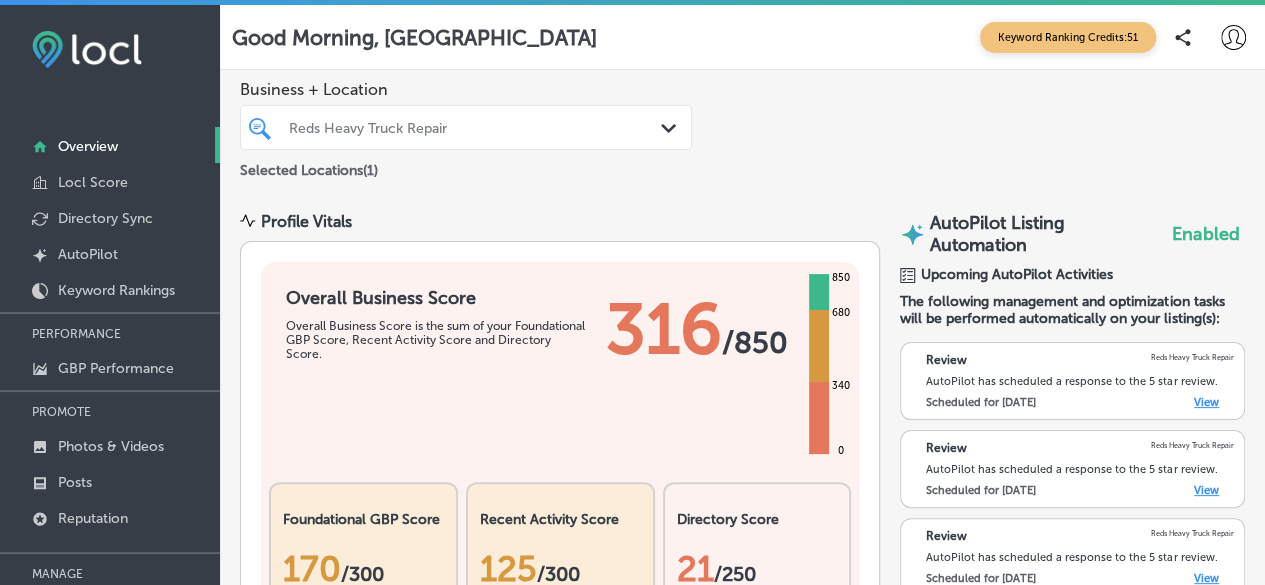 drag, startPoint x: 1037, startPoint y: 64, endPoint x: 648, endPoint y: 78, distance: 389.25186 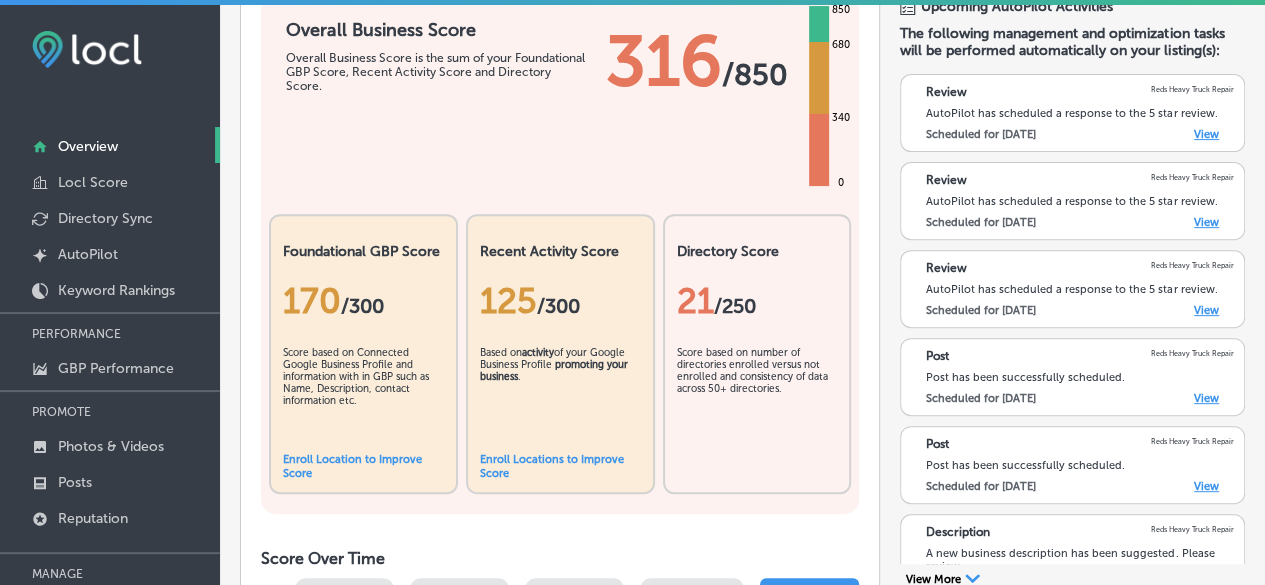 scroll, scrollTop: 300, scrollLeft: 0, axis: vertical 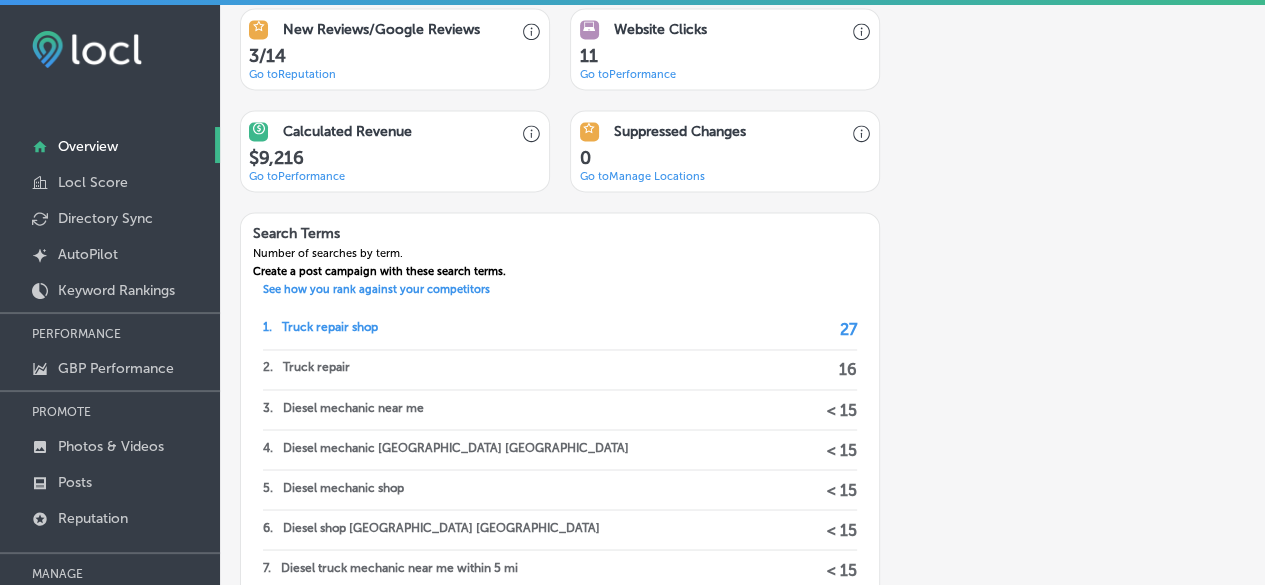 drag, startPoint x: 544, startPoint y: 461, endPoint x: 234, endPoint y: 337, distance: 333.88022 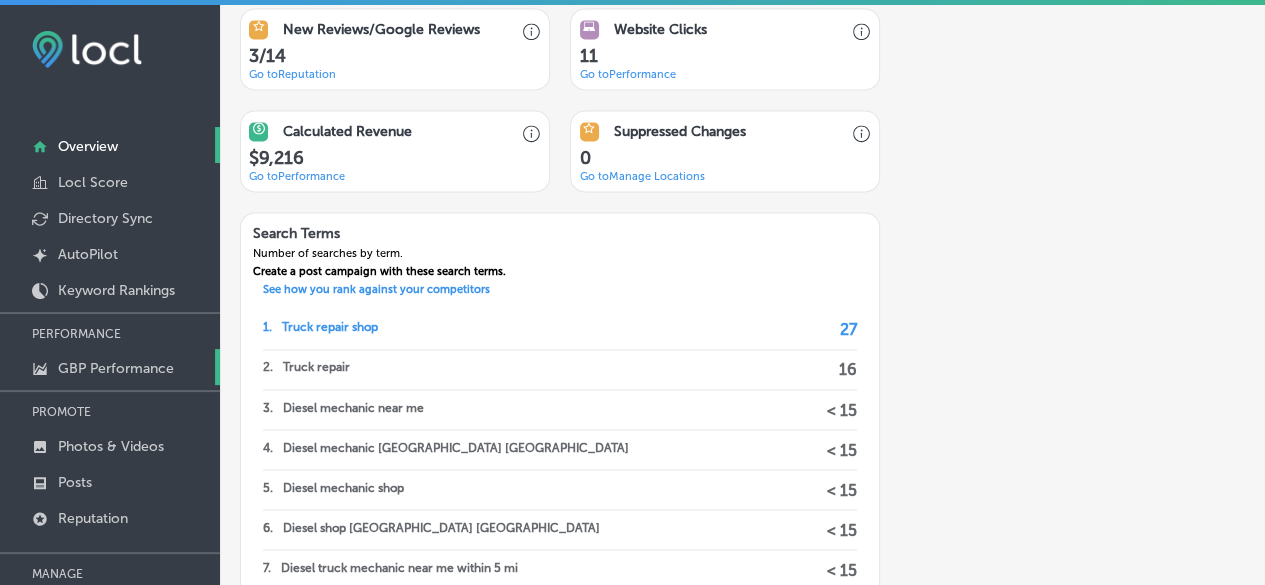 click on "GBP Performance" at bounding box center (110, 367) 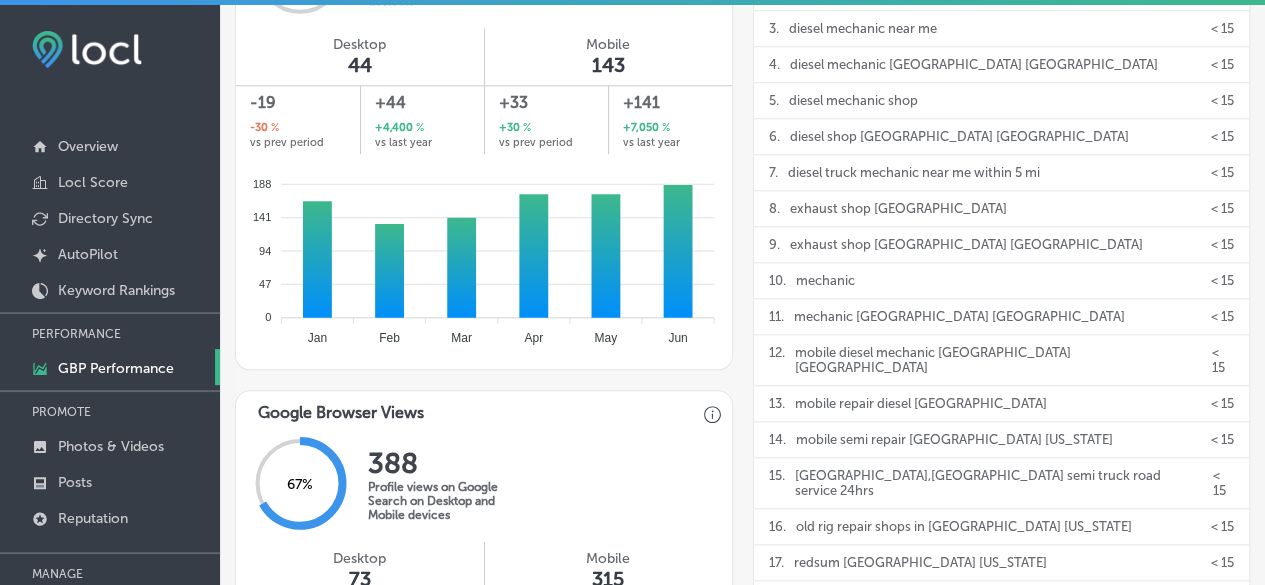 scroll, scrollTop: 900, scrollLeft: 0, axis: vertical 